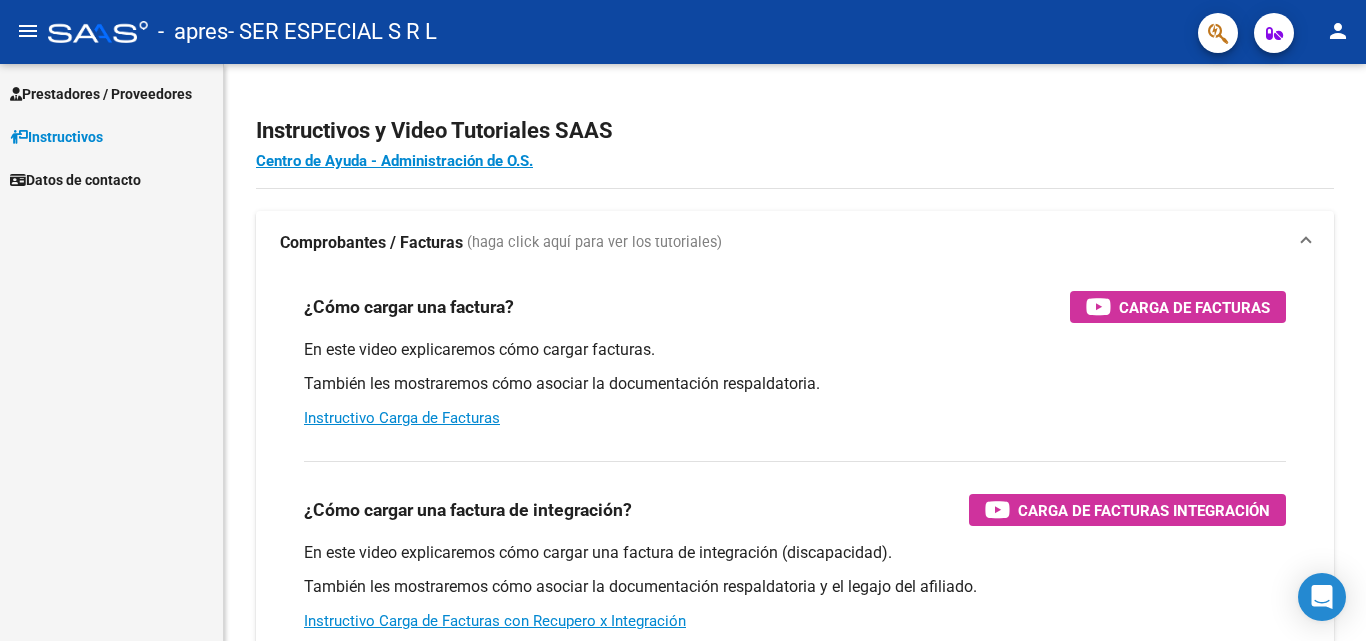 scroll, scrollTop: 0, scrollLeft: 0, axis: both 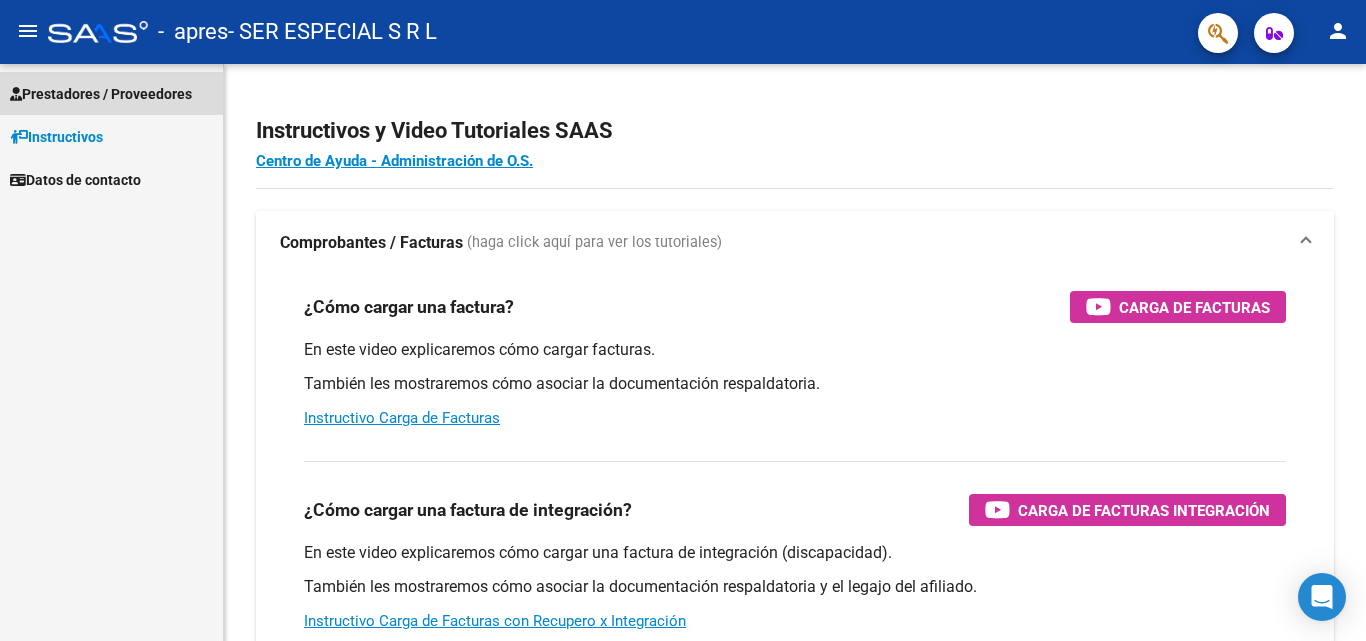 click on "Prestadores / Proveedores" at bounding box center (101, 94) 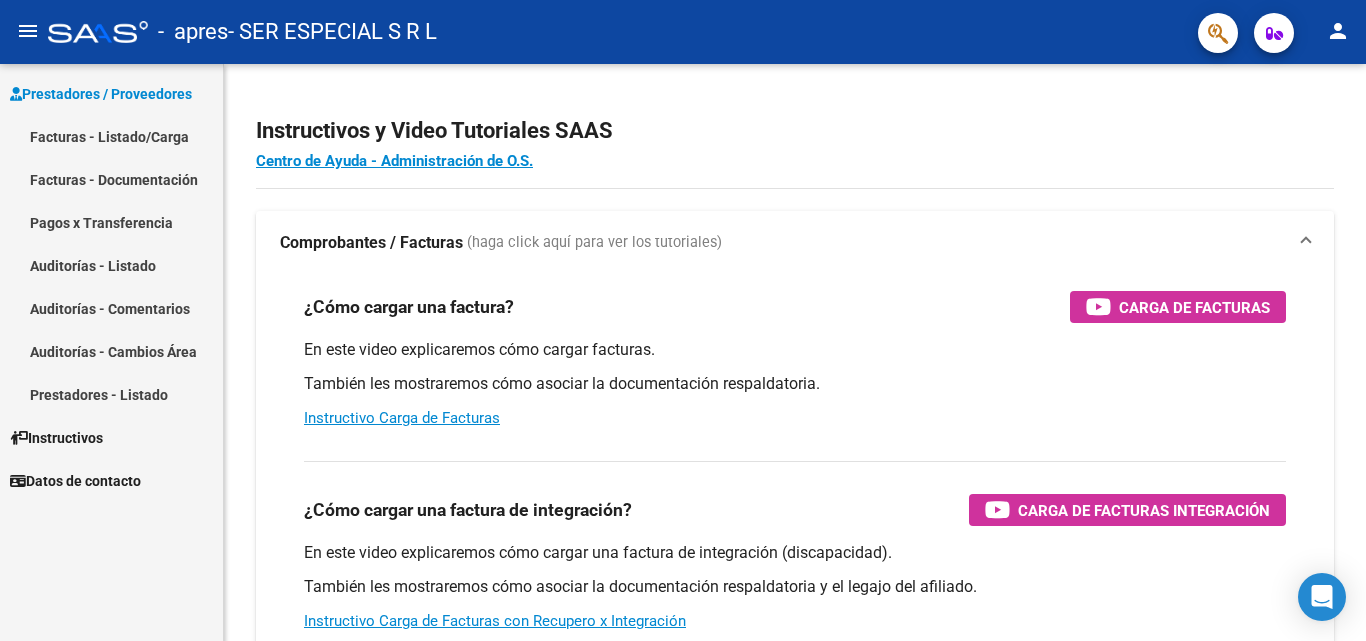 click on "Facturas - Listado/Carga" at bounding box center (111, 136) 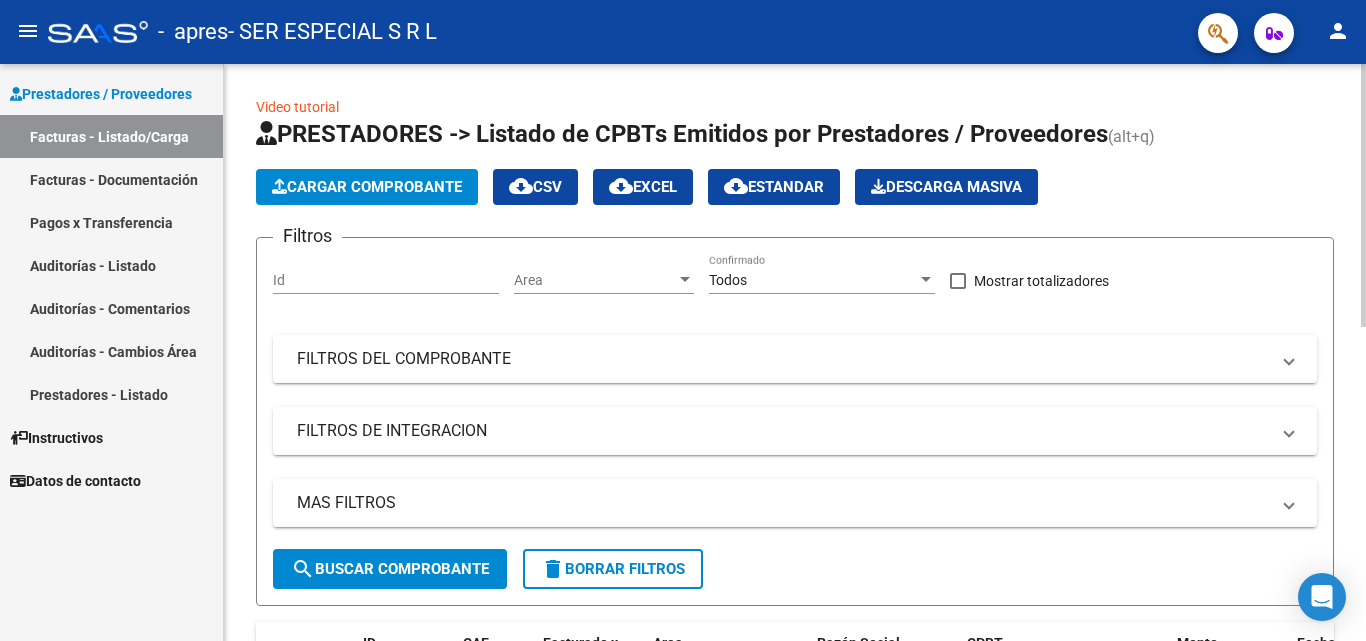 click on "Cargar Comprobante" 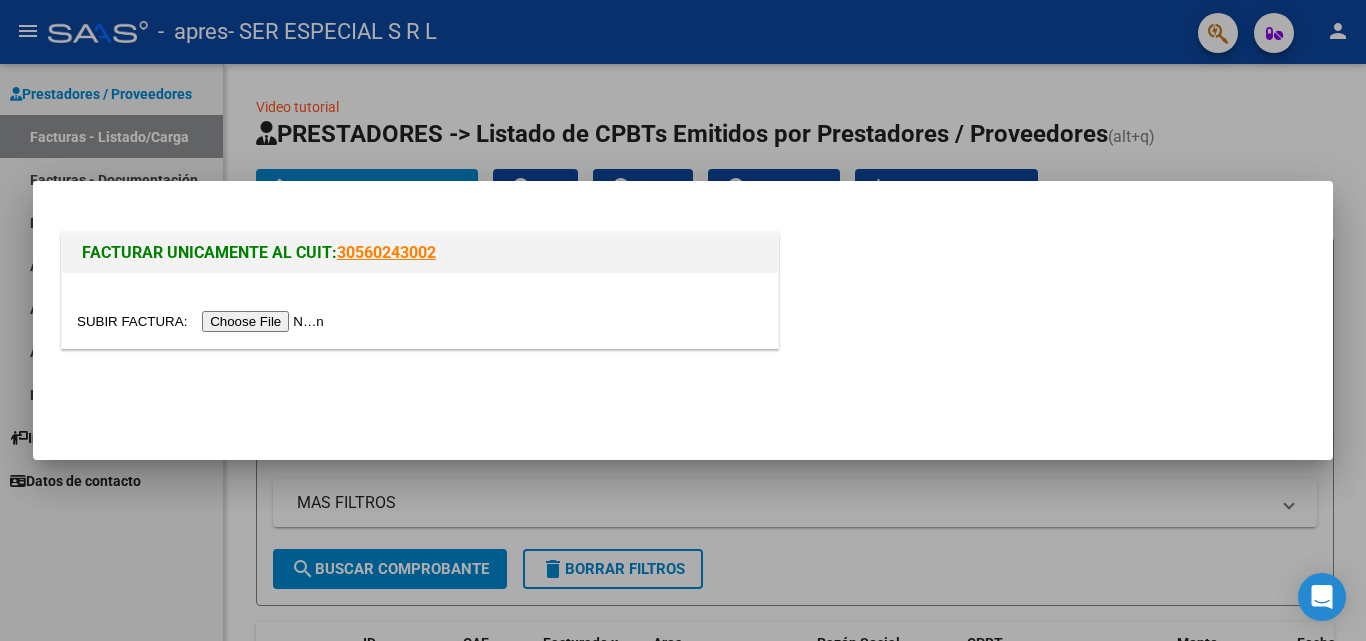 click at bounding box center (203, 321) 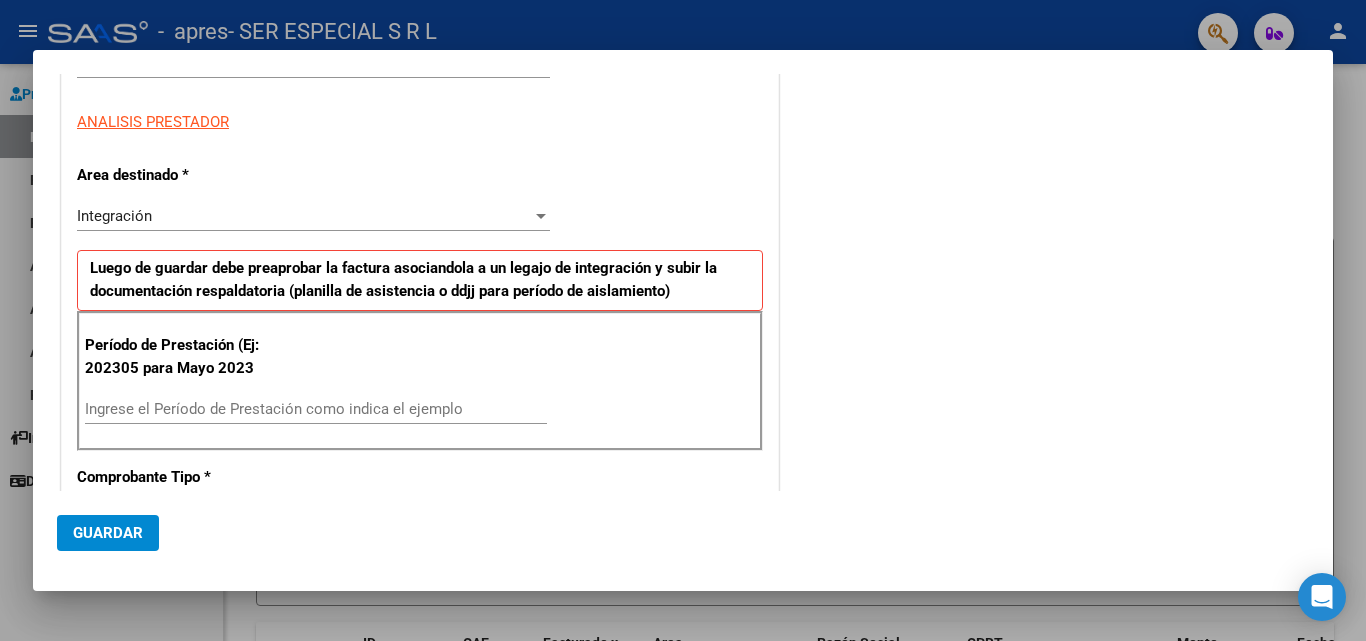 scroll, scrollTop: 300, scrollLeft: 0, axis: vertical 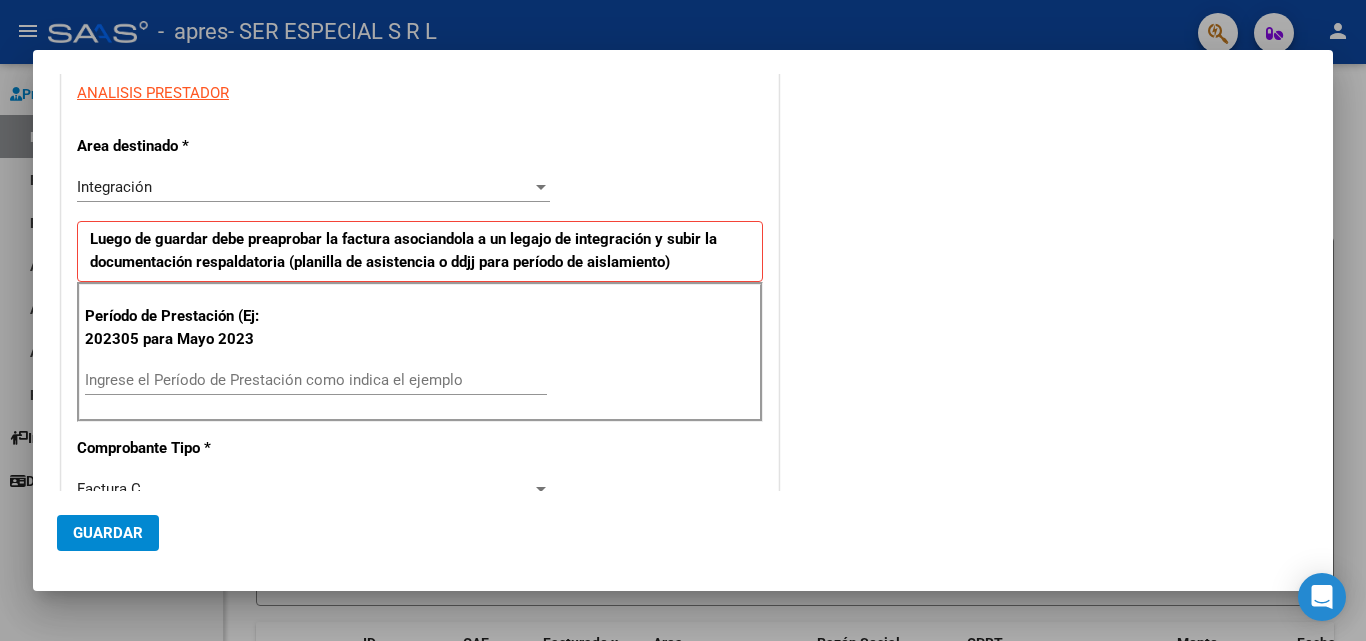 click on "Ingrese el Período de Prestación como indica el ejemplo" at bounding box center (316, 380) 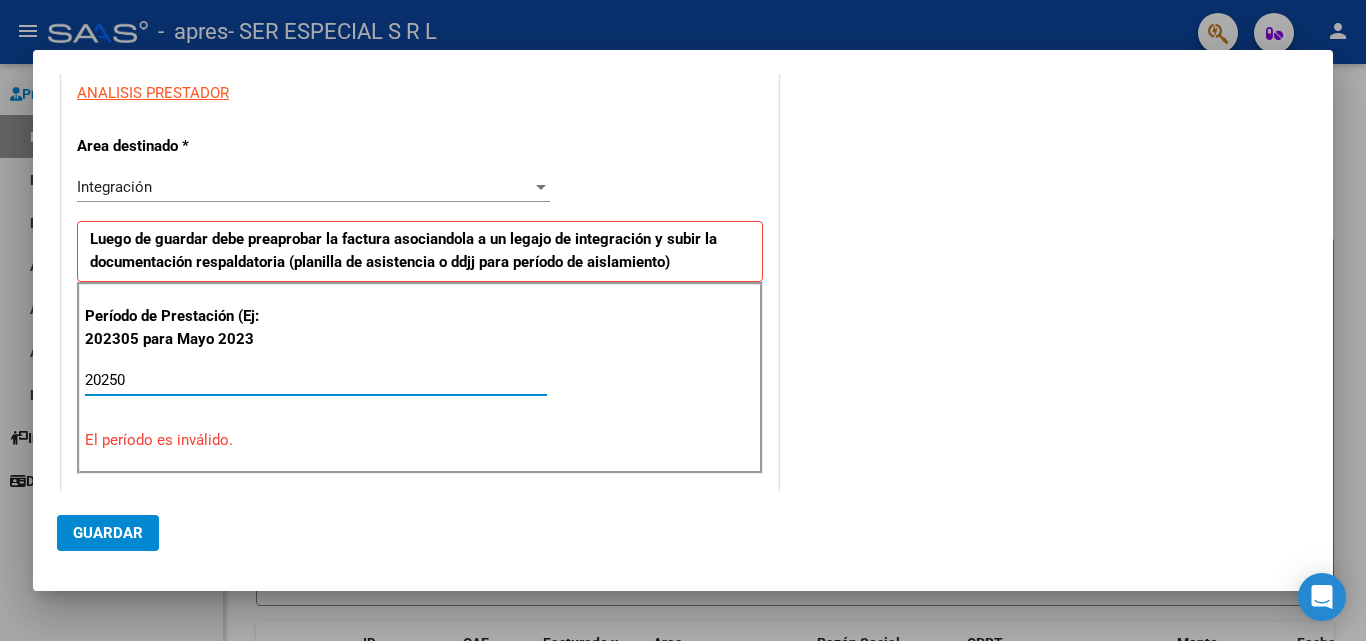 type on "202507" 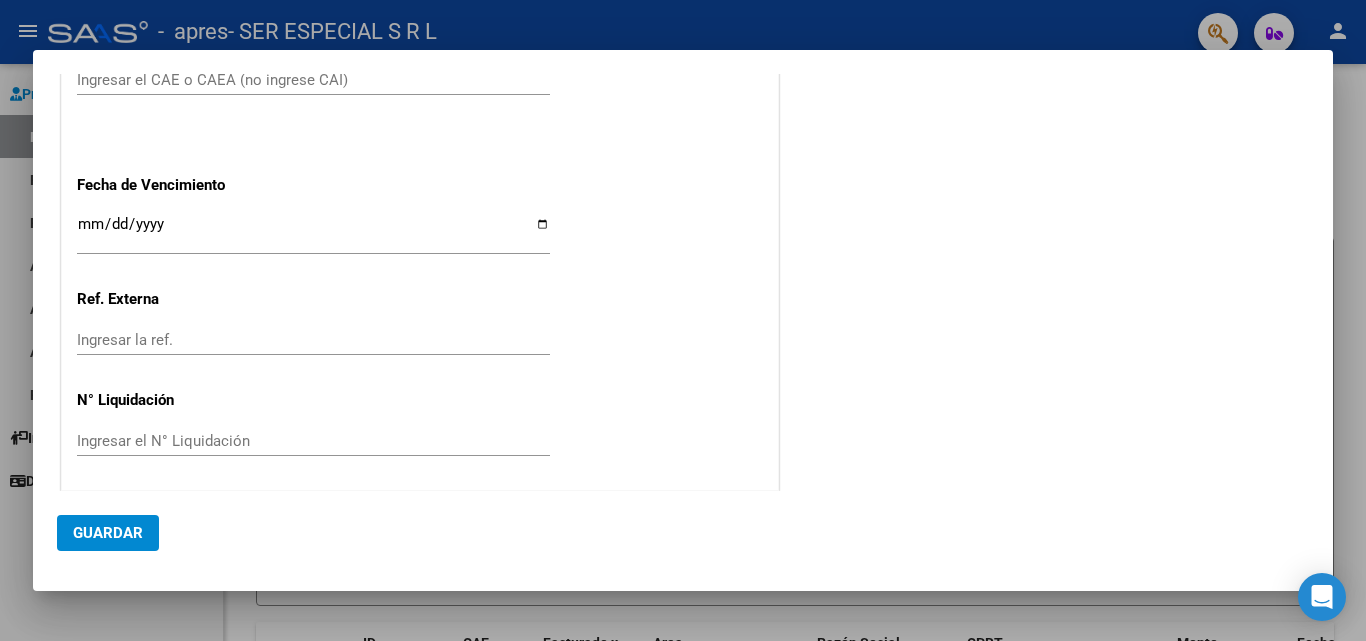 scroll, scrollTop: 1232, scrollLeft: 0, axis: vertical 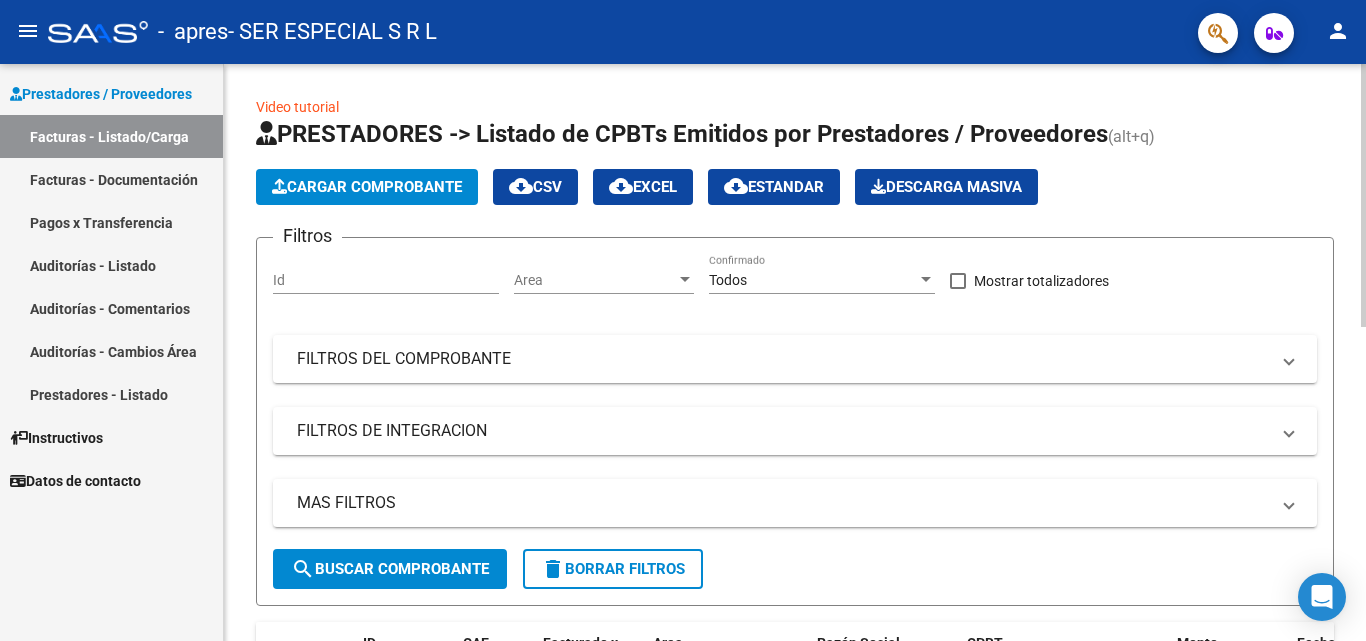 click on "Cargar Comprobante" 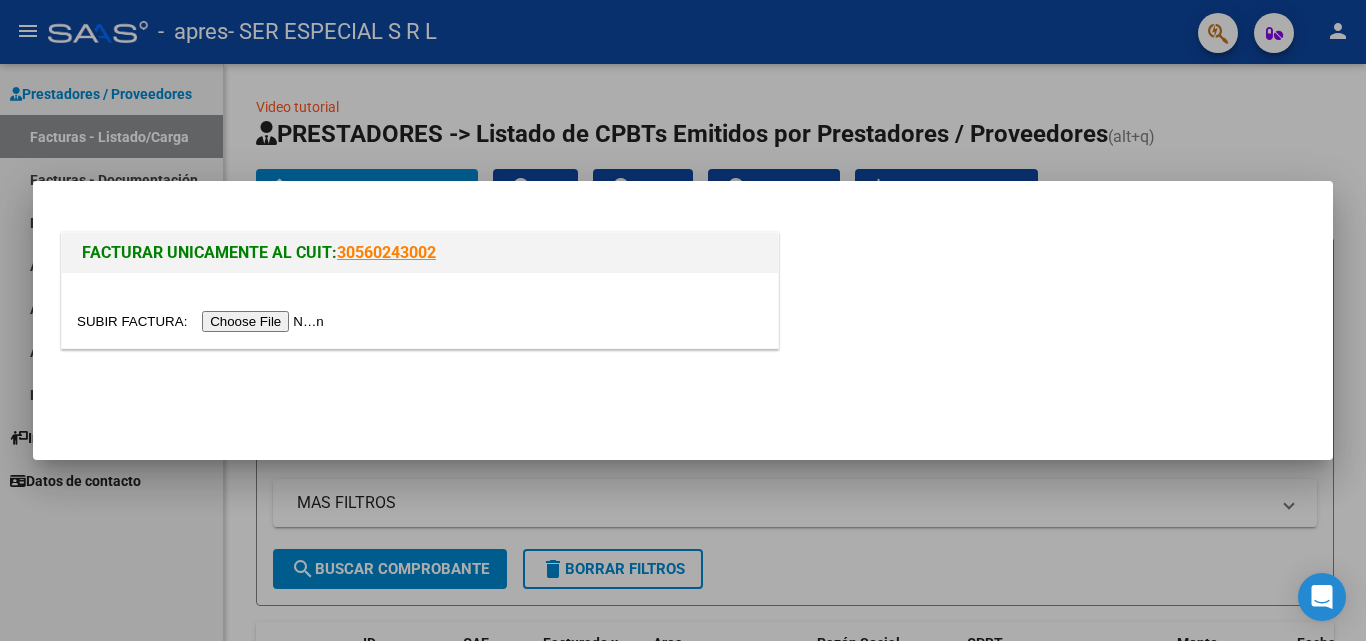 click at bounding box center (203, 321) 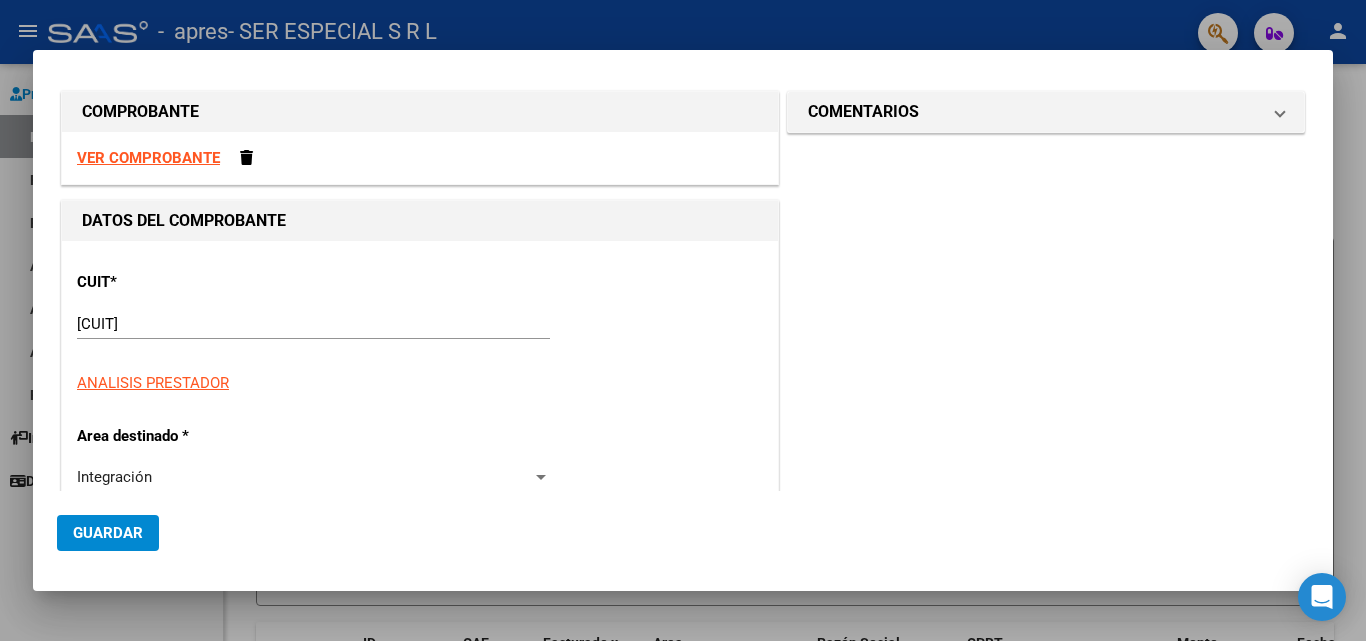scroll, scrollTop: 0, scrollLeft: 0, axis: both 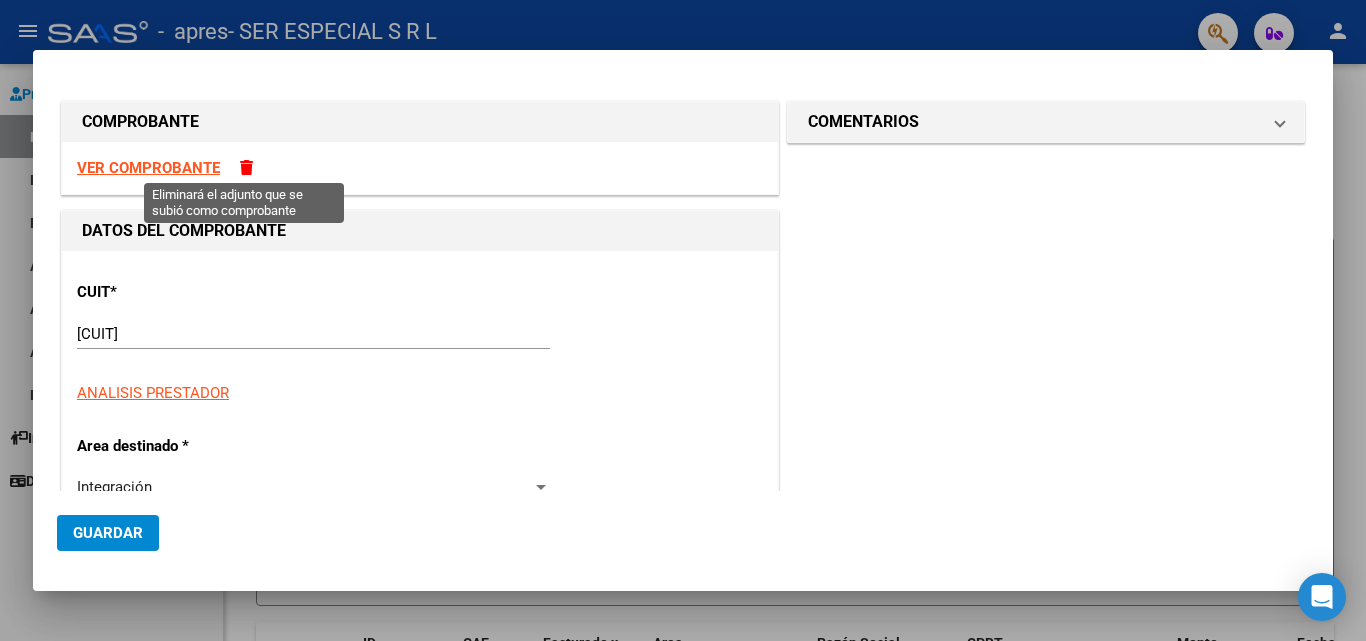 click at bounding box center [246, 167] 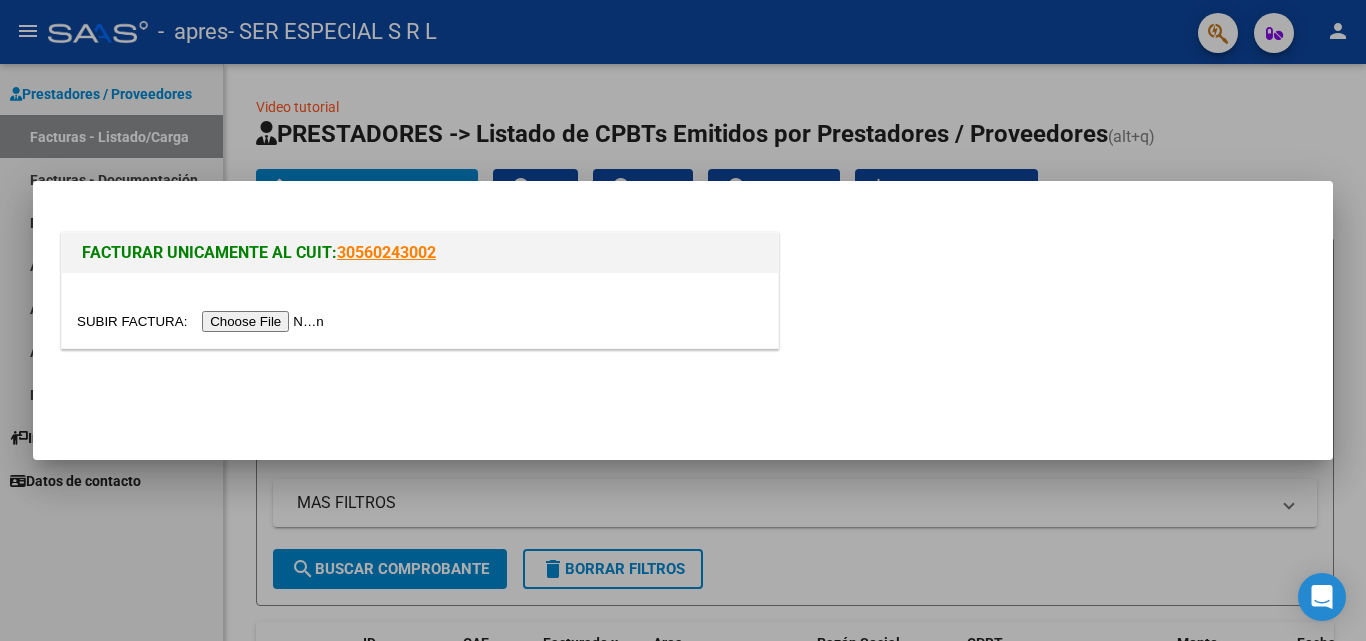 click at bounding box center [203, 321] 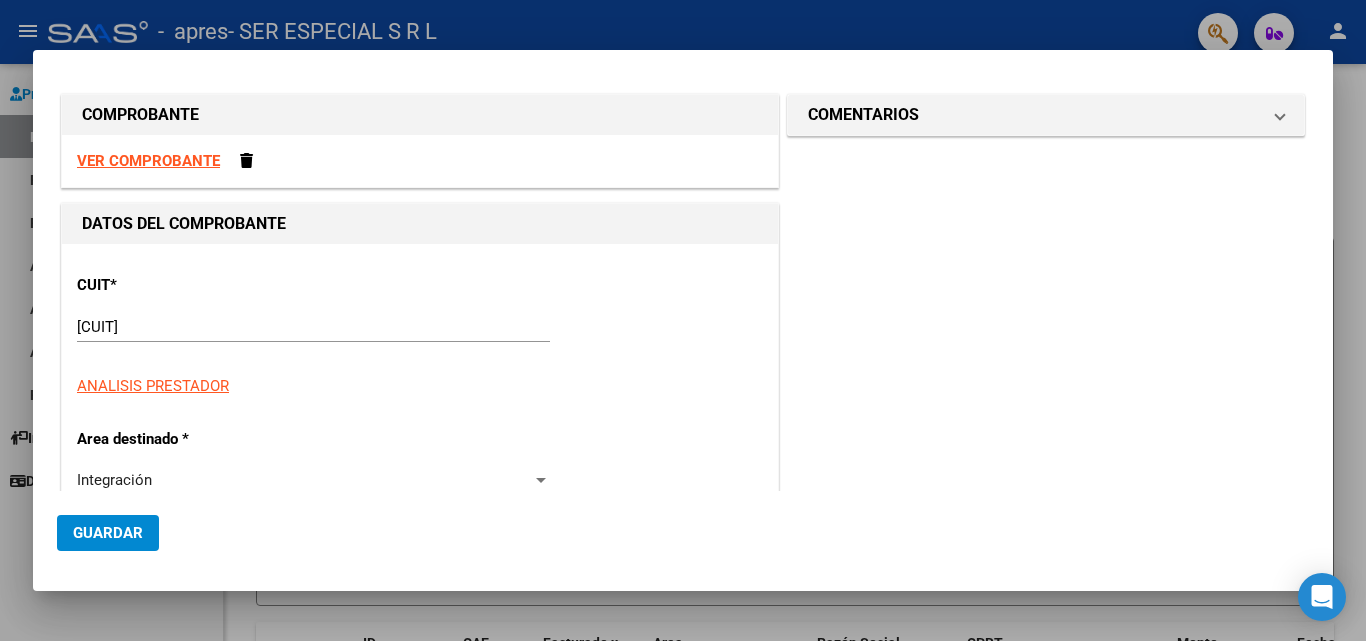 scroll, scrollTop: 0, scrollLeft: 0, axis: both 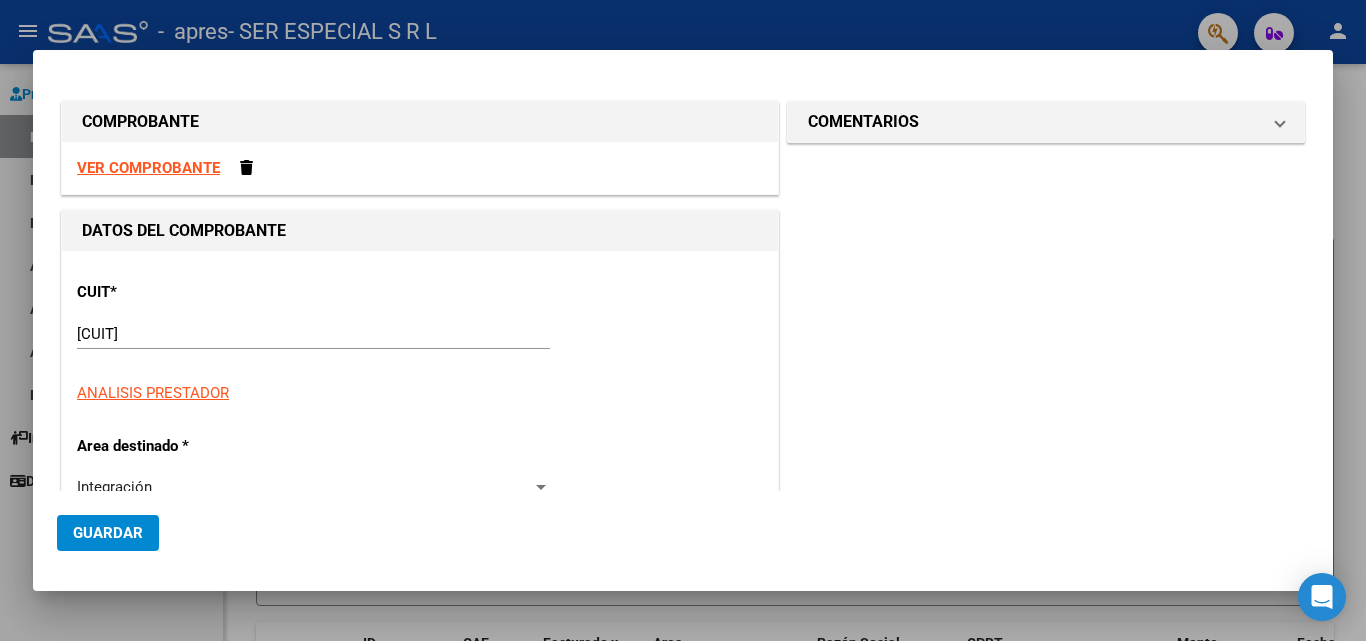 click on "VER COMPROBANTE" at bounding box center [148, 168] 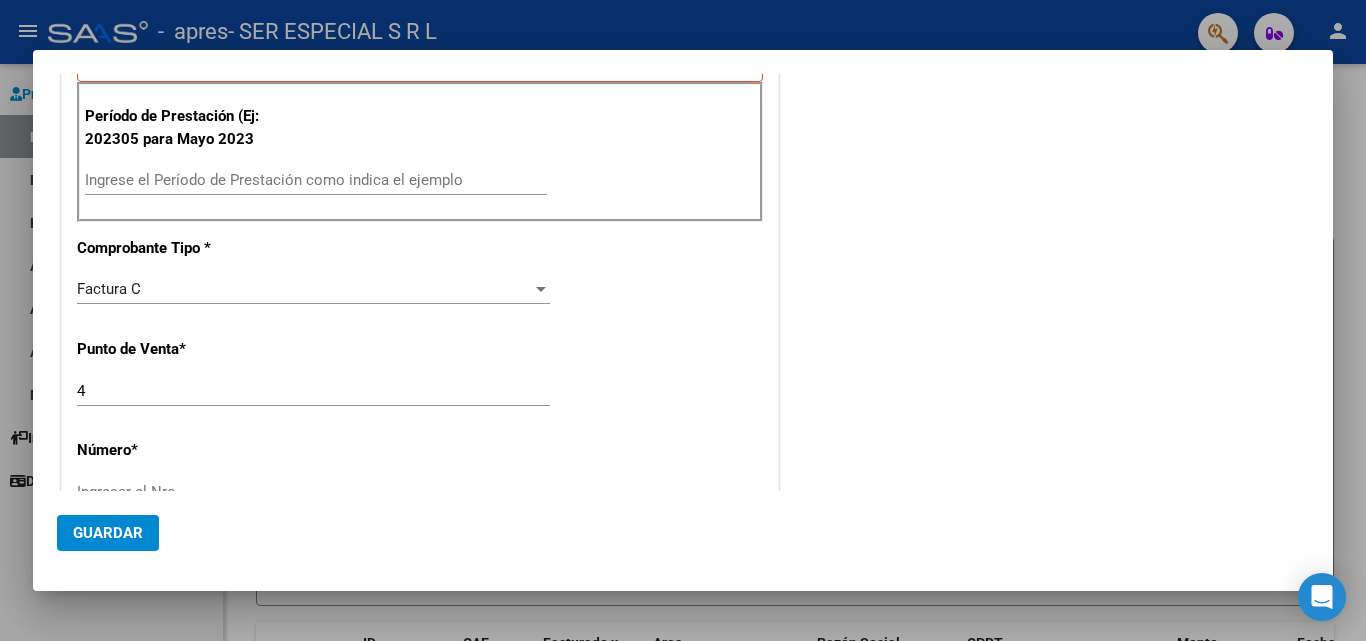 scroll, scrollTop: 700, scrollLeft: 0, axis: vertical 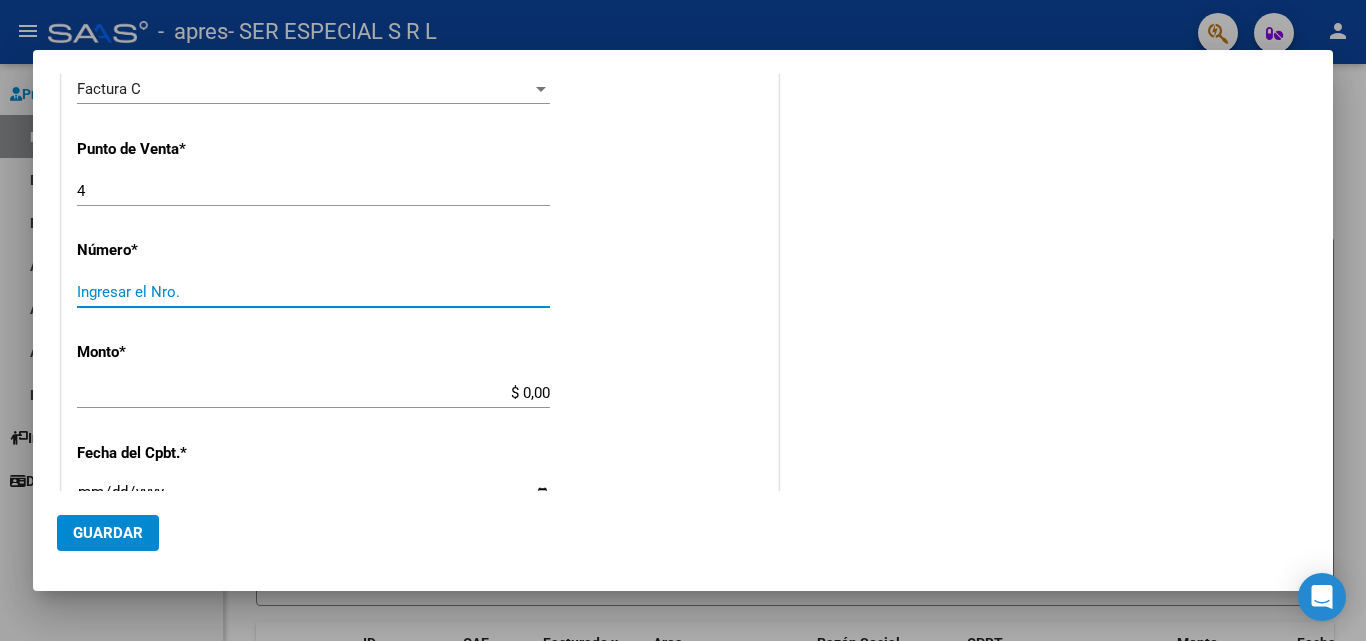 click on "Ingresar el Nro." at bounding box center (313, 292) 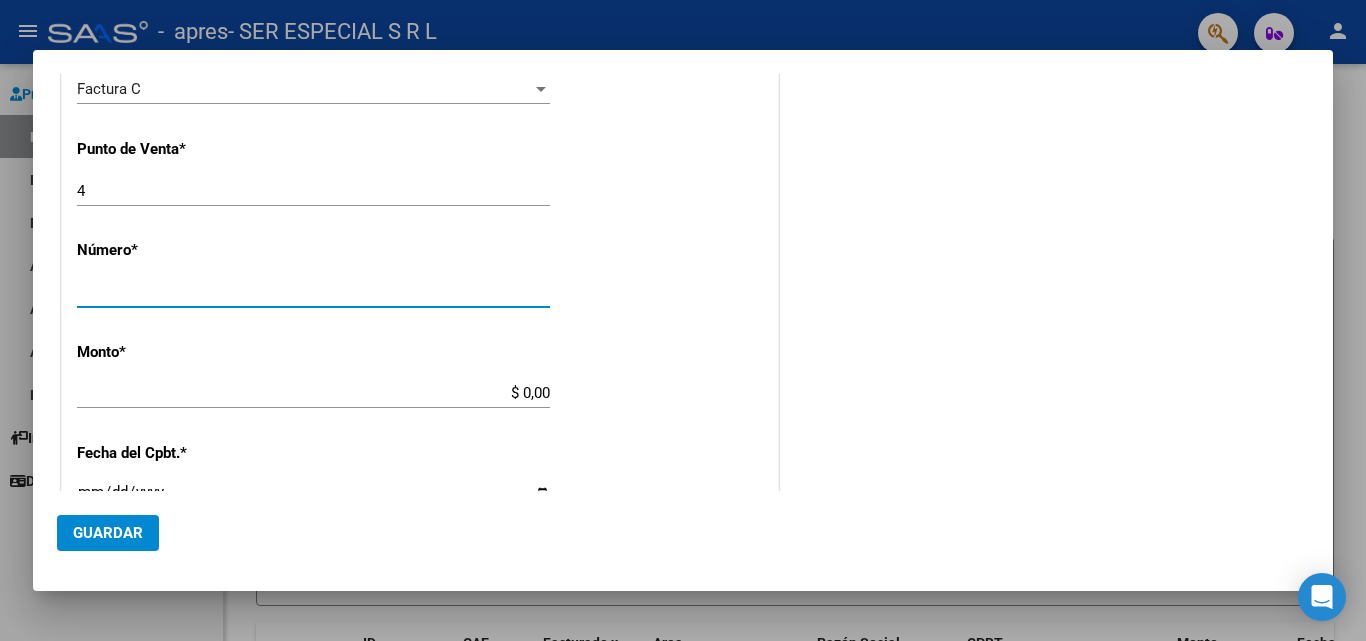 type on "[NUMERIC_ID]" 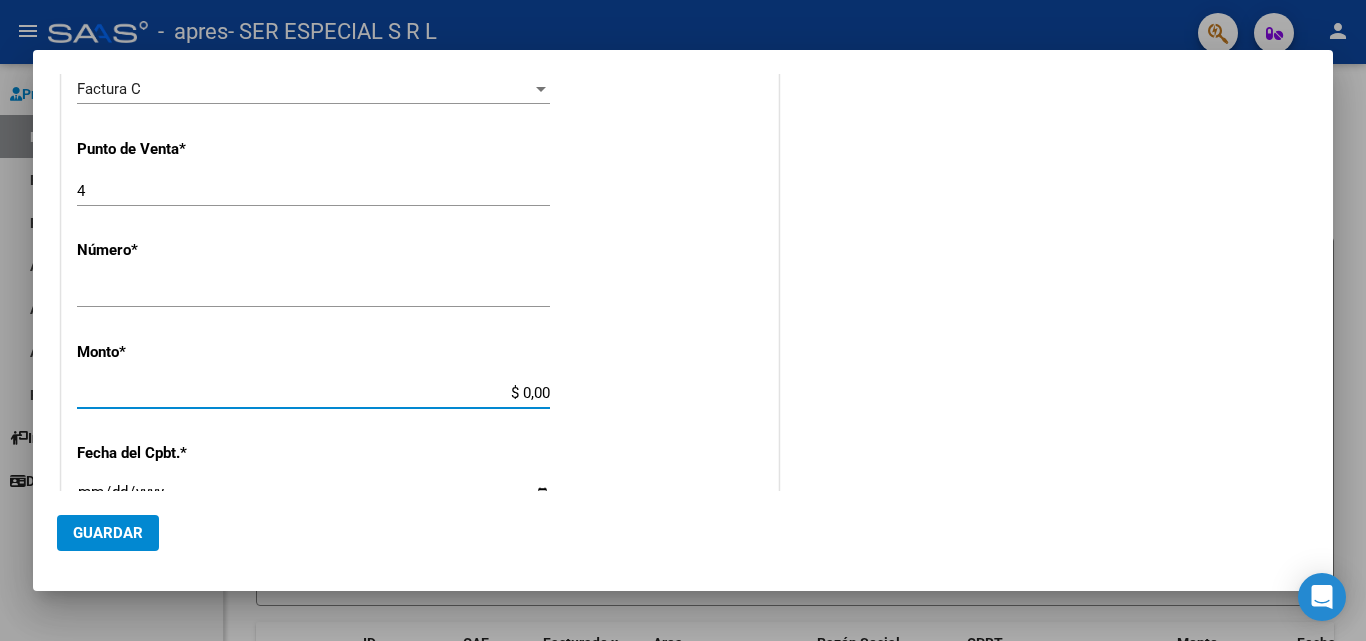 drag, startPoint x: 528, startPoint y: 389, endPoint x: 562, endPoint y: 359, distance: 45.343136 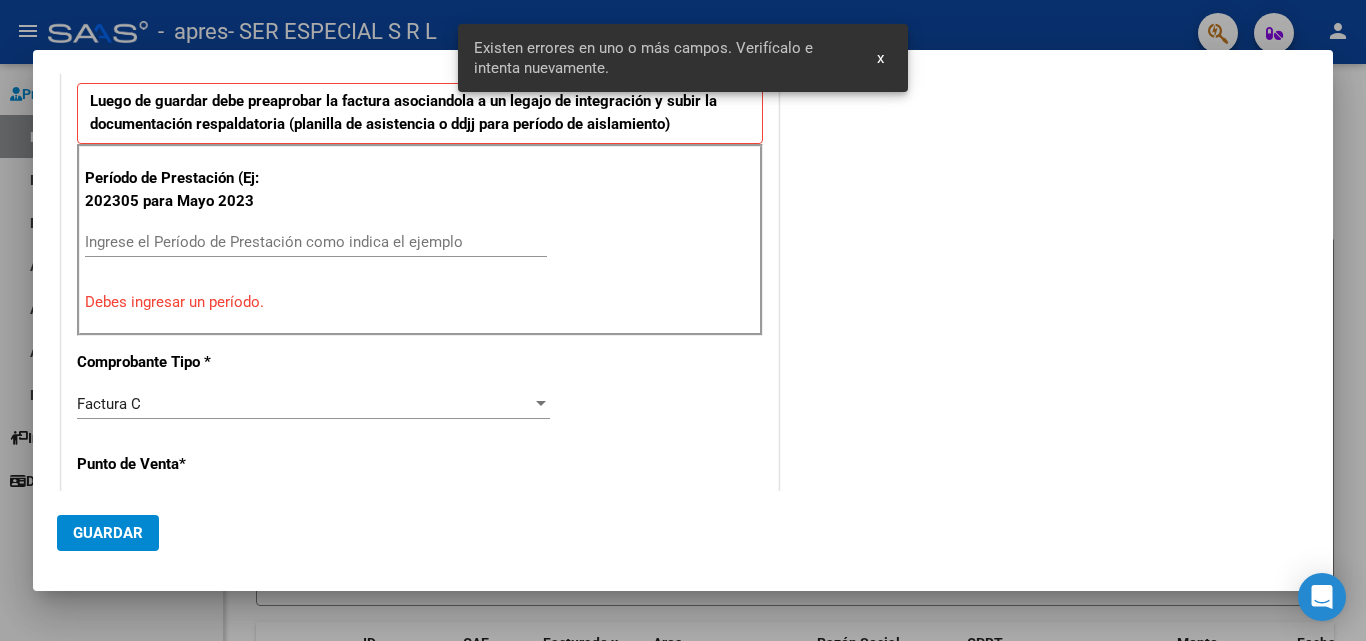 scroll, scrollTop: 377, scrollLeft: 0, axis: vertical 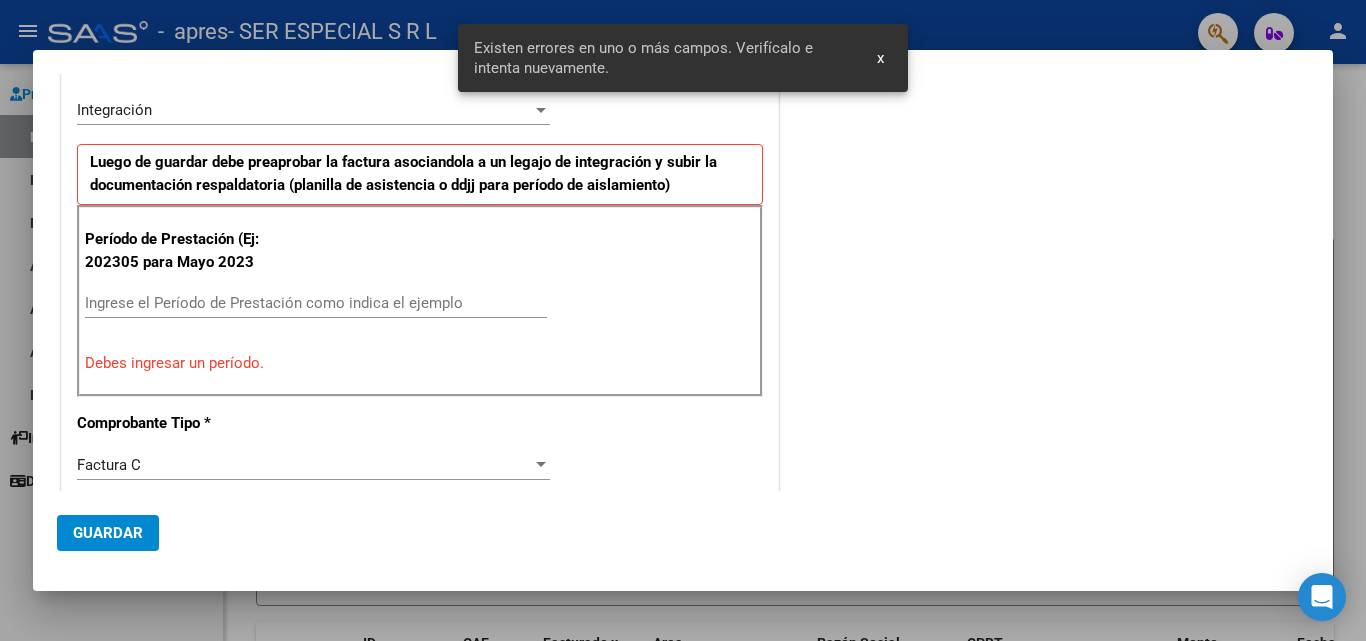 type on "$ 0,72" 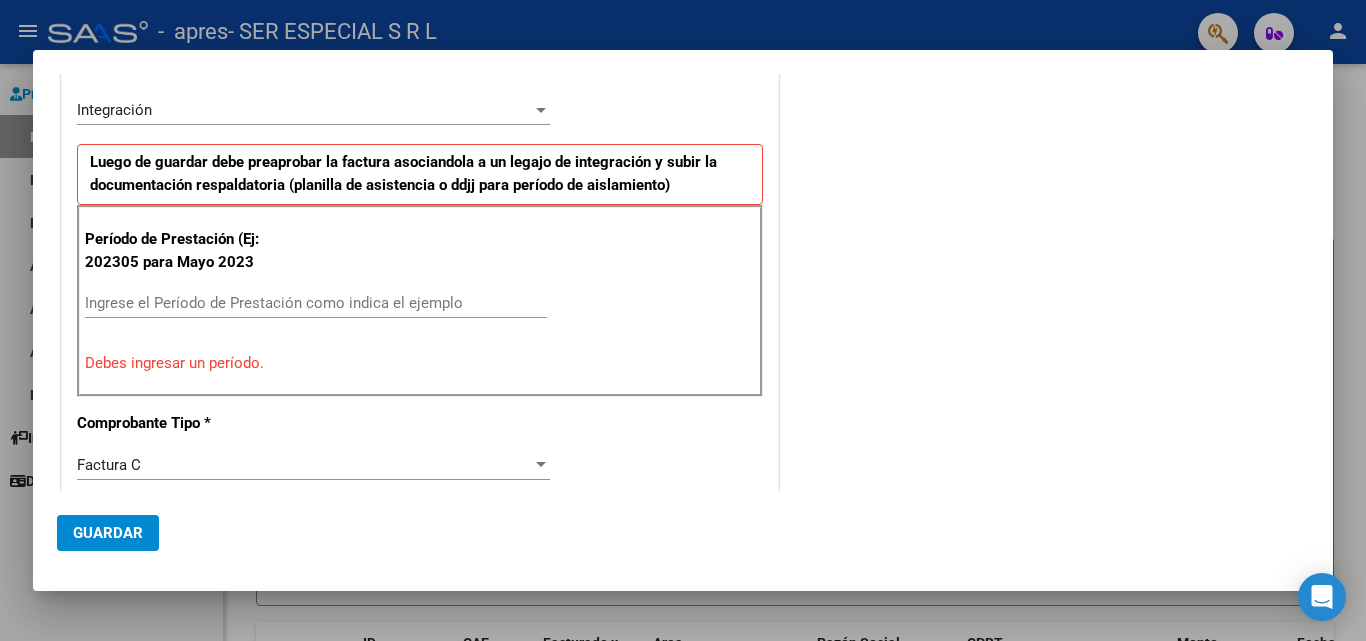 click on "Ingrese el Período de Prestación como indica el ejemplo" at bounding box center [316, 303] 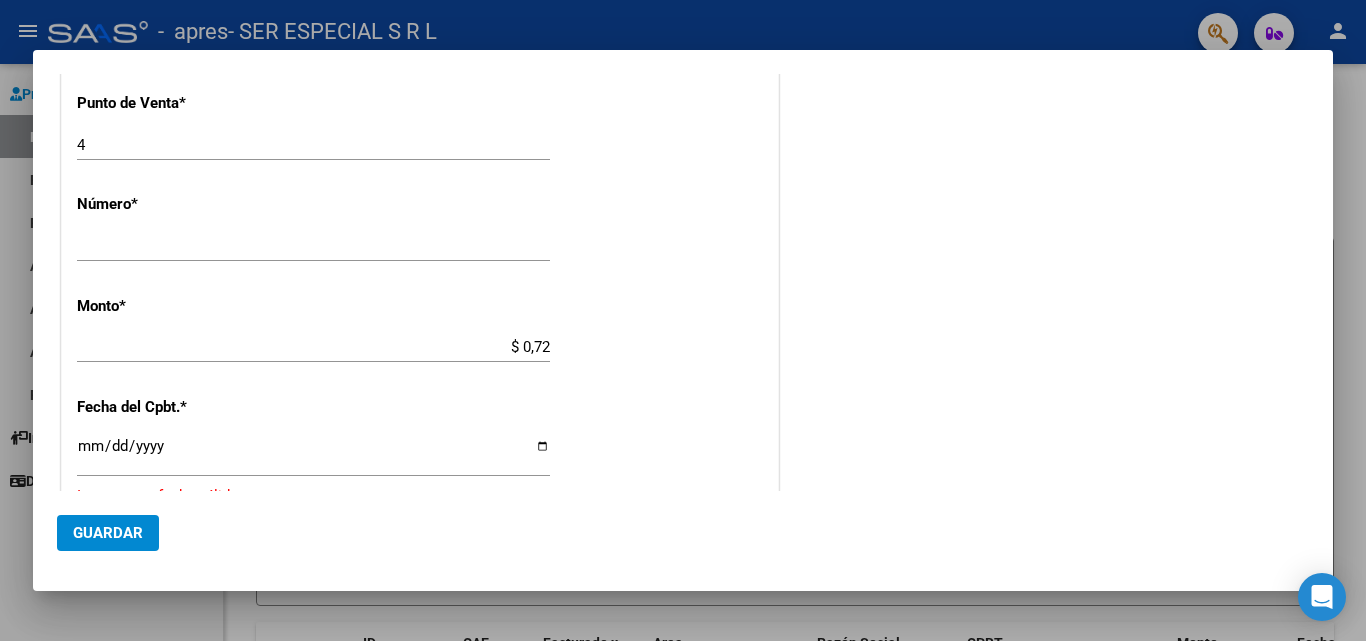 scroll, scrollTop: 777, scrollLeft: 0, axis: vertical 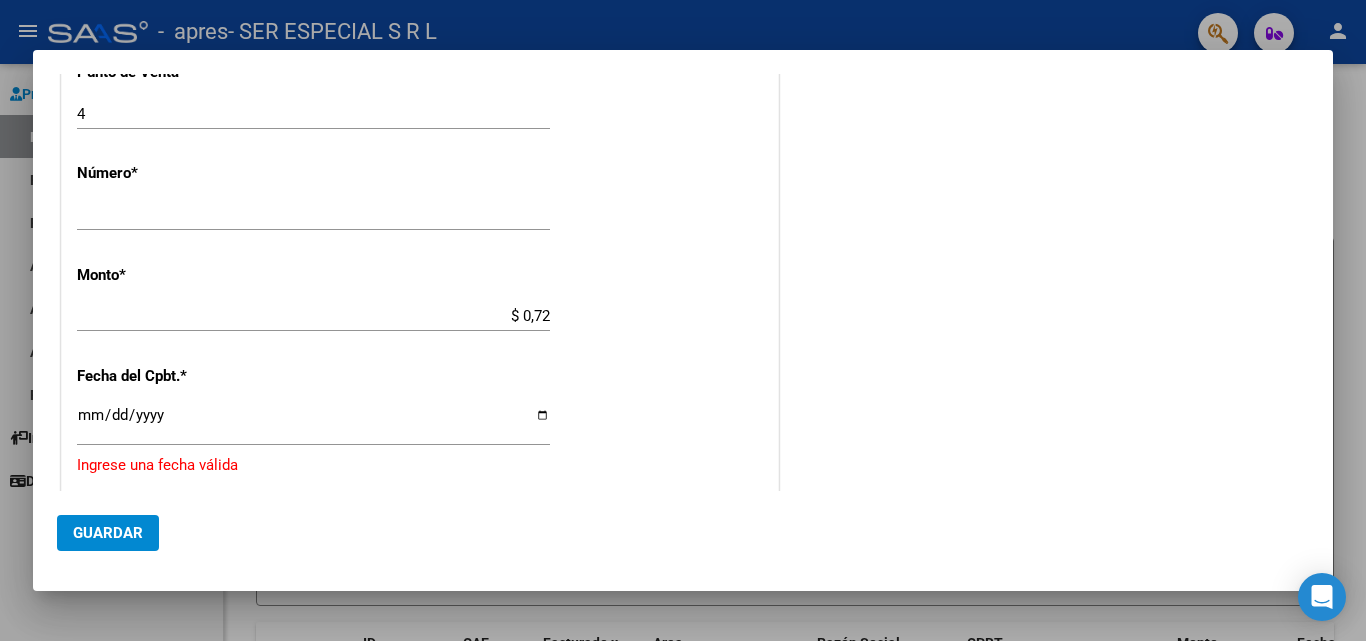 type on "202507" 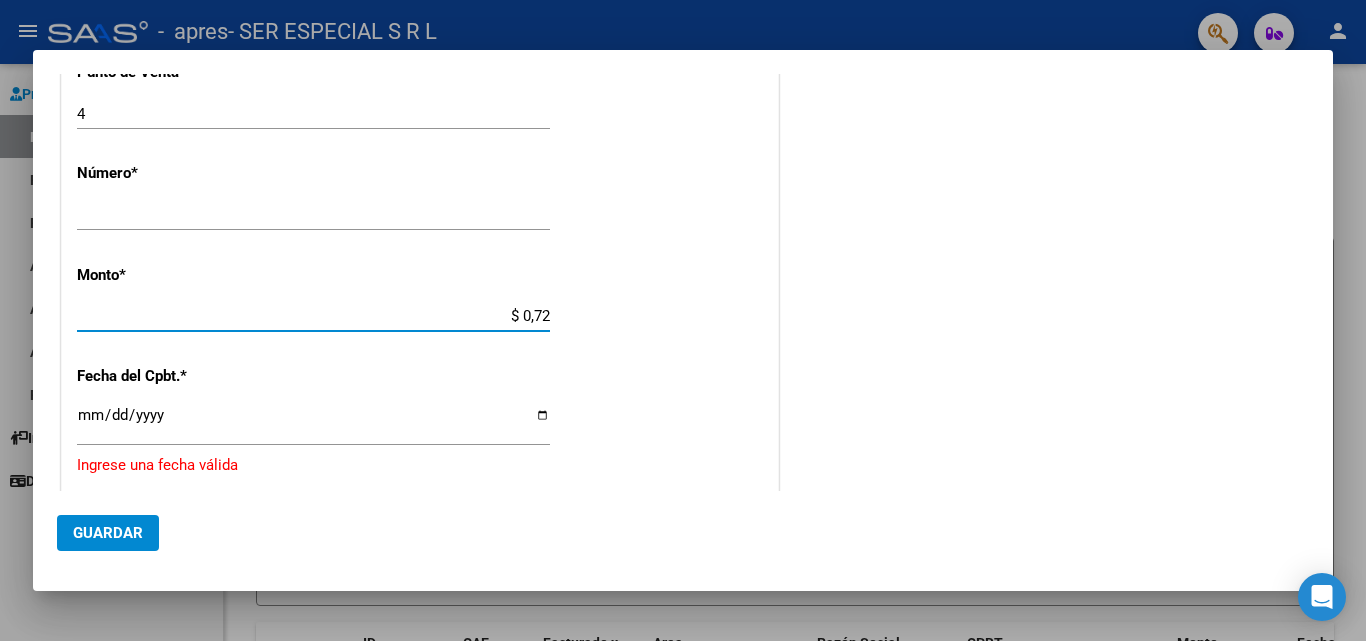 drag, startPoint x: 518, startPoint y: 311, endPoint x: 626, endPoint y: 332, distance: 110.02273 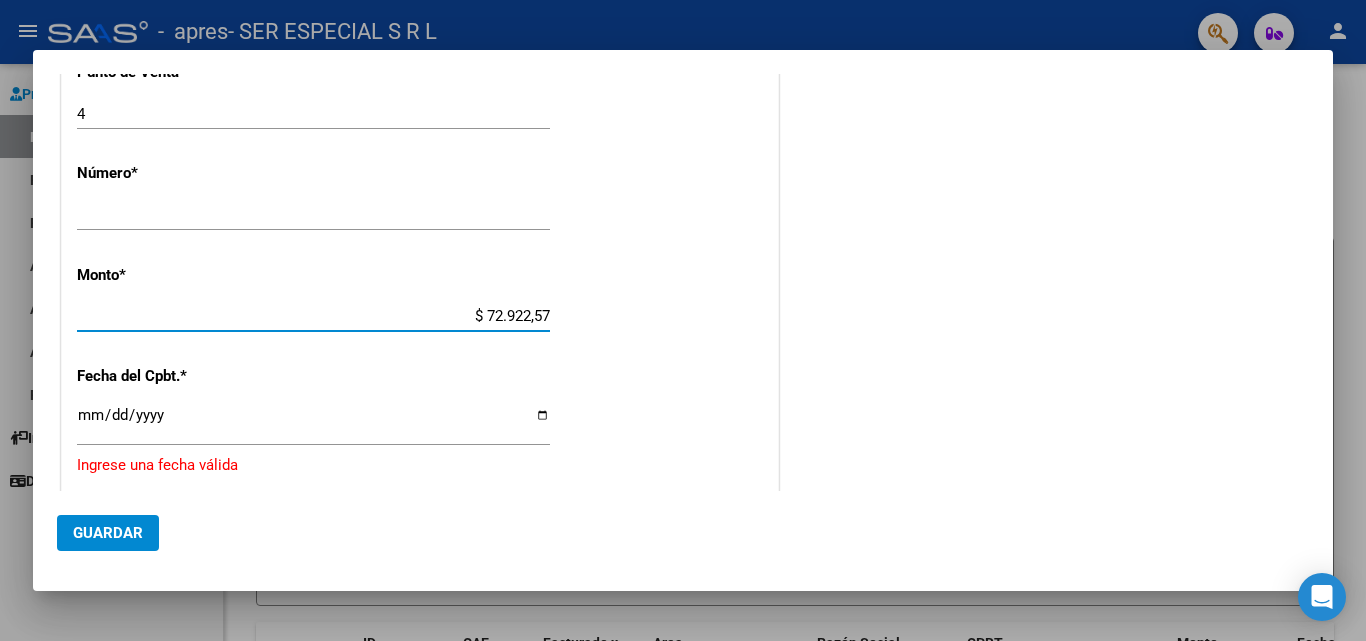 type on "$ 729.225,79" 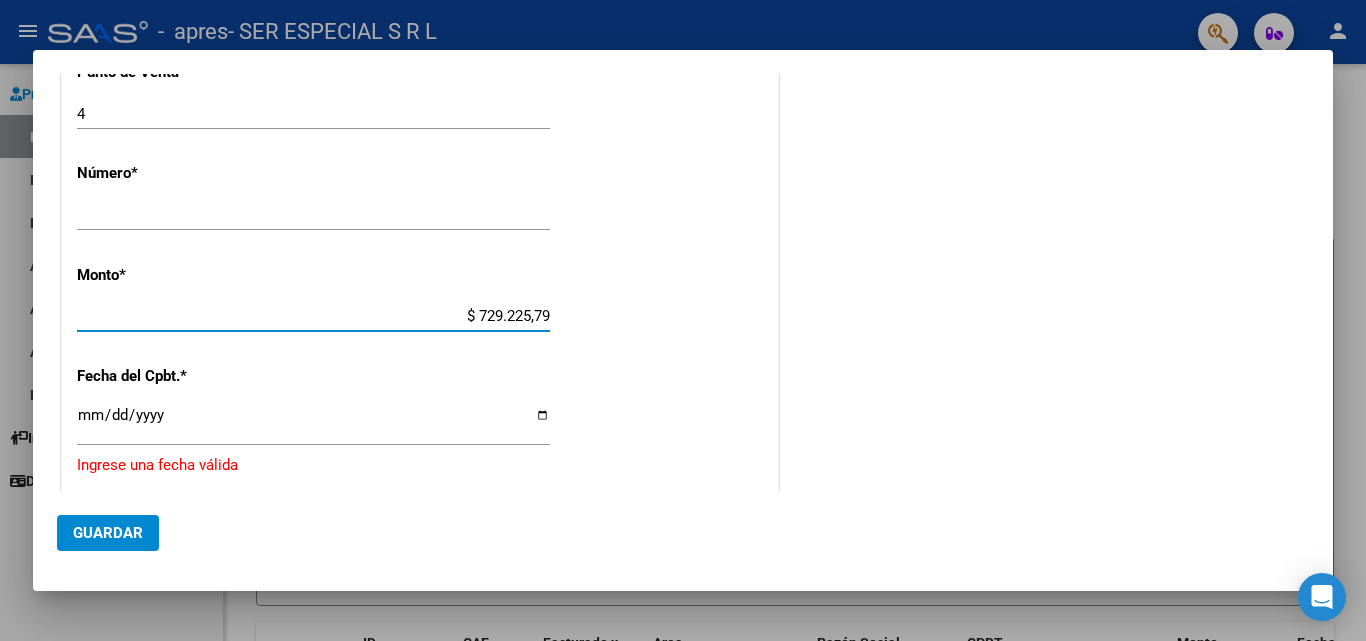 click on "Ingresar la fecha" at bounding box center (313, 423) 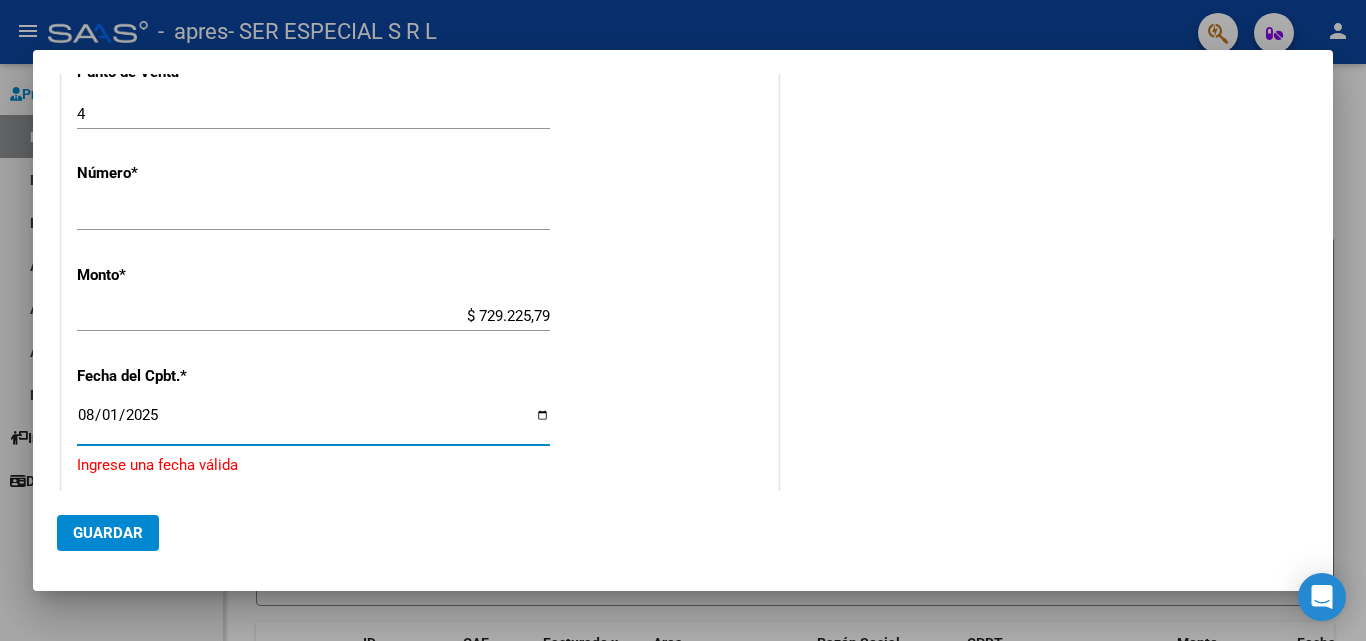 type on "2025-08-01" 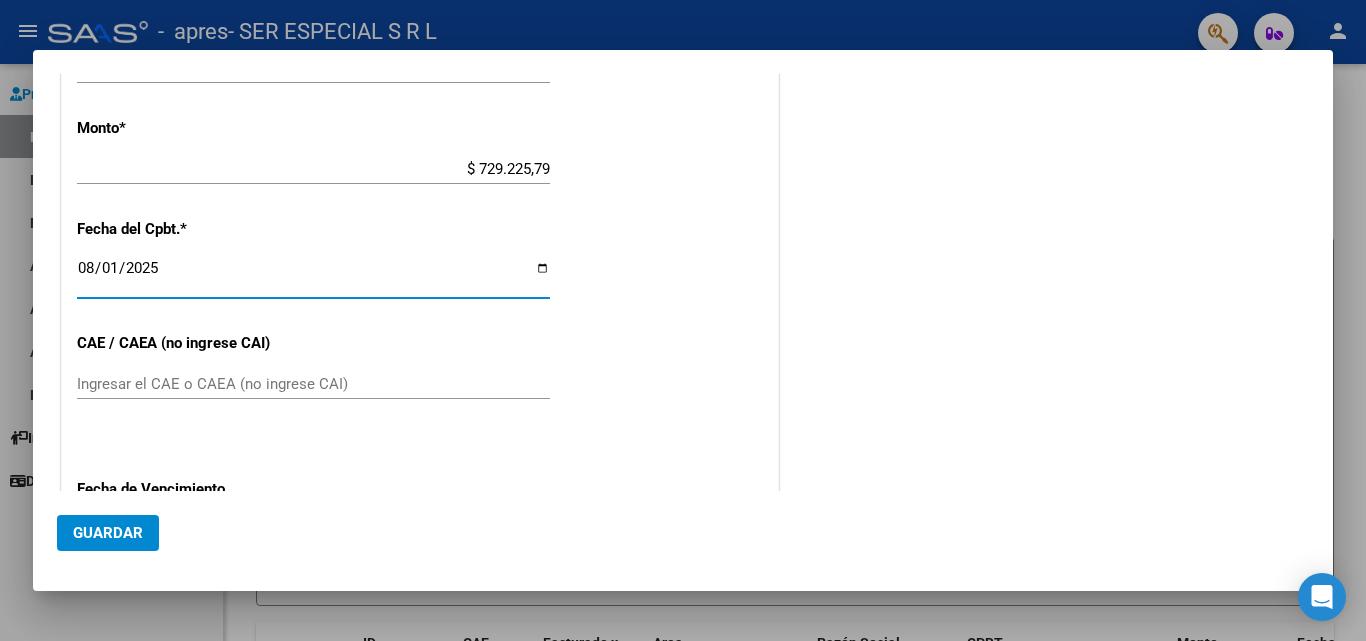 scroll, scrollTop: 977, scrollLeft: 0, axis: vertical 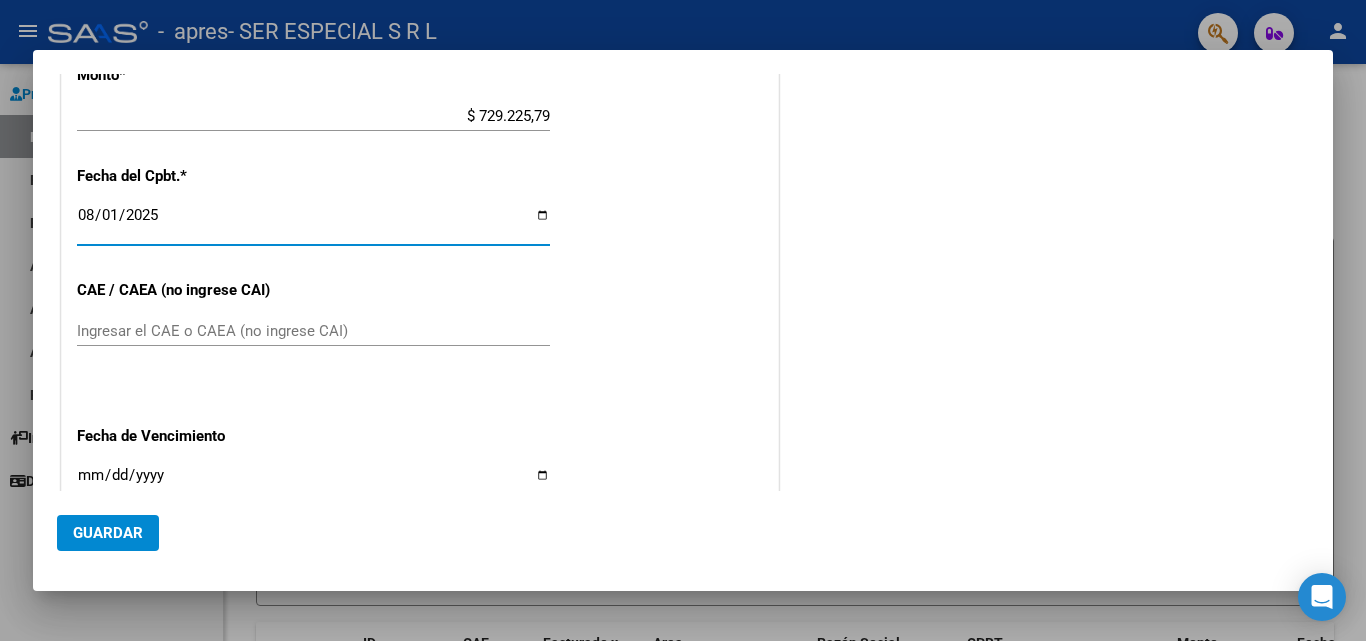 click on "Ingresar el CAE o CAEA (no ingrese CAI)" at bounding box center (313, 331) 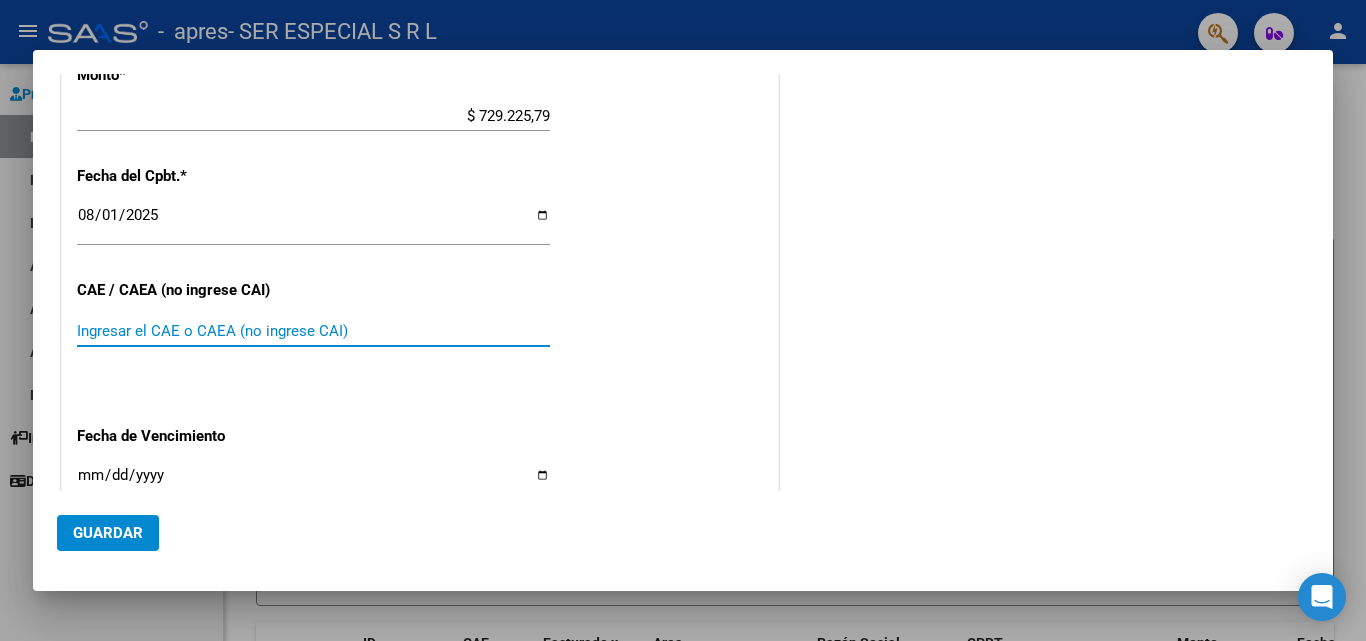 paste on "[NUMERIC_ID]" 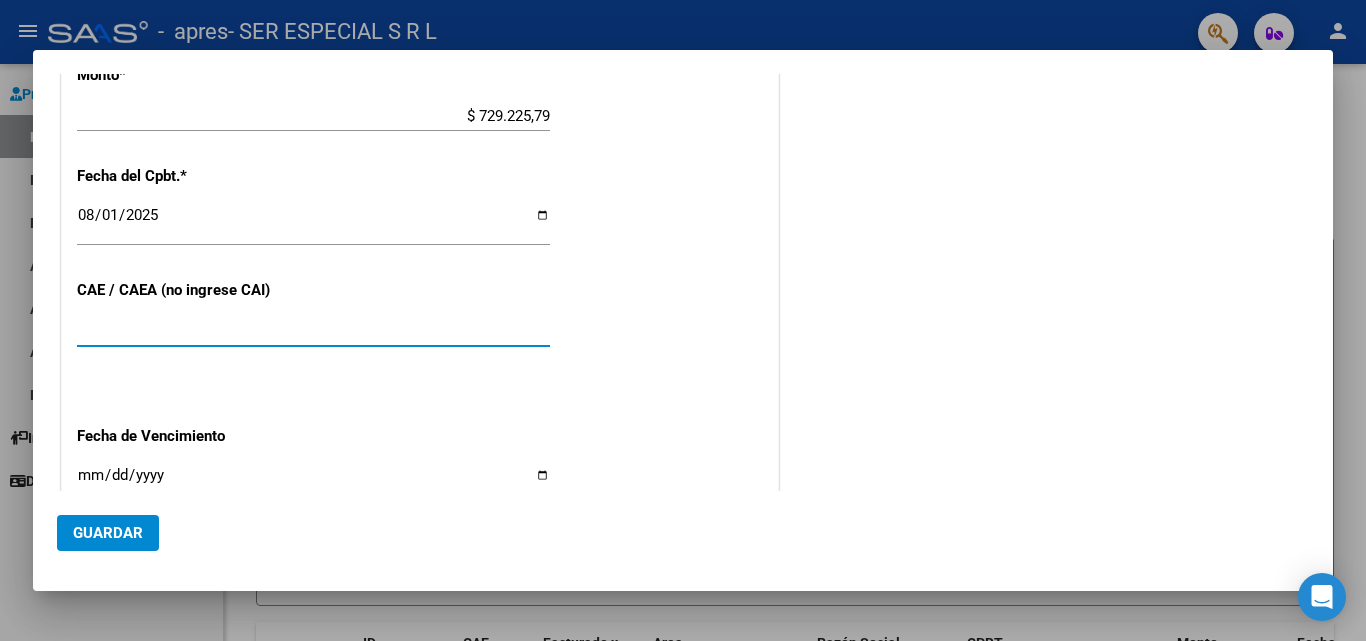 type on "[NUMERIC_ID]" 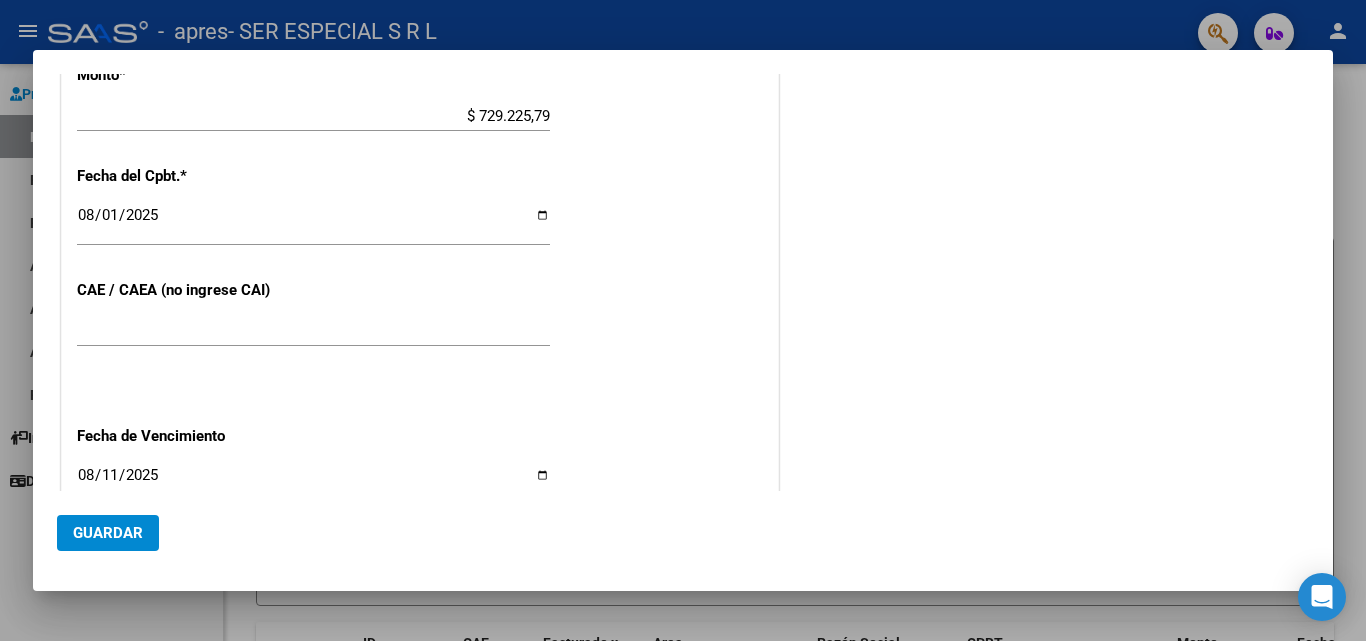 type on "2025-08-11" 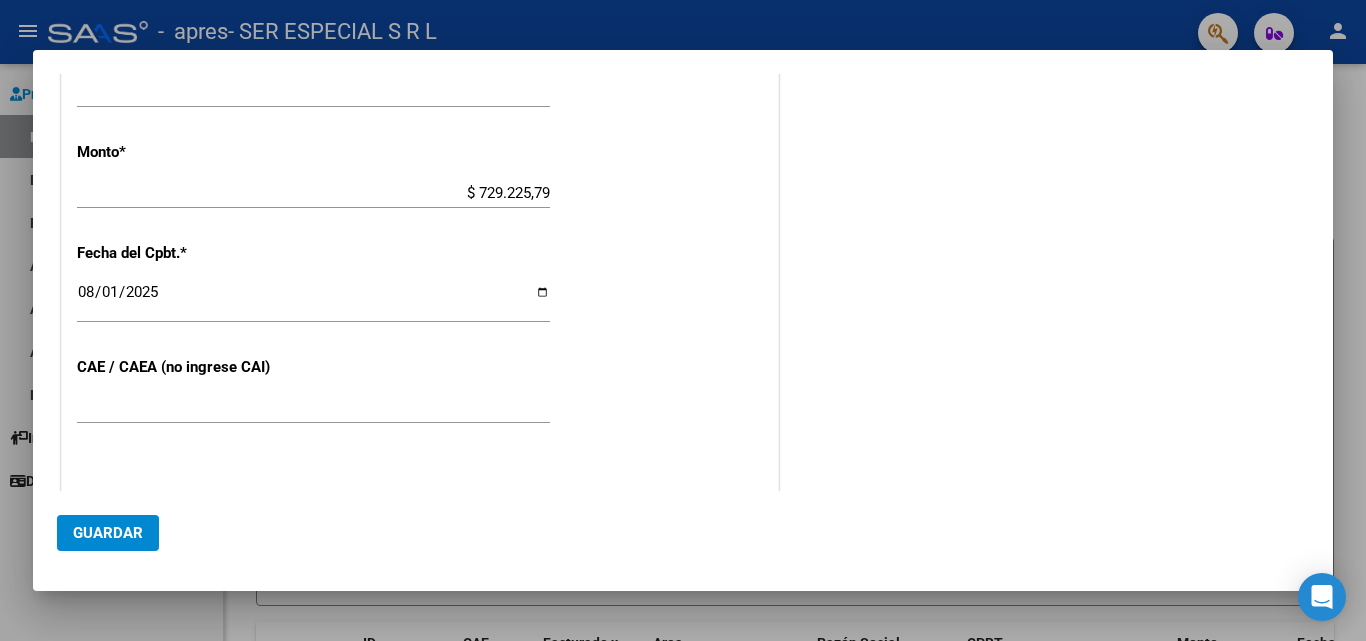 scroll, scrollTop: 1232, scrollLeft: 0, axis: vertical 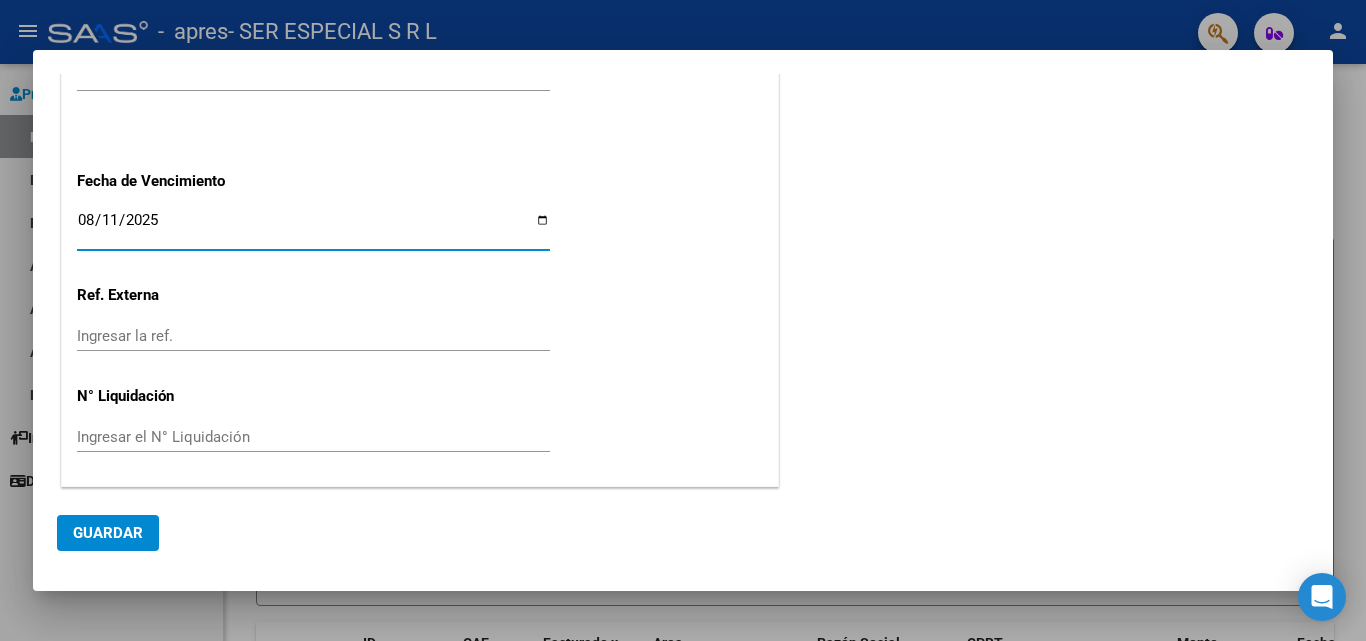 click on "Guardar" 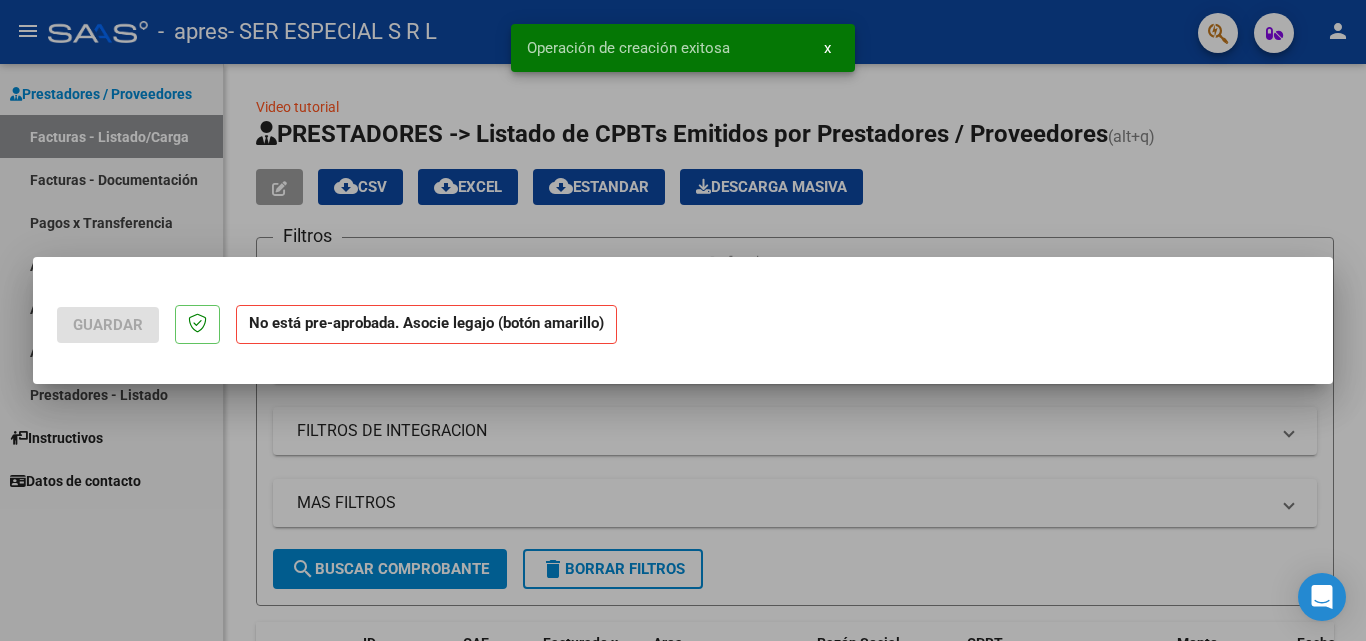 scroll, scrollTop: 0, scrollLeft: 0, axis: both 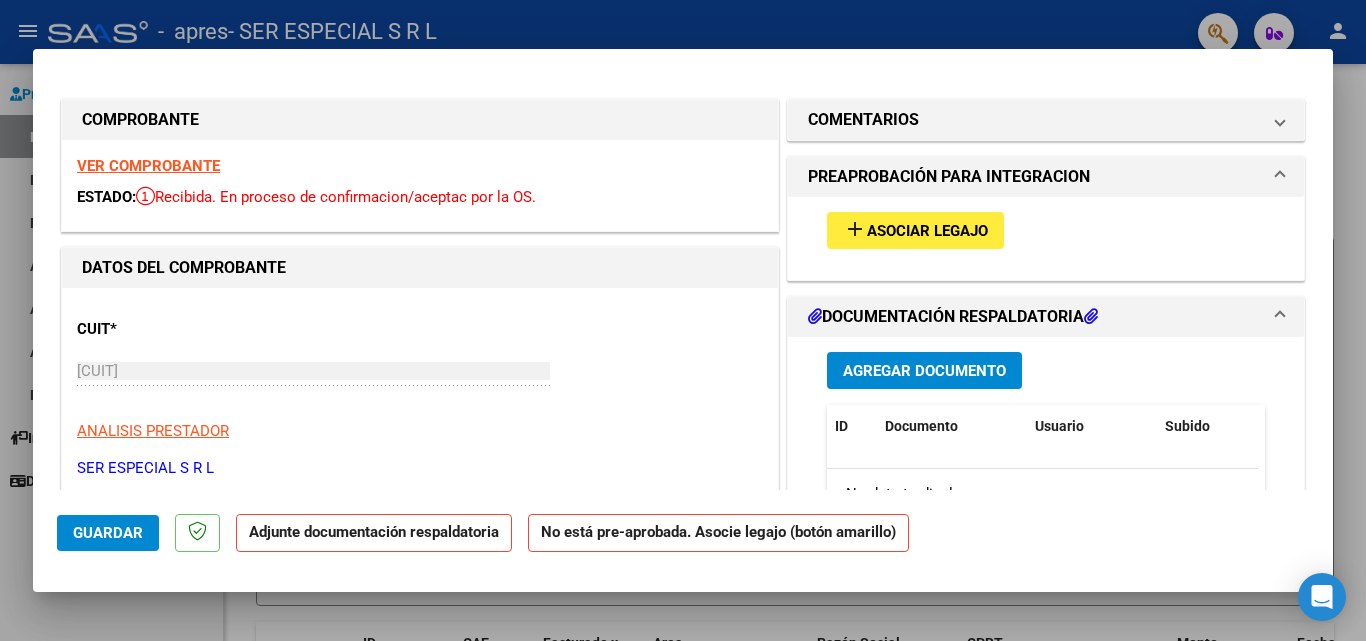 click on "Agregar Documento" at bounding box center [924, 371] 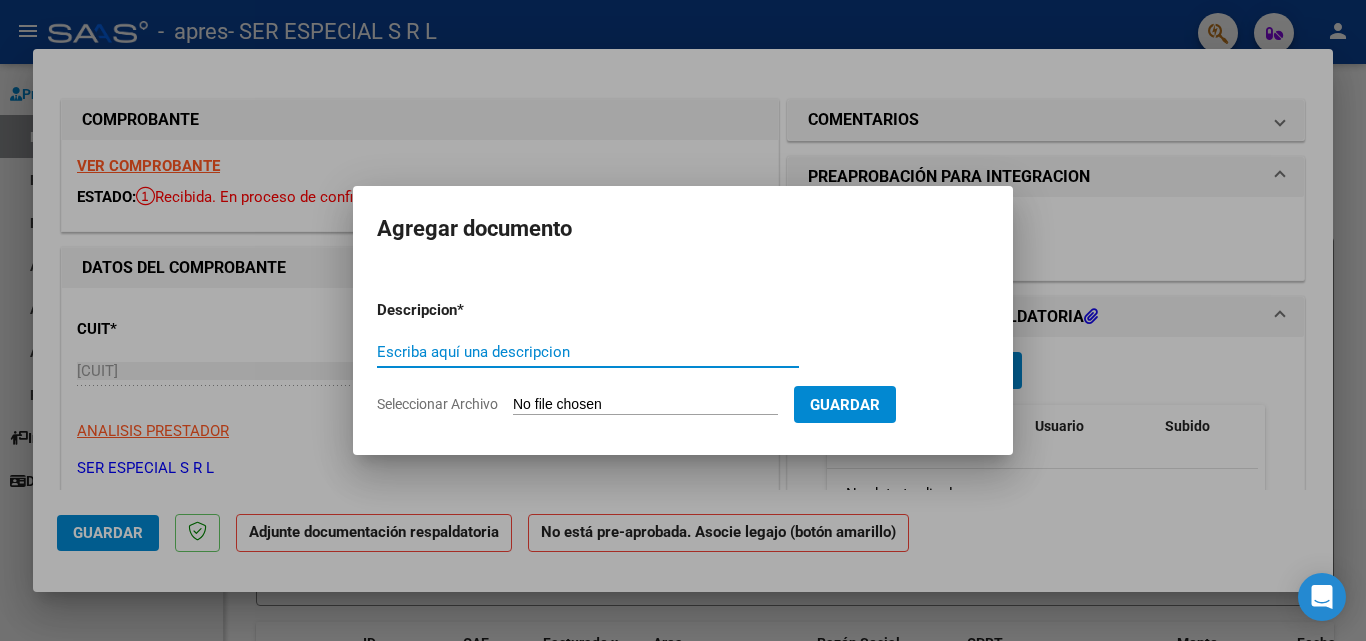 click on "Escriba aquí una descripcion" at bounding box center (588, 352) 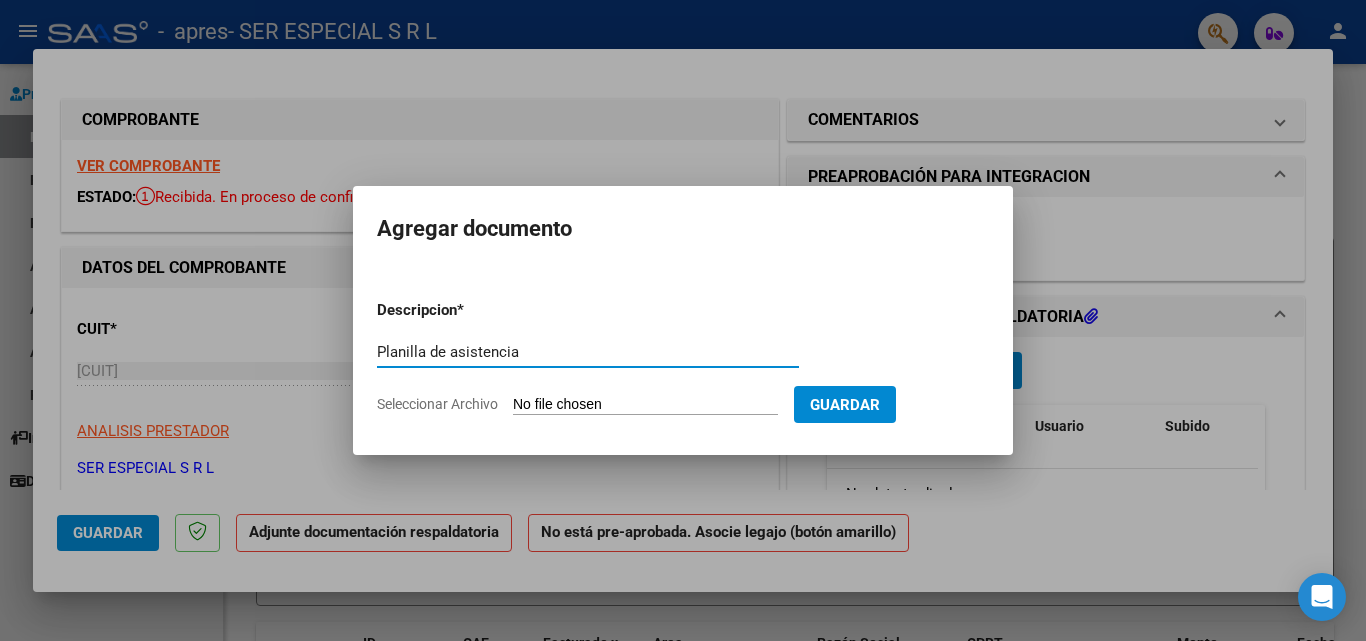 type on "Planilla de asistencia" 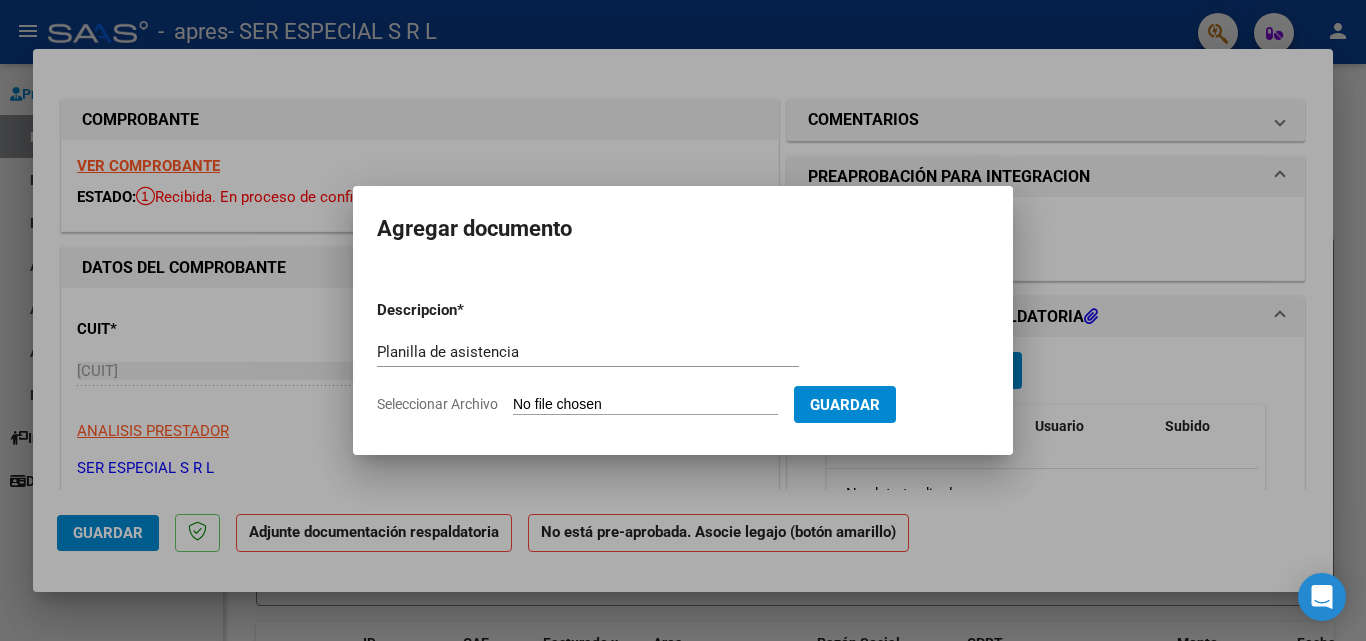 type on "C:\fakepath\[NAME] Planilla de Asistencia.pdf" 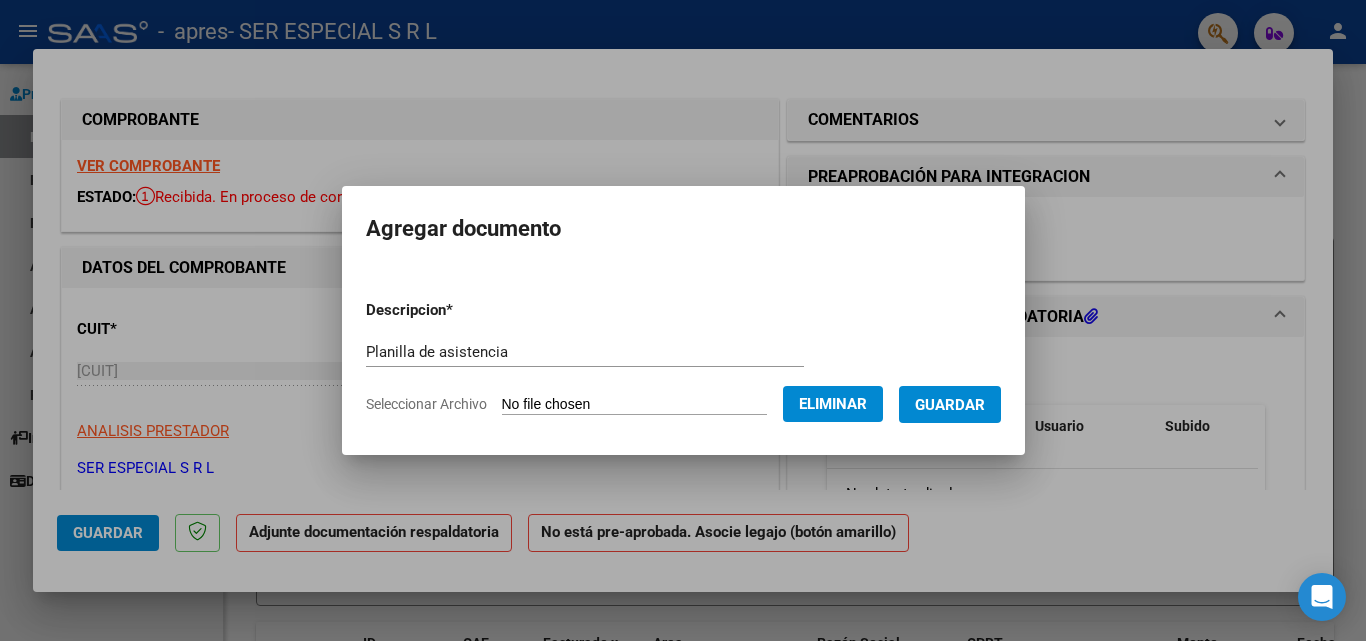 click on "Guardar" at bounding box center (950, 405) 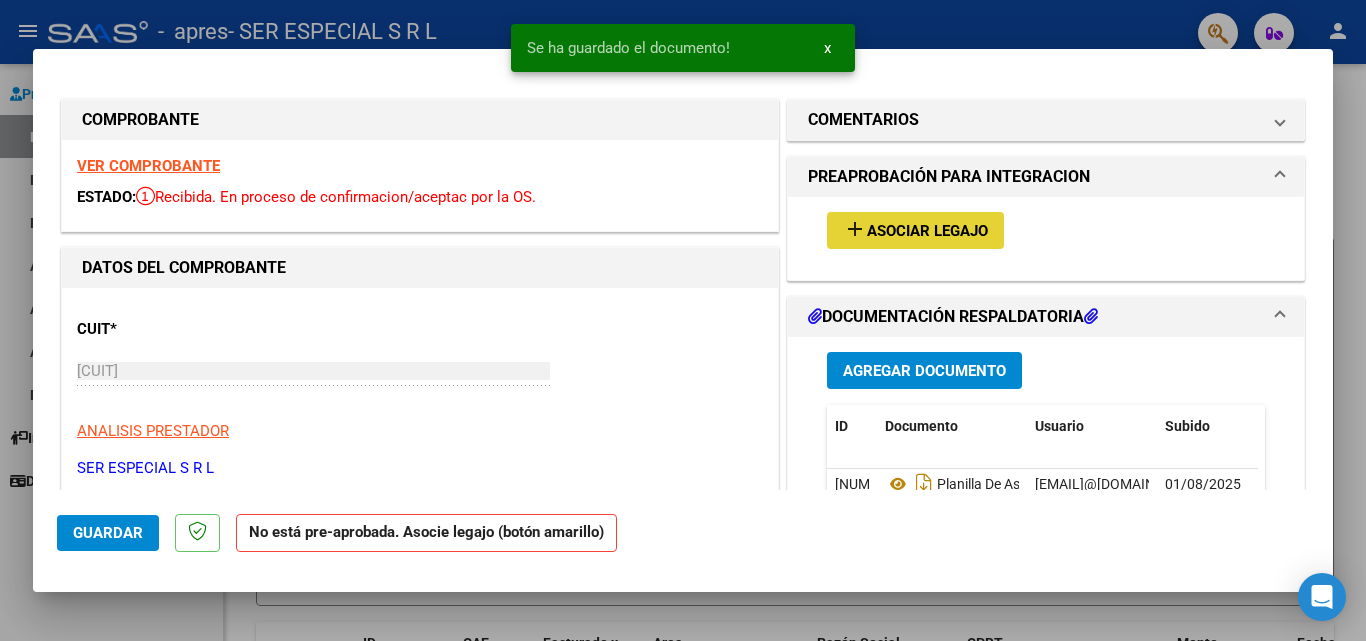 click on "Asociar Legajo" at bounding box center (927, 231) 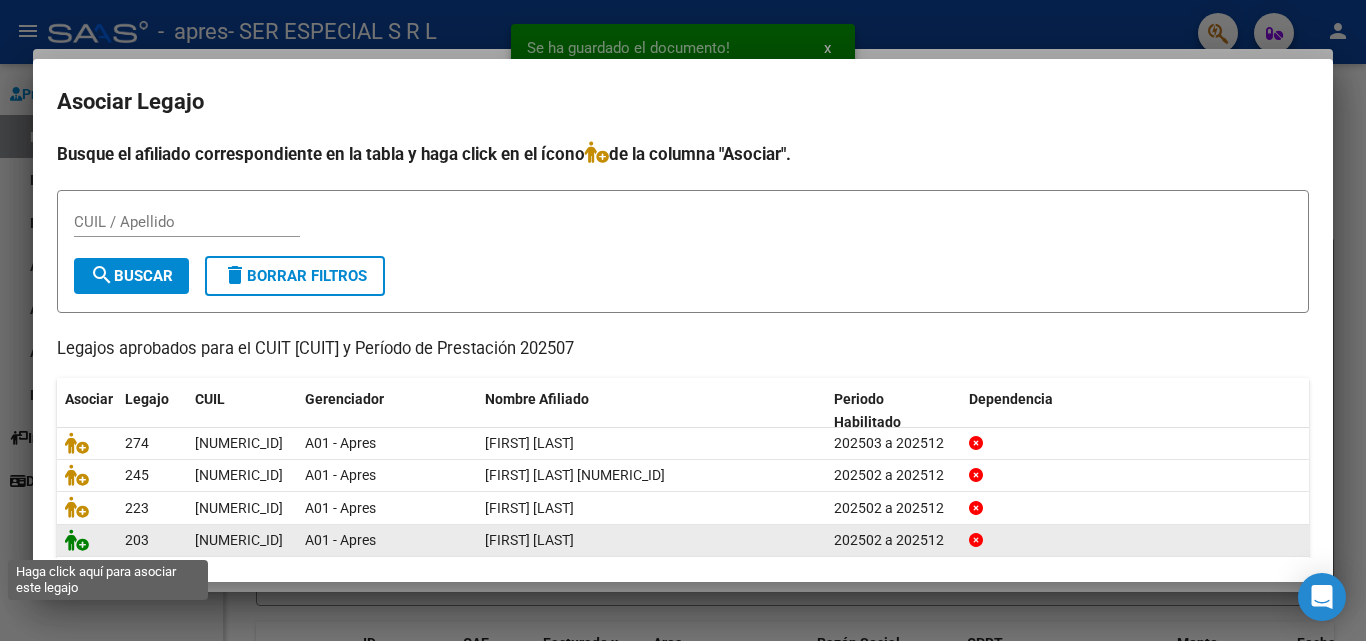 click 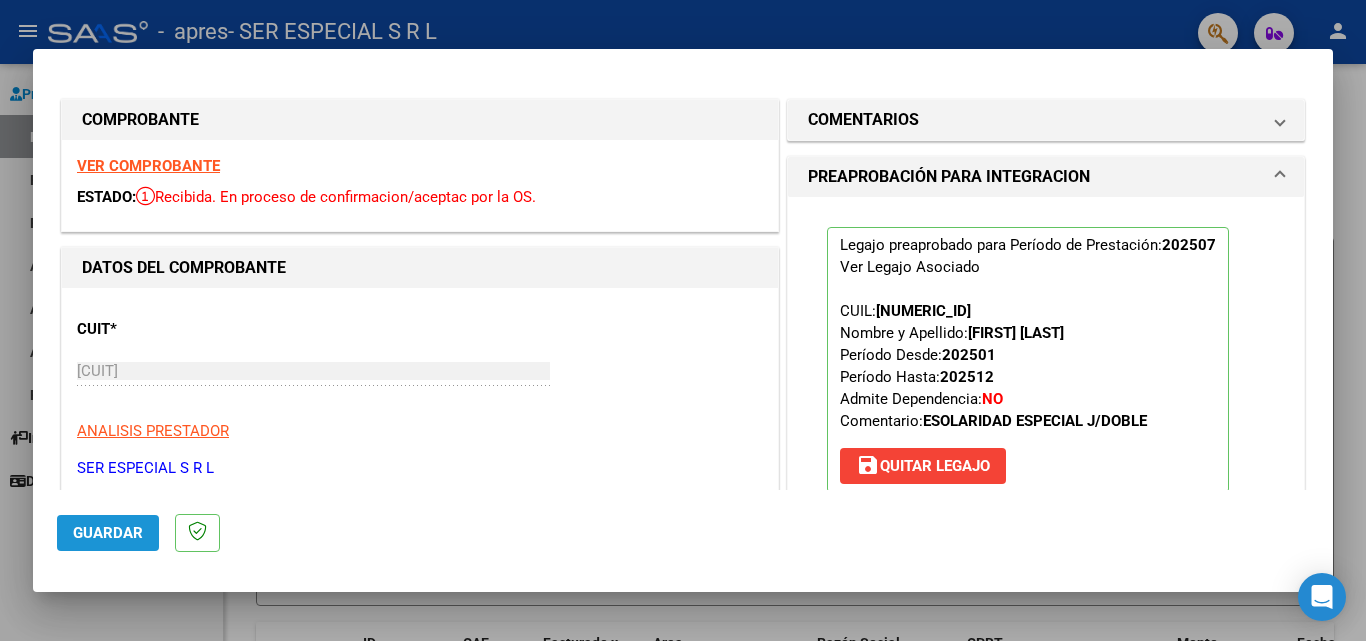 click on "Guardar" 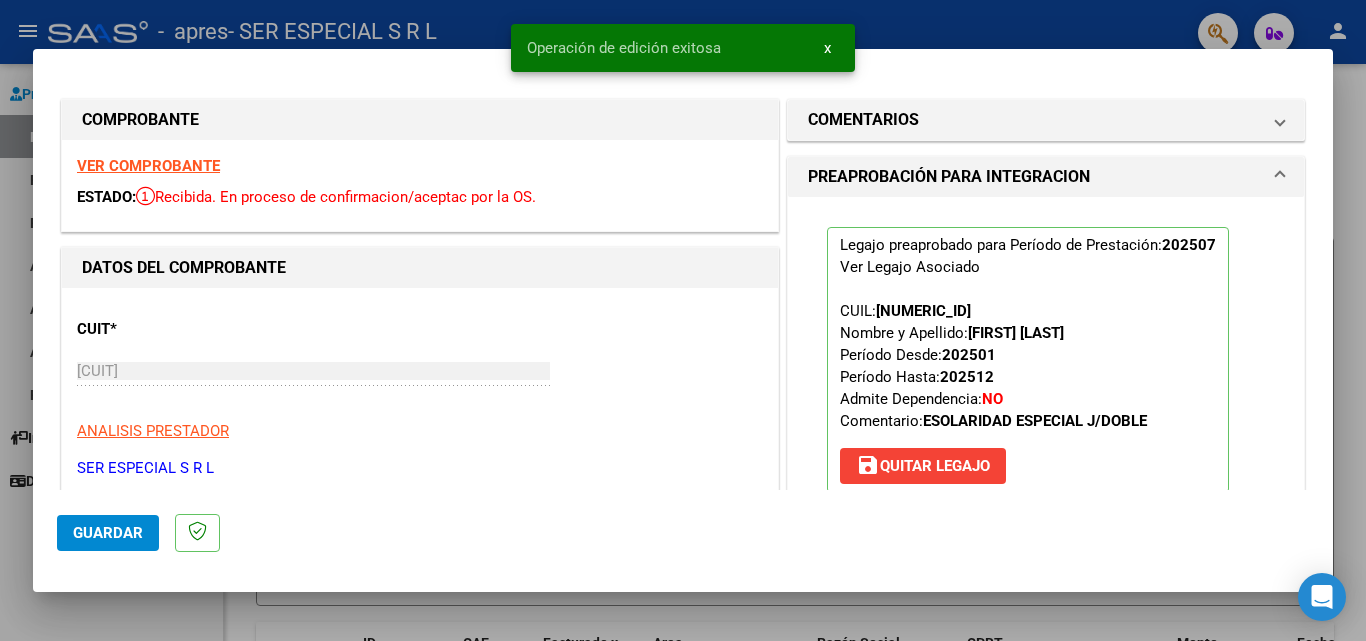 click at bounding box center (683, 320) 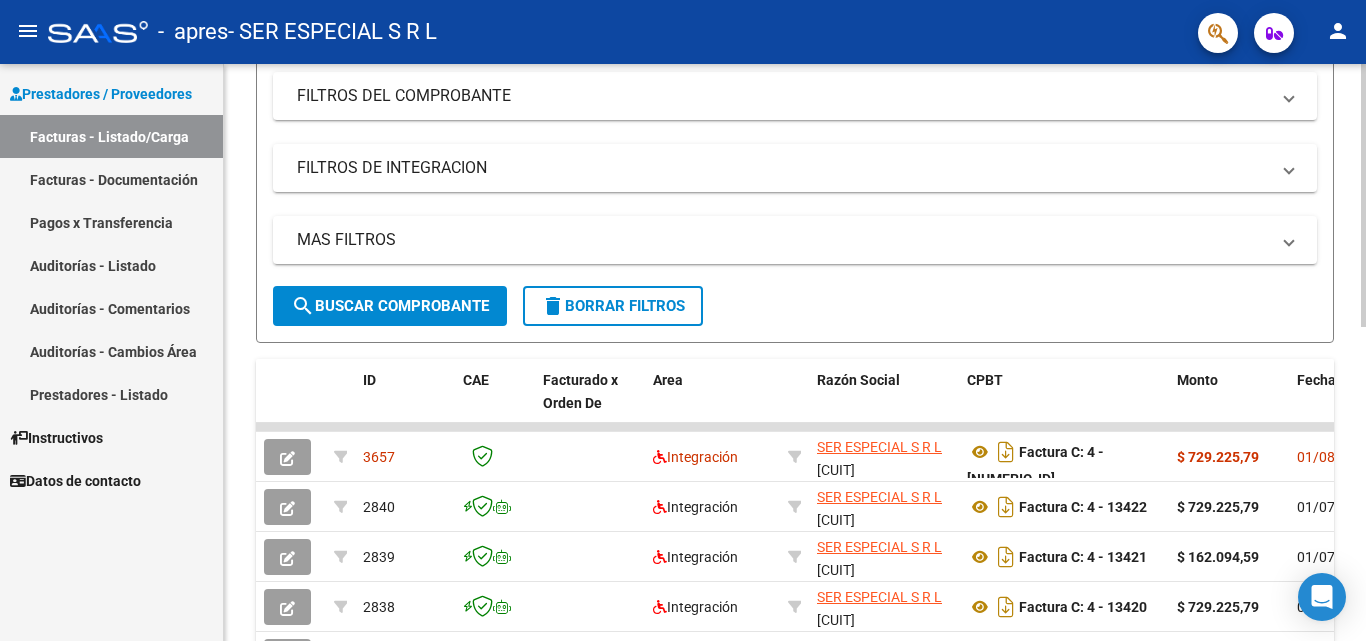 scroll, scrollTop: 100, scrollLeft: 0, axis: vertical 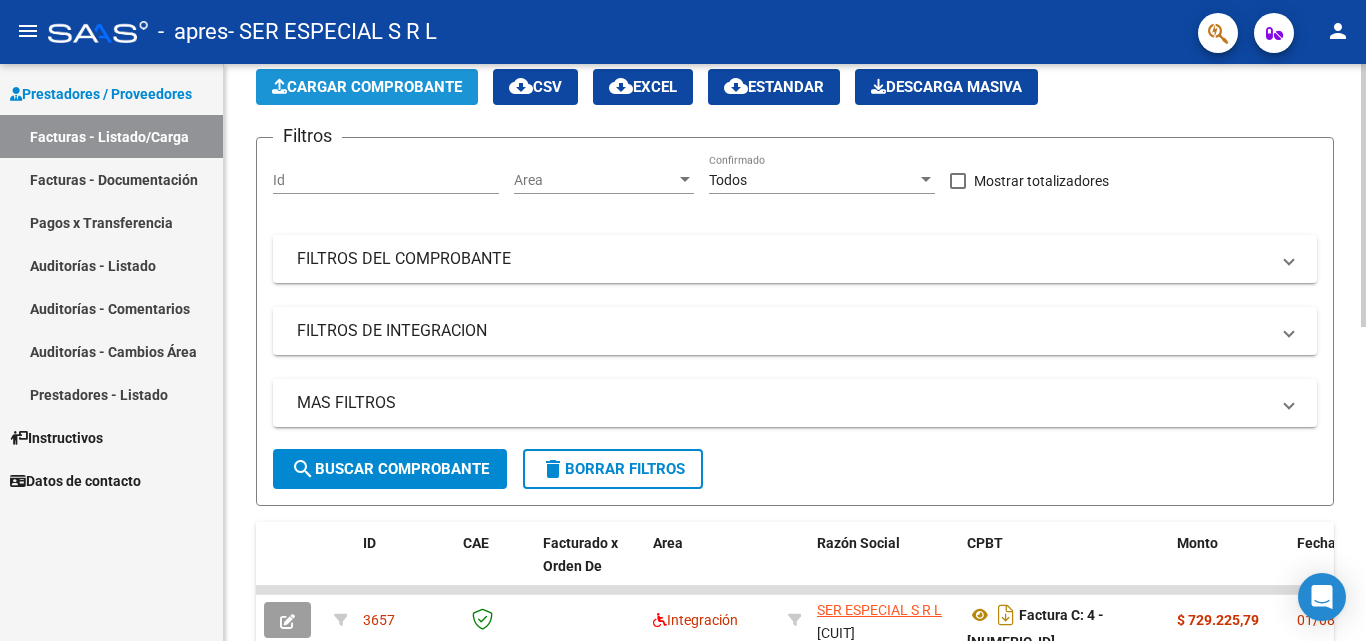 click on "Cargar Comprobante" 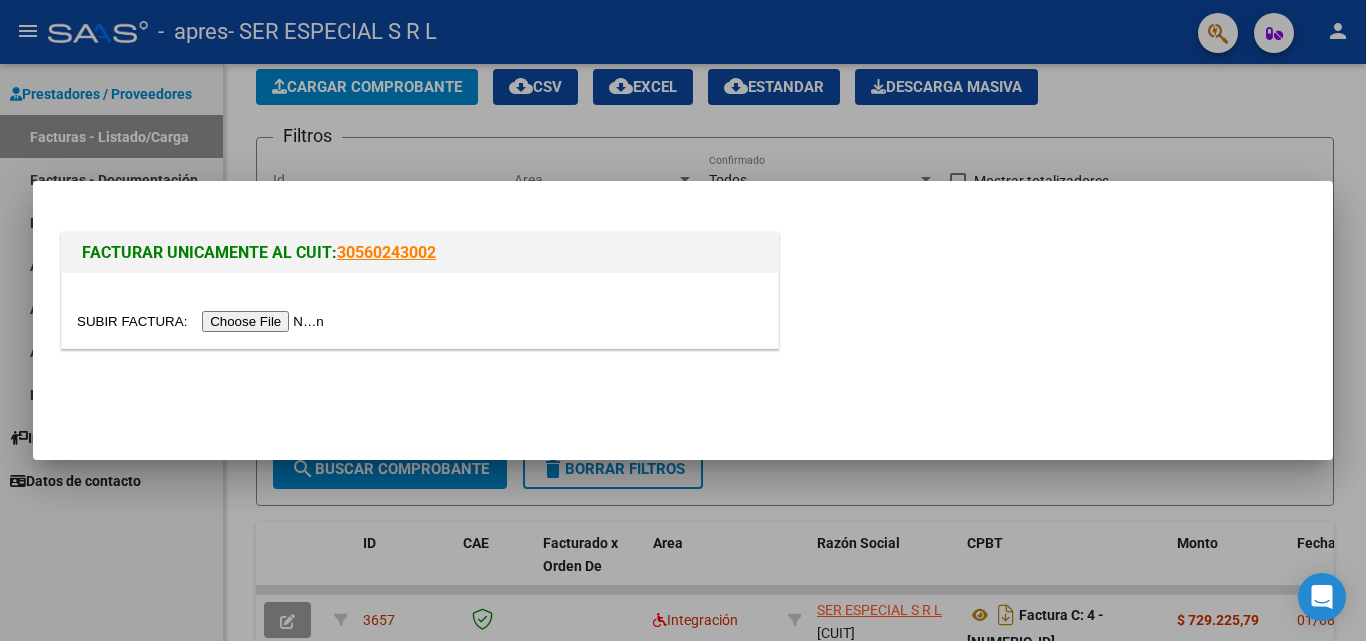 click at bounding box center [203, 321] 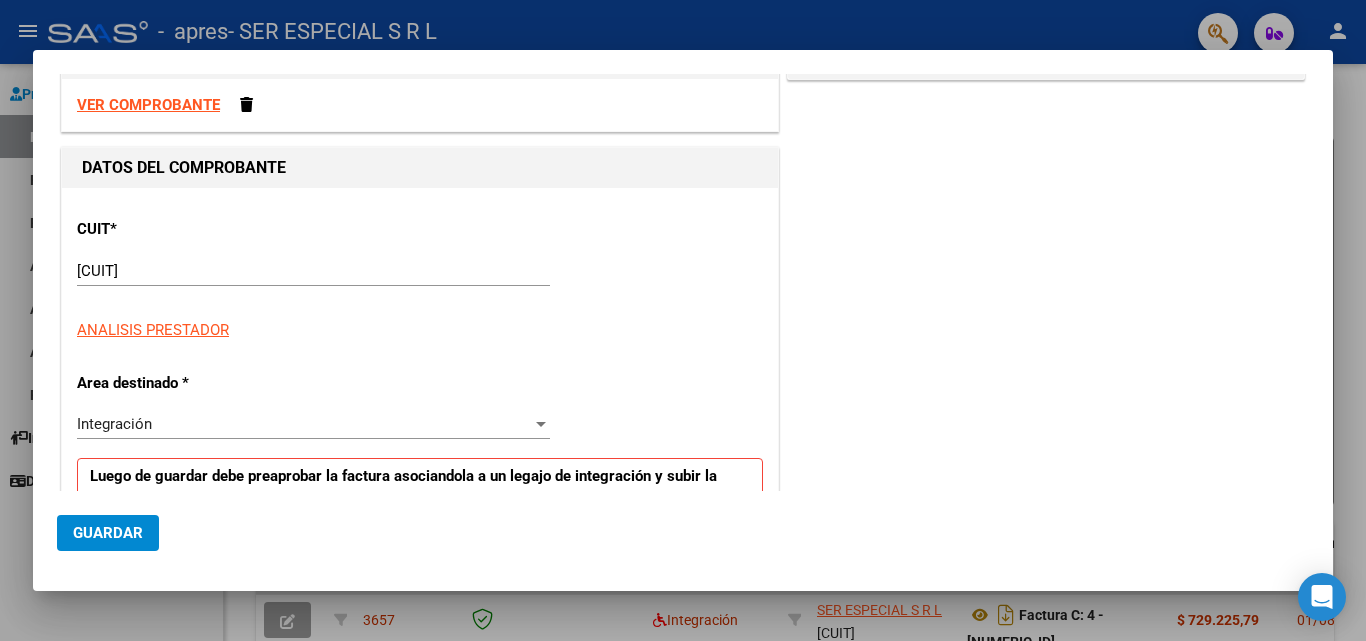 scroll, scrollTop: 0, scrollLeft: 0, axis: both 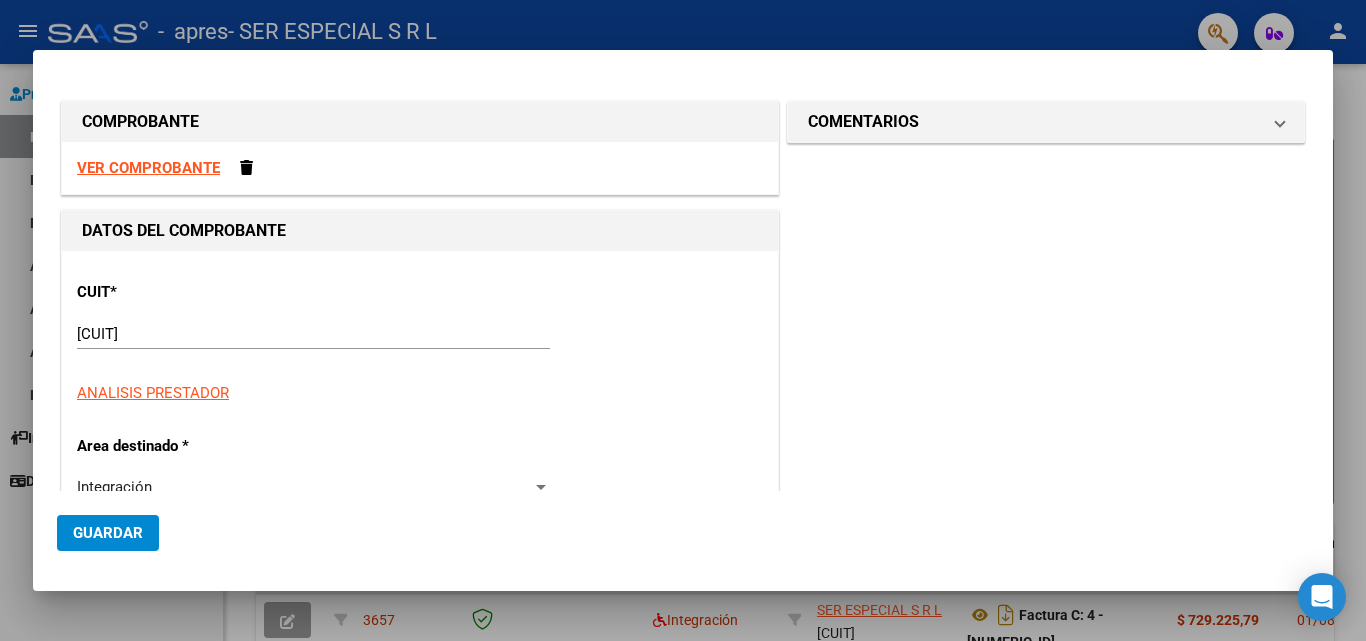 click on "VER COMPROBANTE" at bounding box center (420, 168) 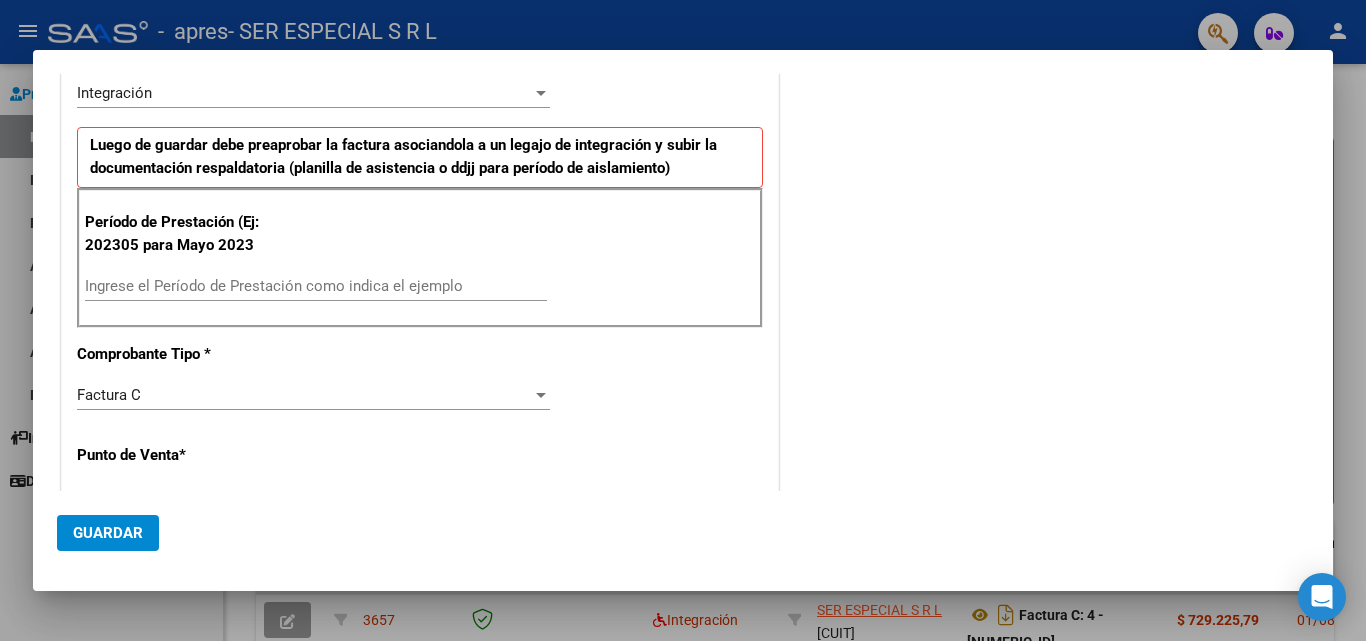 scroll, scrollTop: 400, scrollLeft: 0, axis: vertical 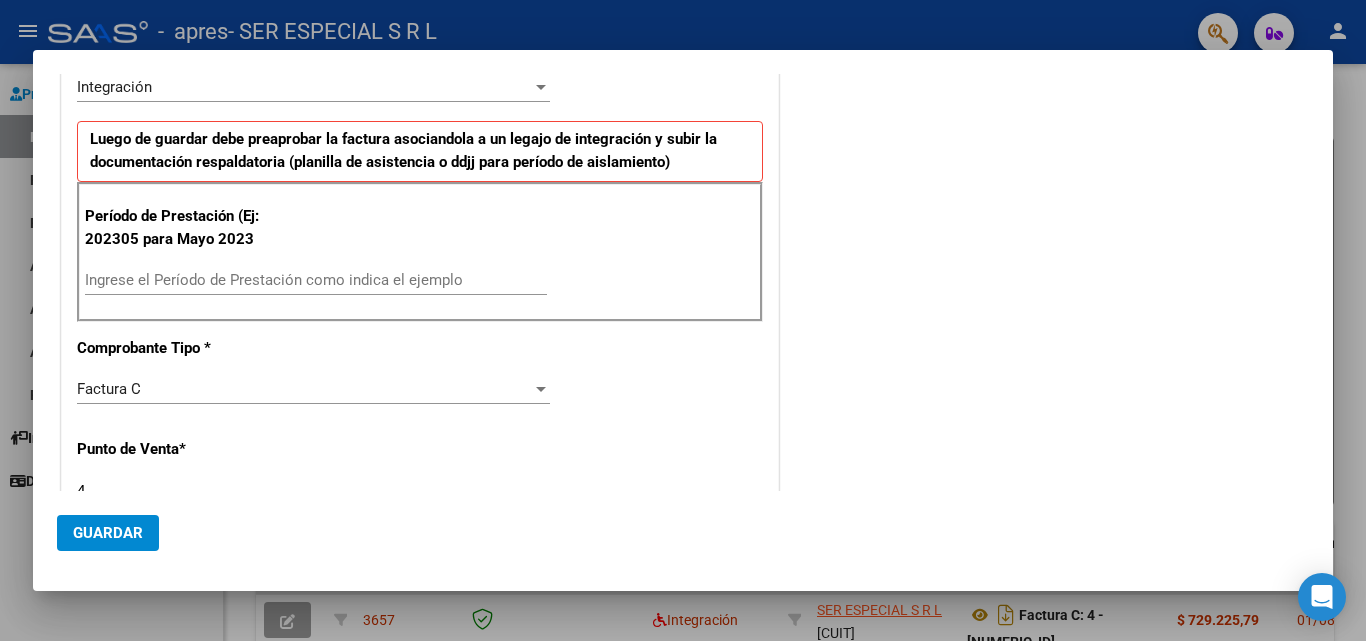click on "Ingrese el Período de Prestación como indica el ejemplo" at bounding box center [316, 280] 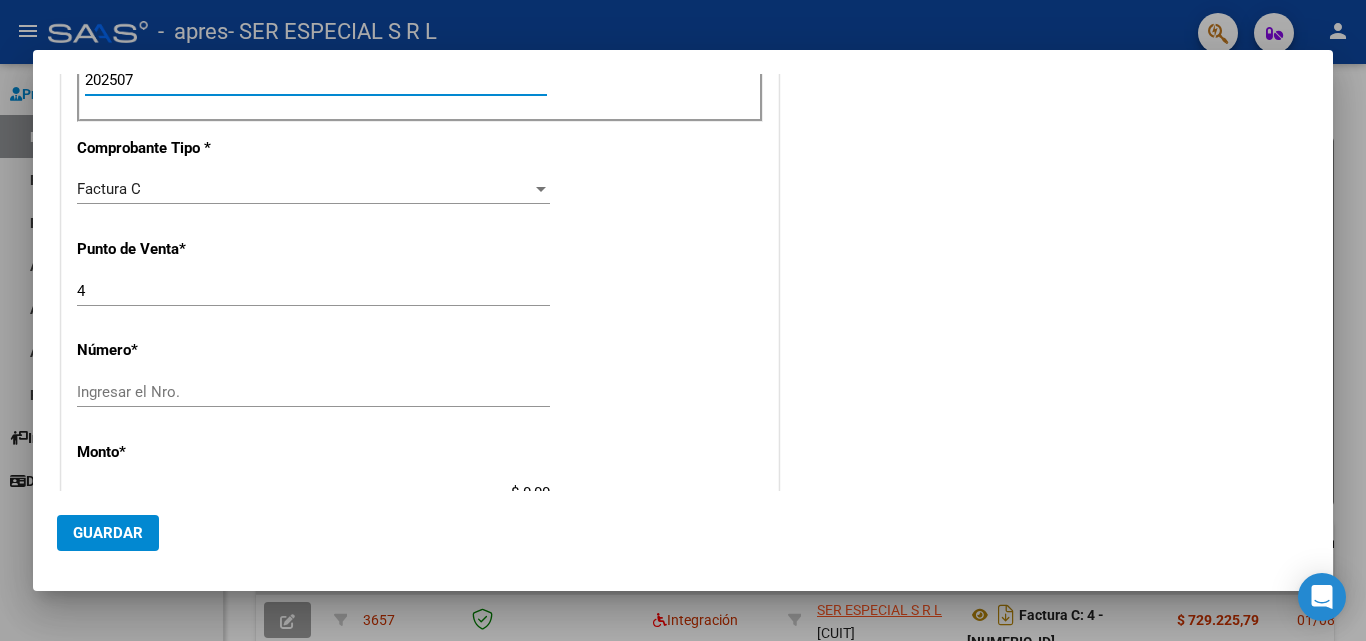 scroll, scrollTop: 700, scrollLeft: 0, axis: vertical 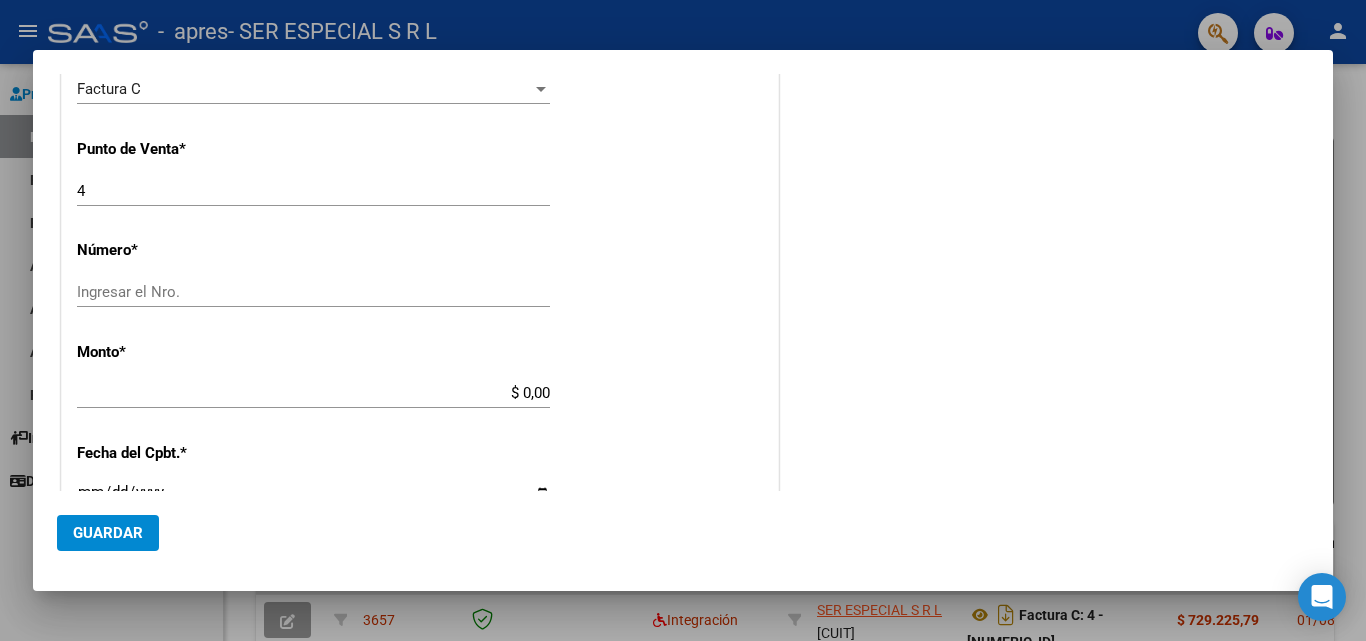 type on "202507" 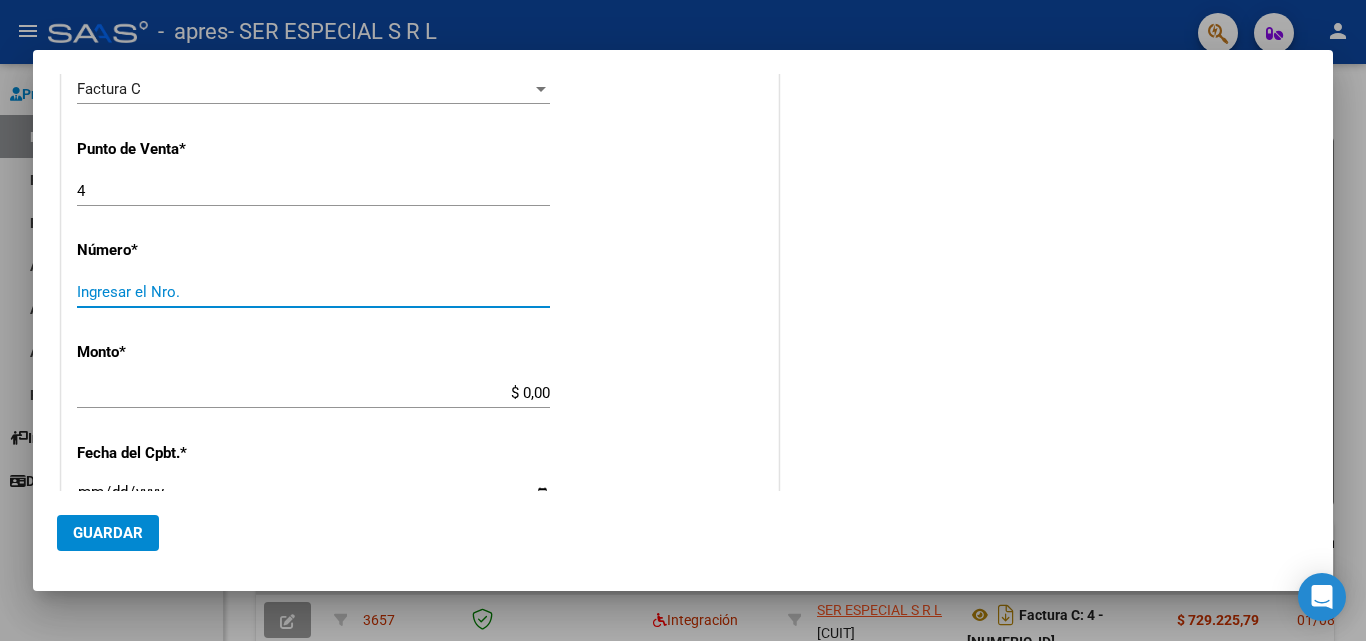 click on "Ingresar el Nro." at bounding box center [313, 292] 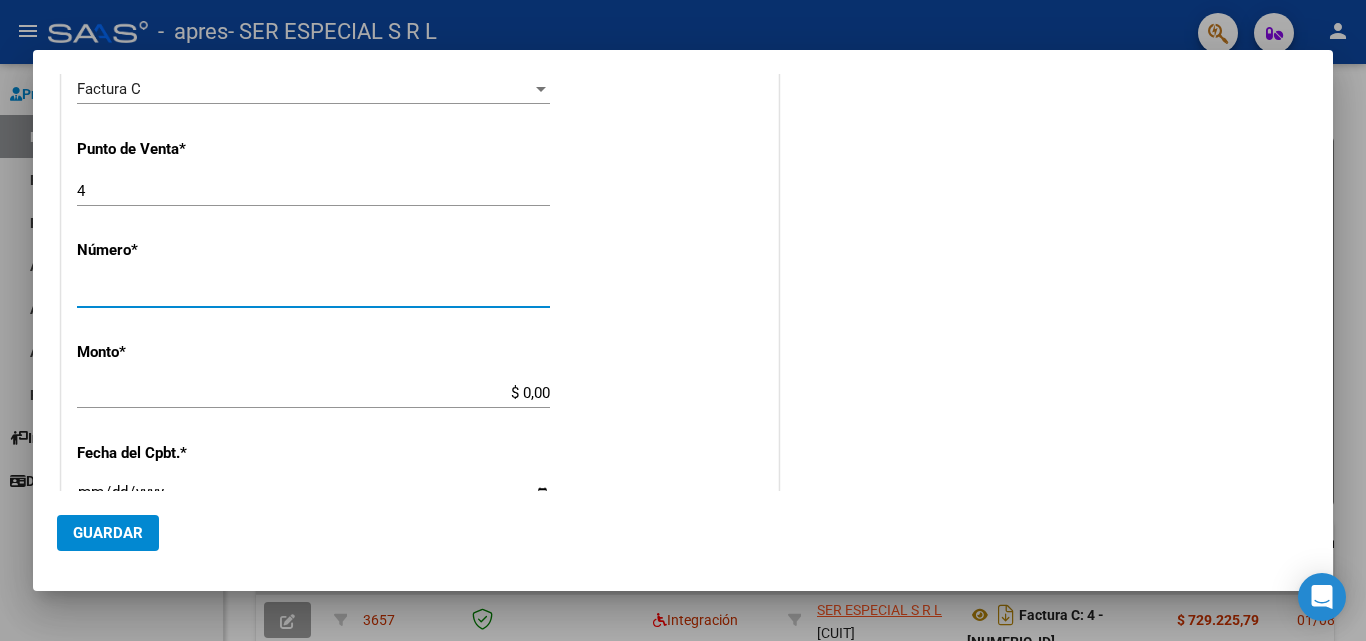 type on "[NUMERIC_ID]" 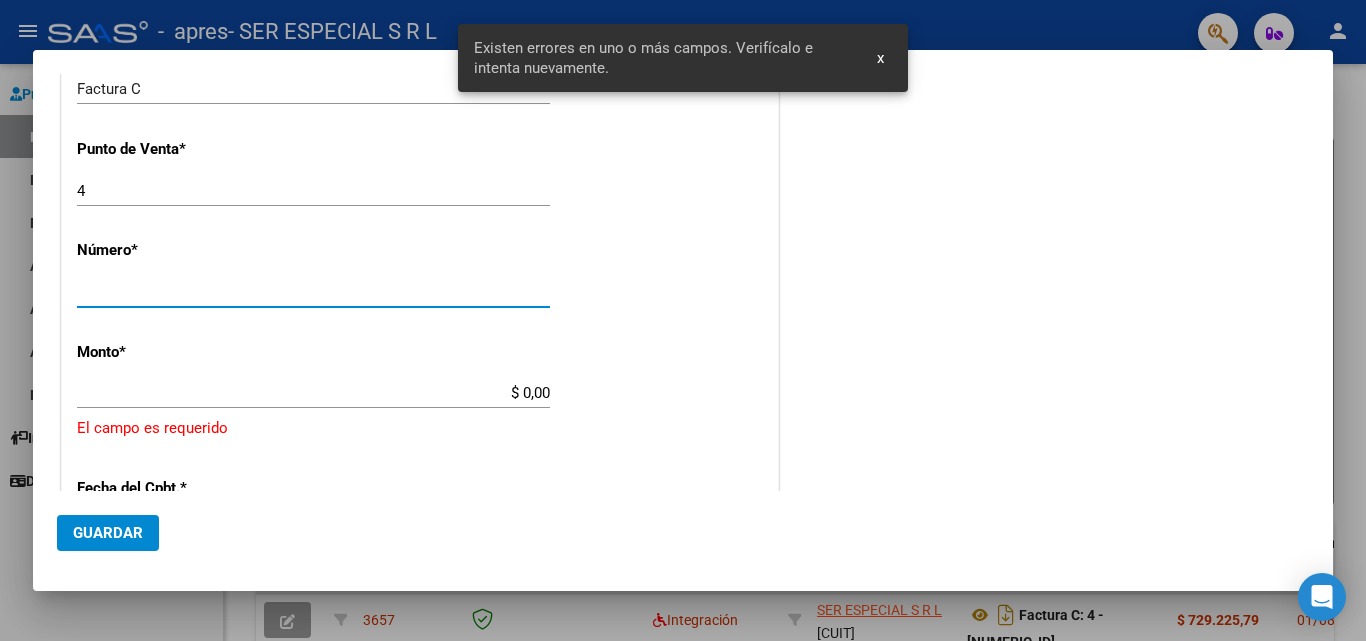 scroll, scrollTop: 801, scrollLeft: 0, axis: vertical 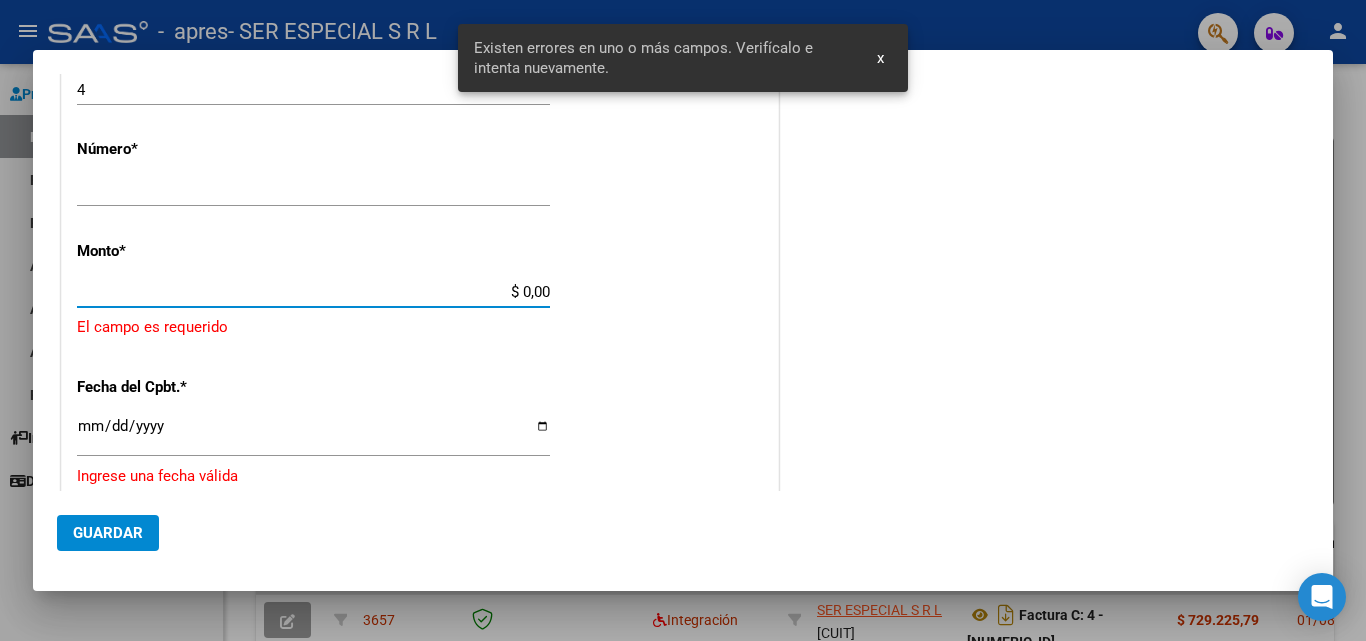 drag, startPoint x: 506, startPoint y: 287, endPoint x: 623, endPoint y: 299, distance: 117.61378 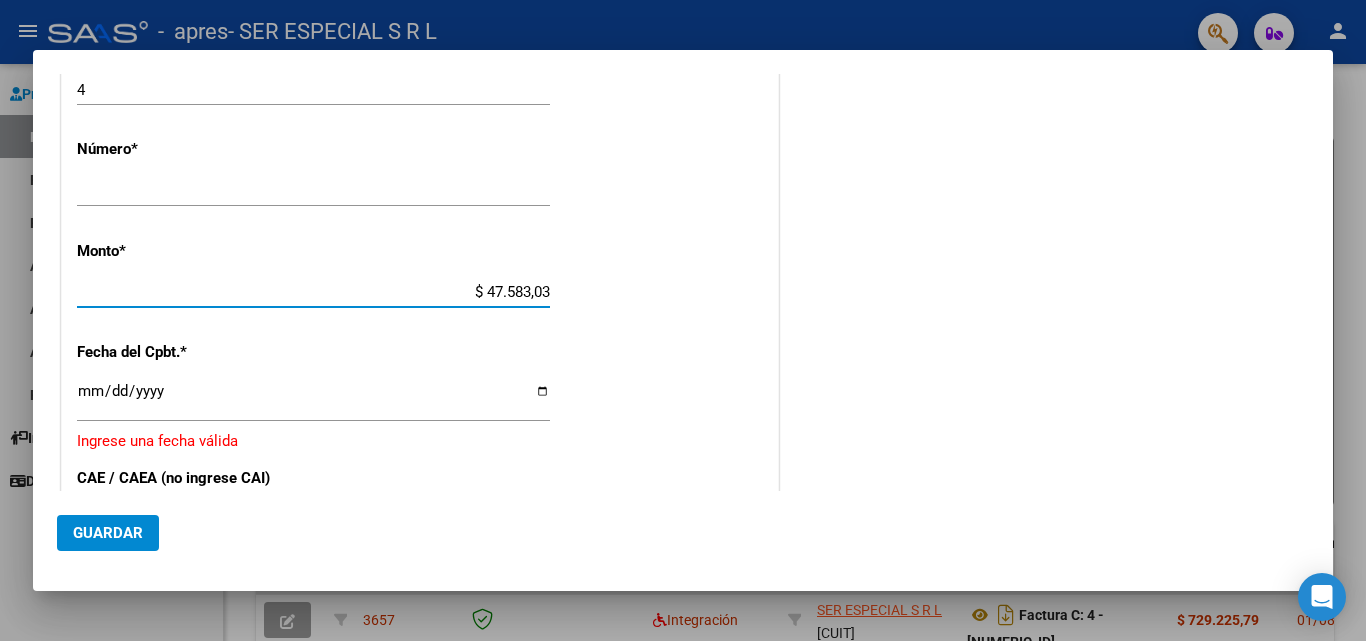 type on "$ 475.830,36" 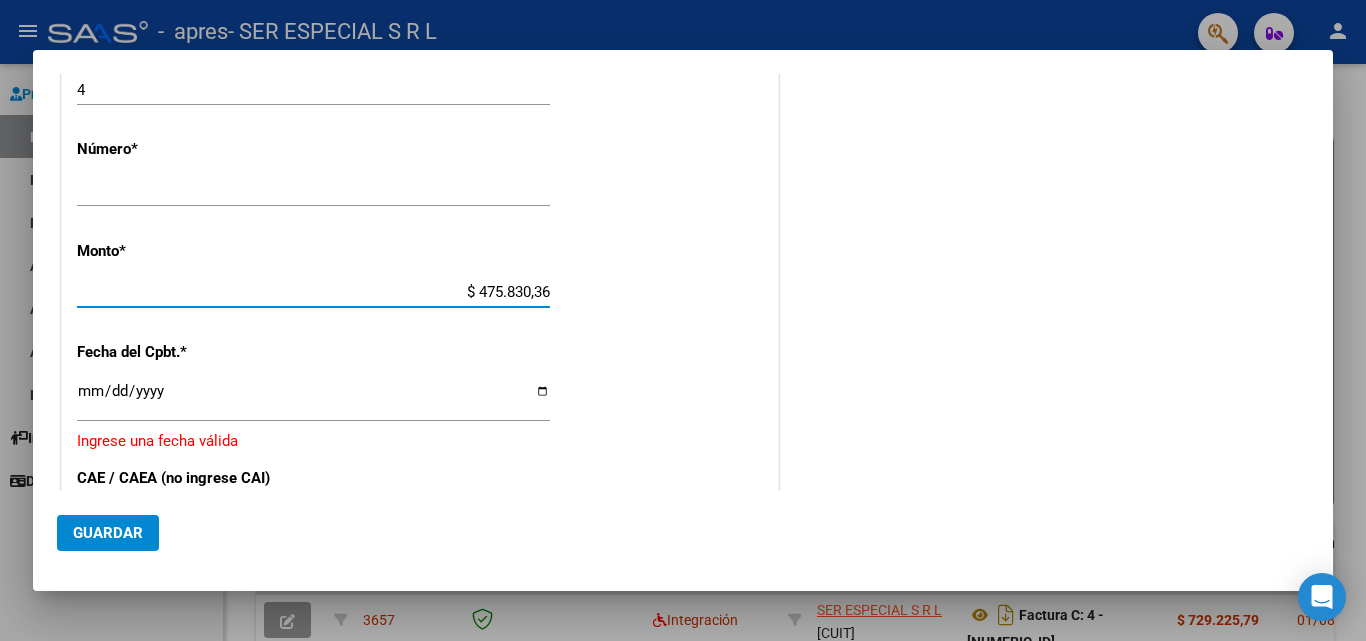 click on "Ingresar la fecha" at bounding box center [313, 399] 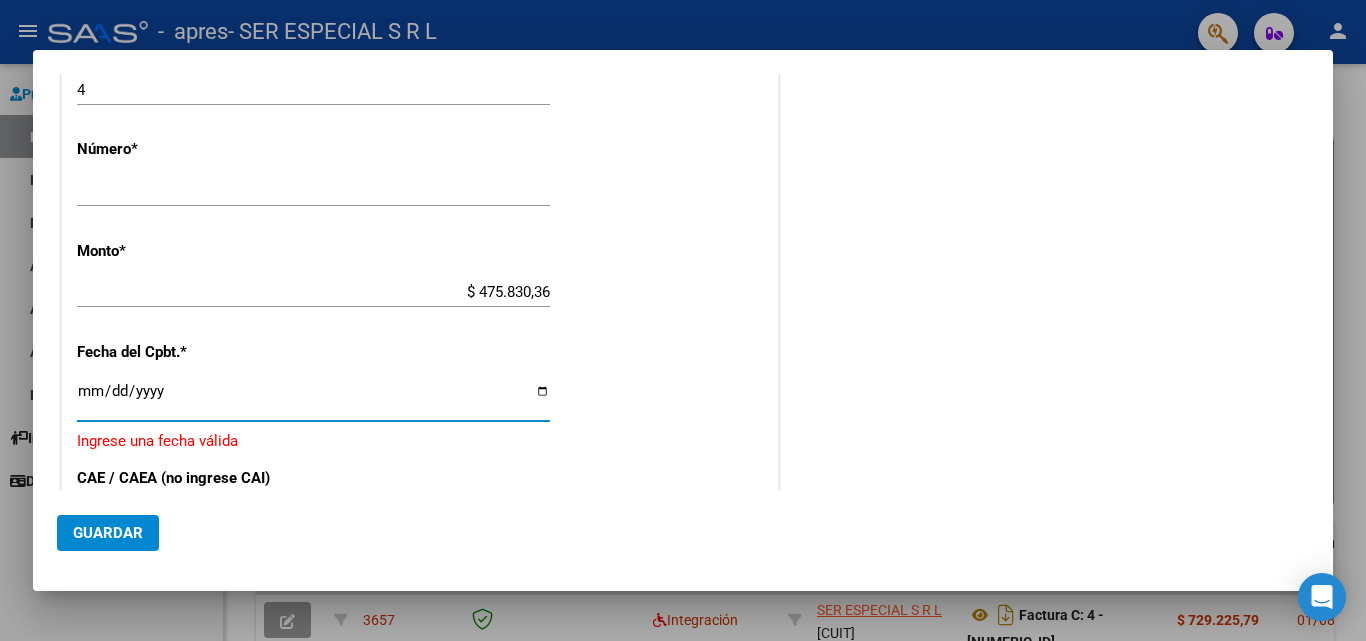 type on "2025-08-01" 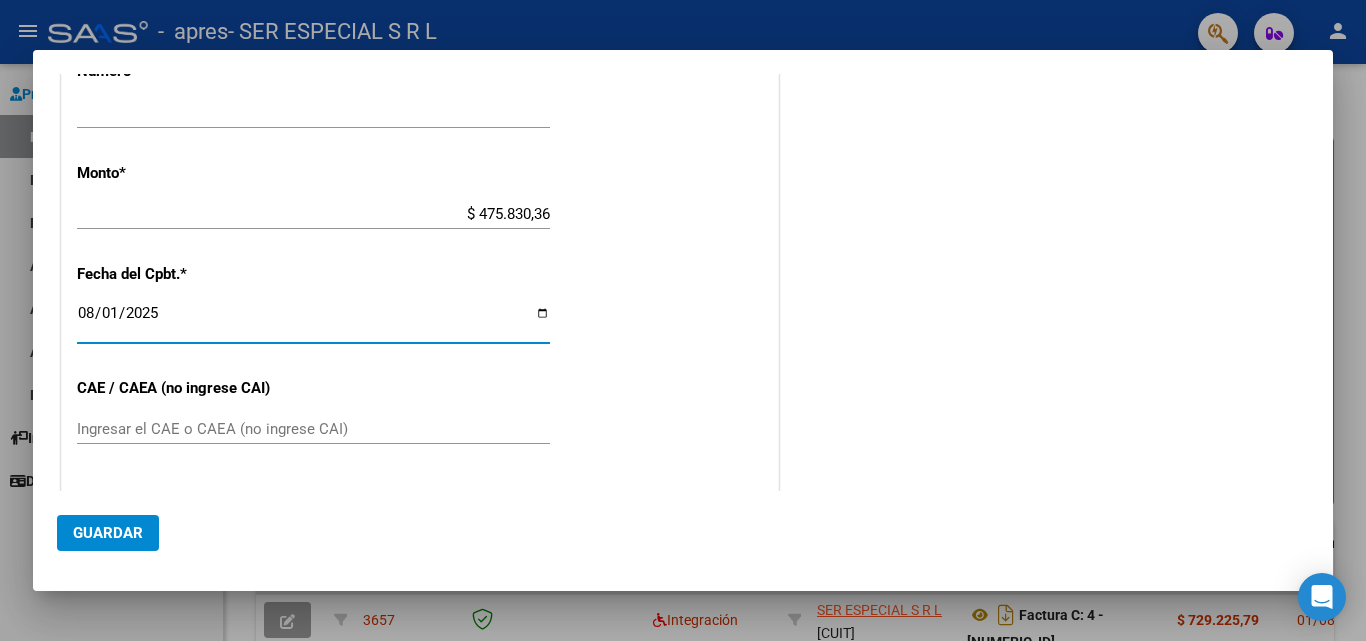 scroll, scrollTop: 901, scrollLeft: 0, axis: vertical 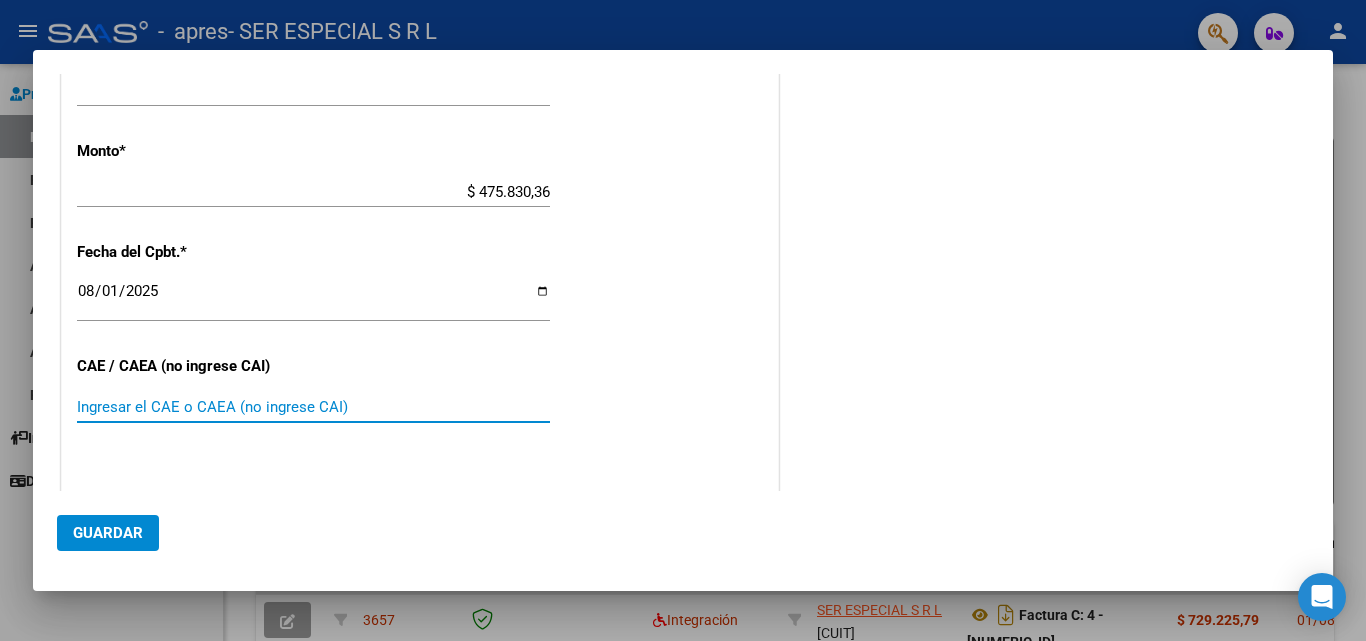click on "Ingresar el CAE o CAEA (no ingrese CAI)" at bounding box center (313, 407) 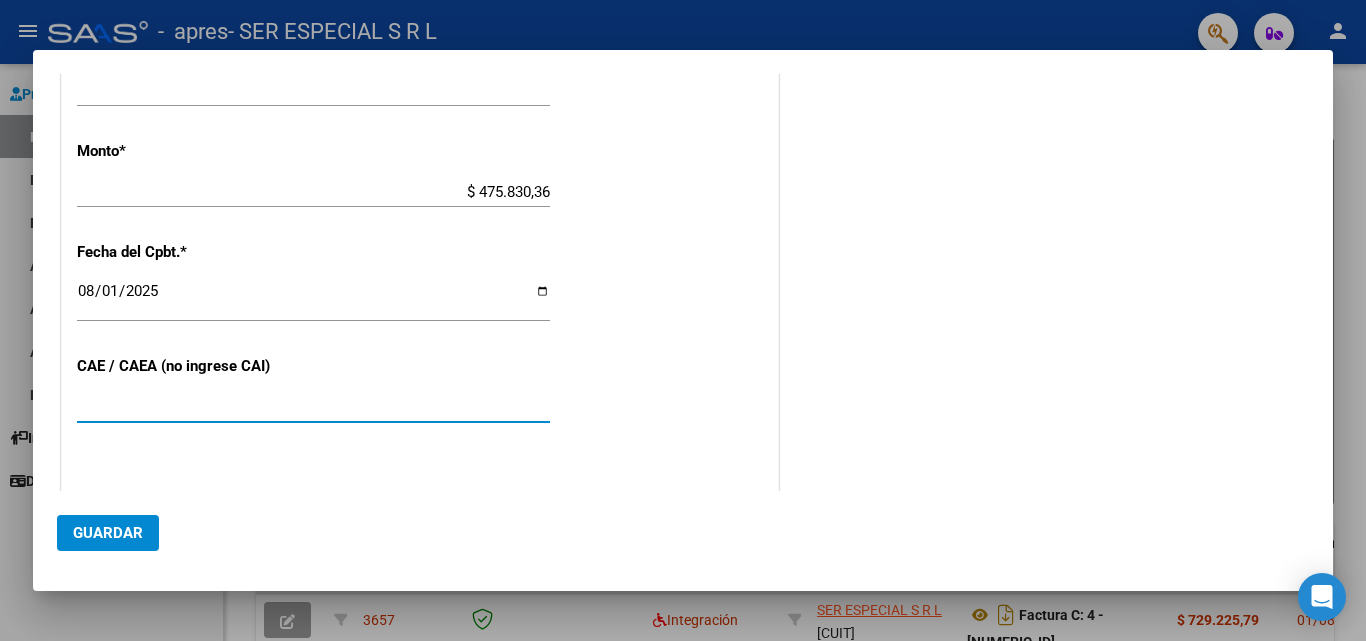 type on "[NUMBER]" 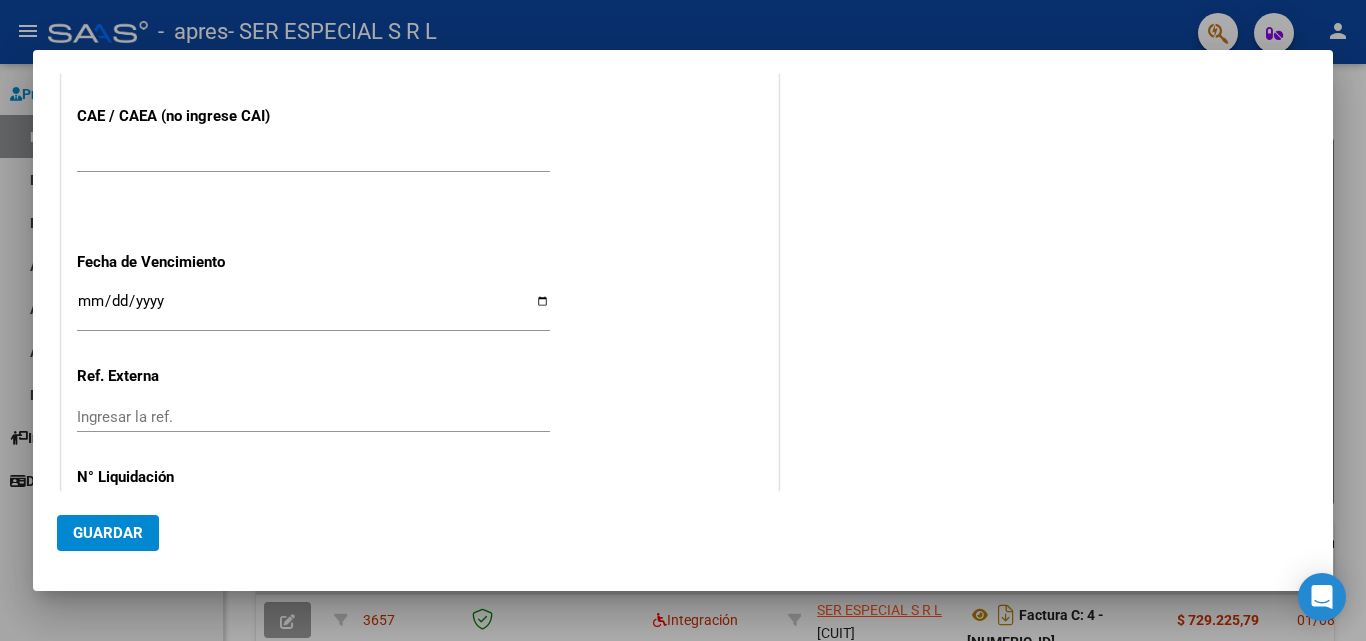 scroll, scrollTop: 1201, scrollLeft: 0, axis: vertical 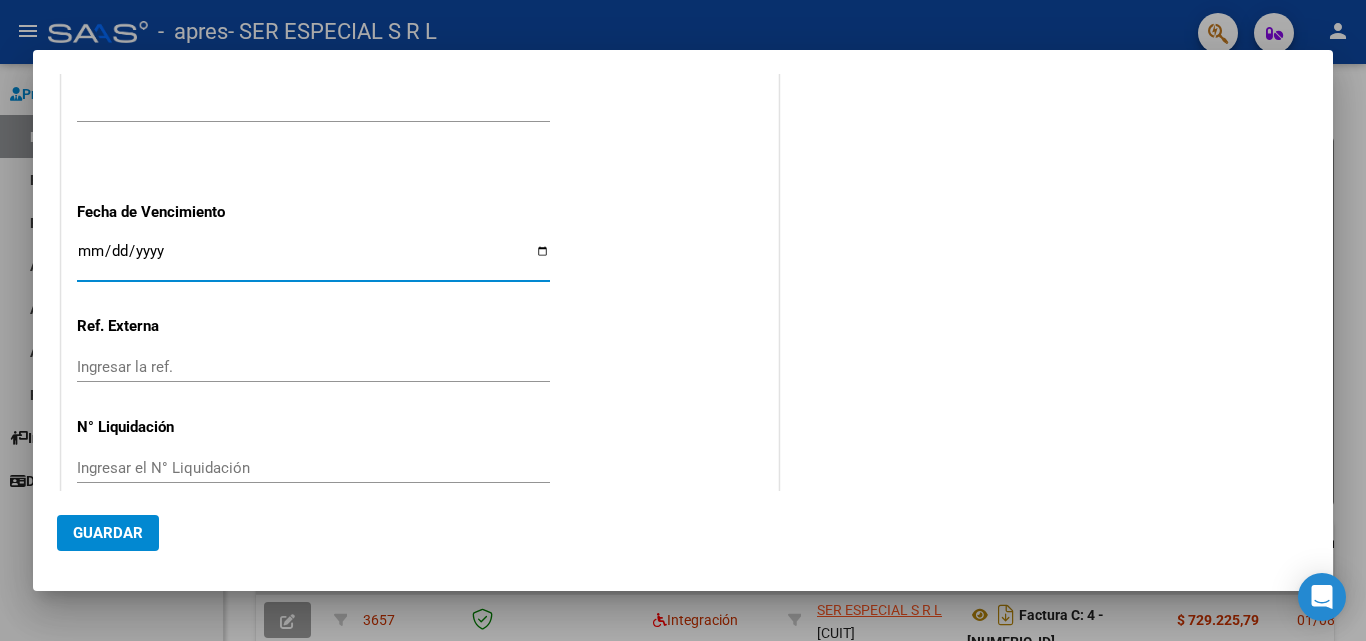 click on "Ingresar la fecha" at bounding box center [313, 259] 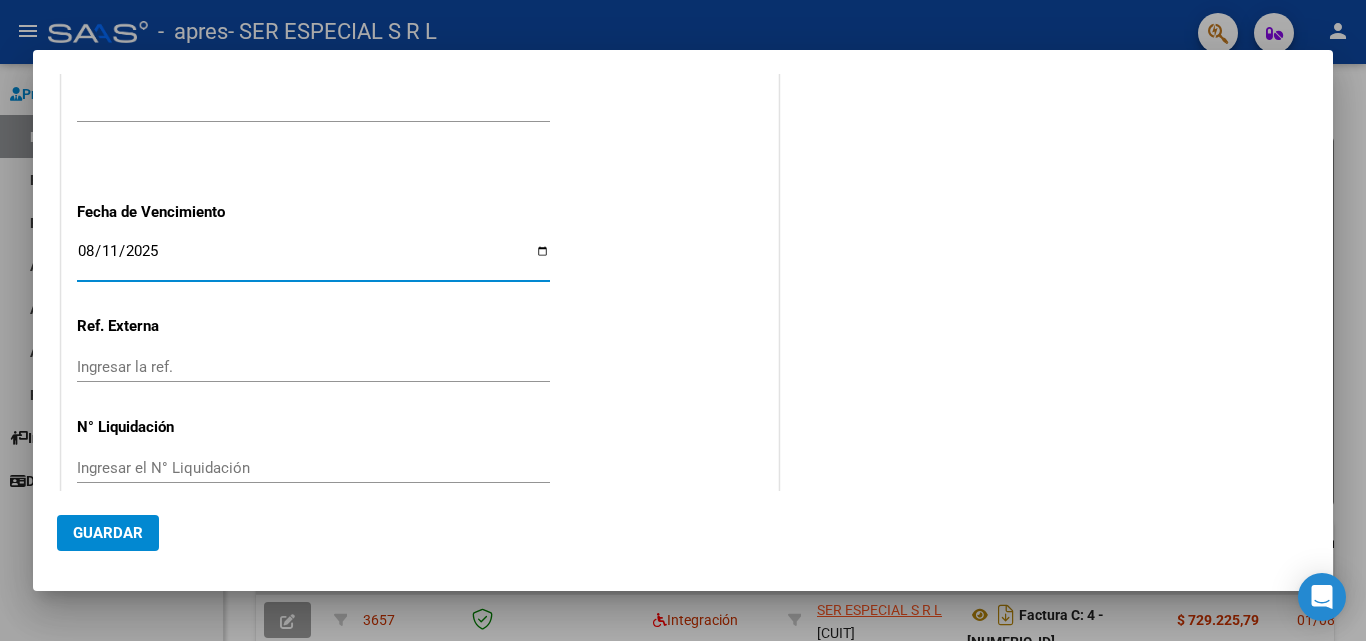 type on "2025-08-11" 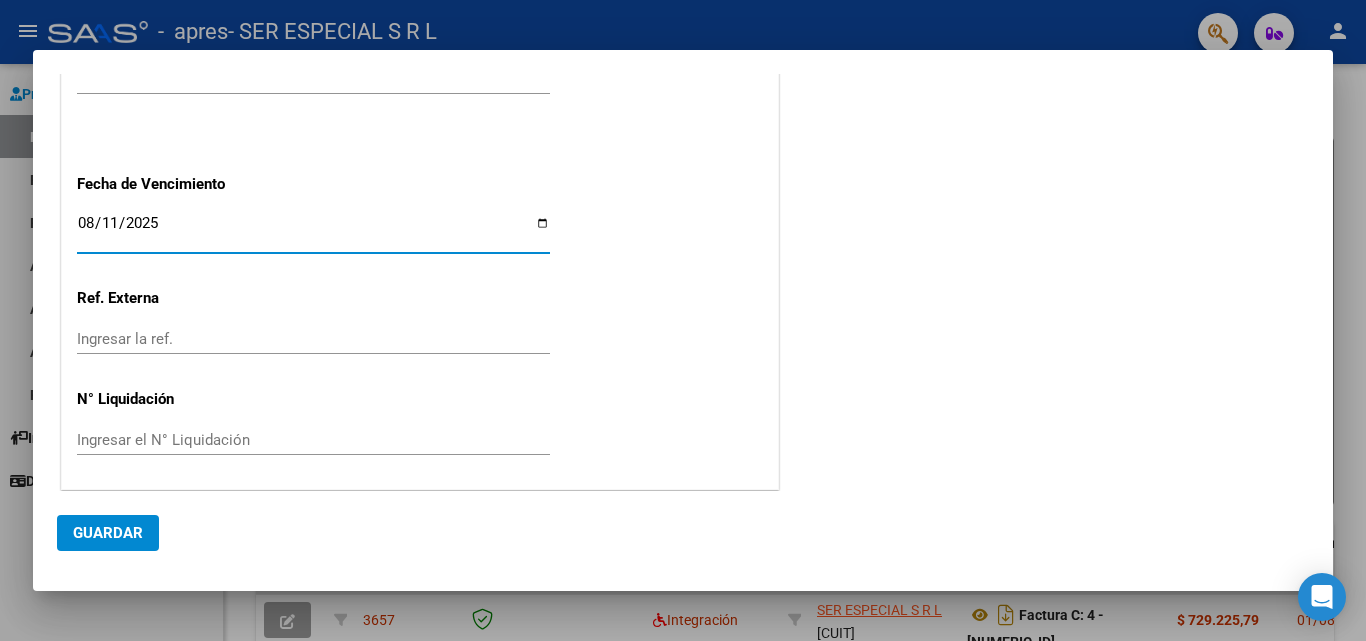 scroll, scrollTop: 1232, scrollLeft: 0, axis: vertical 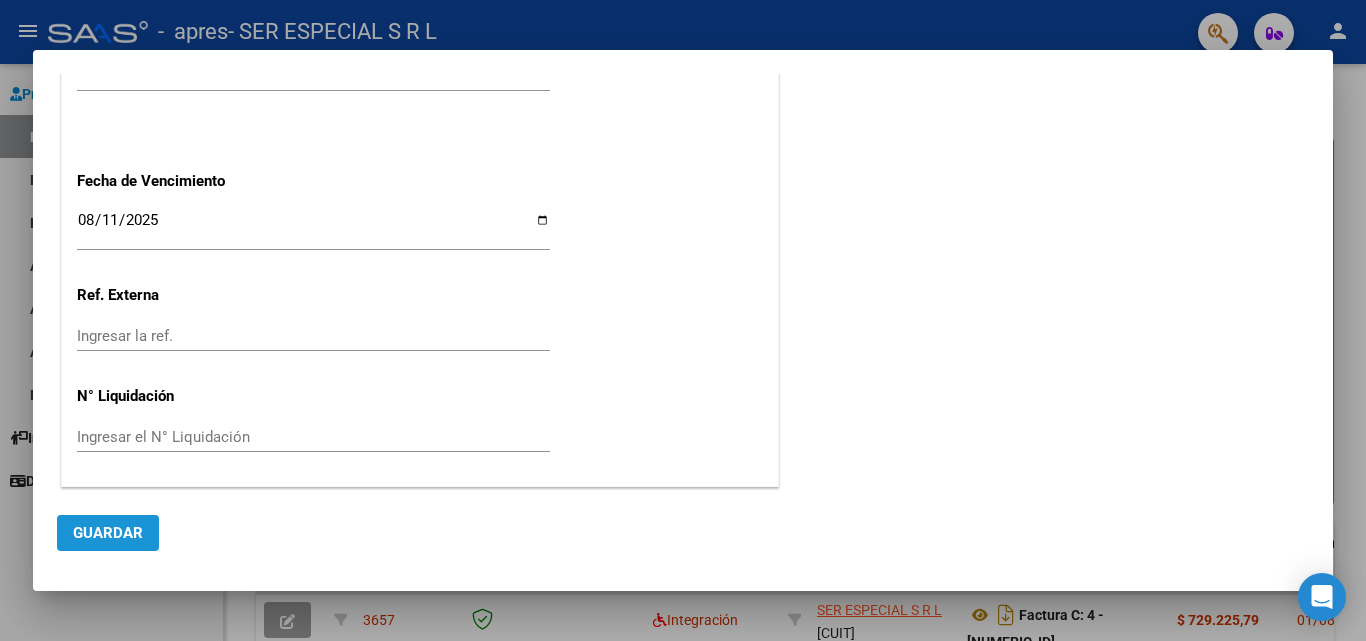click on "Guardar" 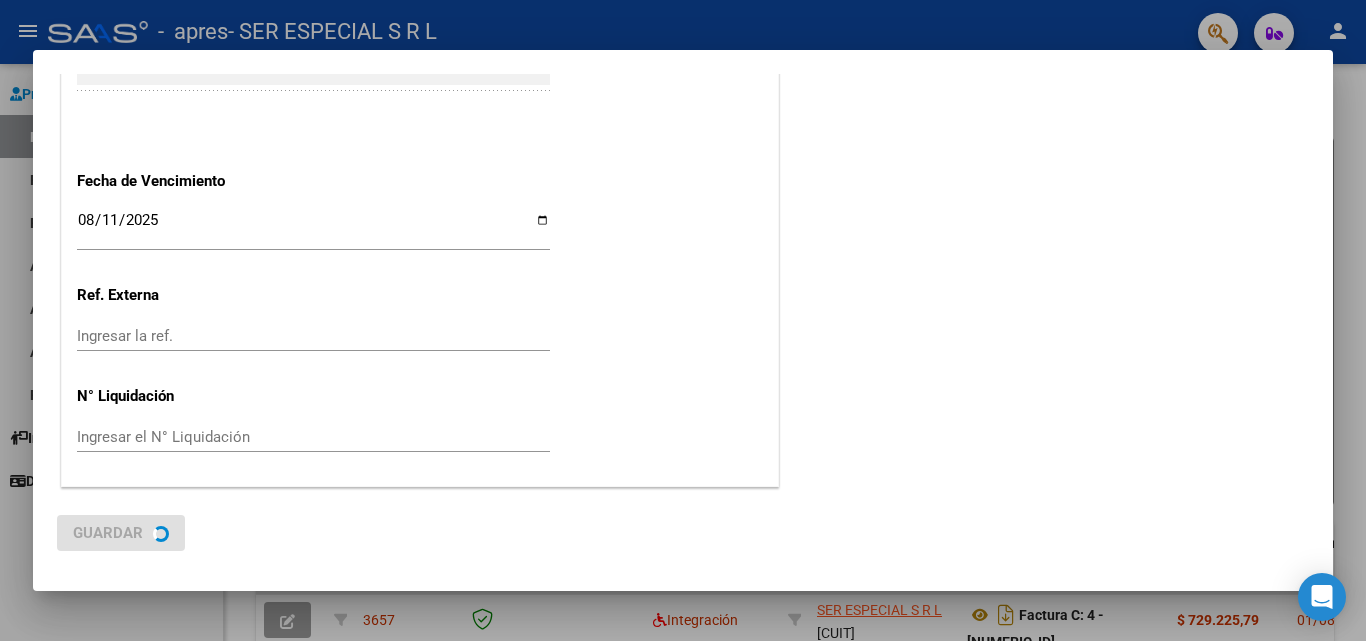 scroll, scrollTop: 0, scrollLeft: 0, axis: both 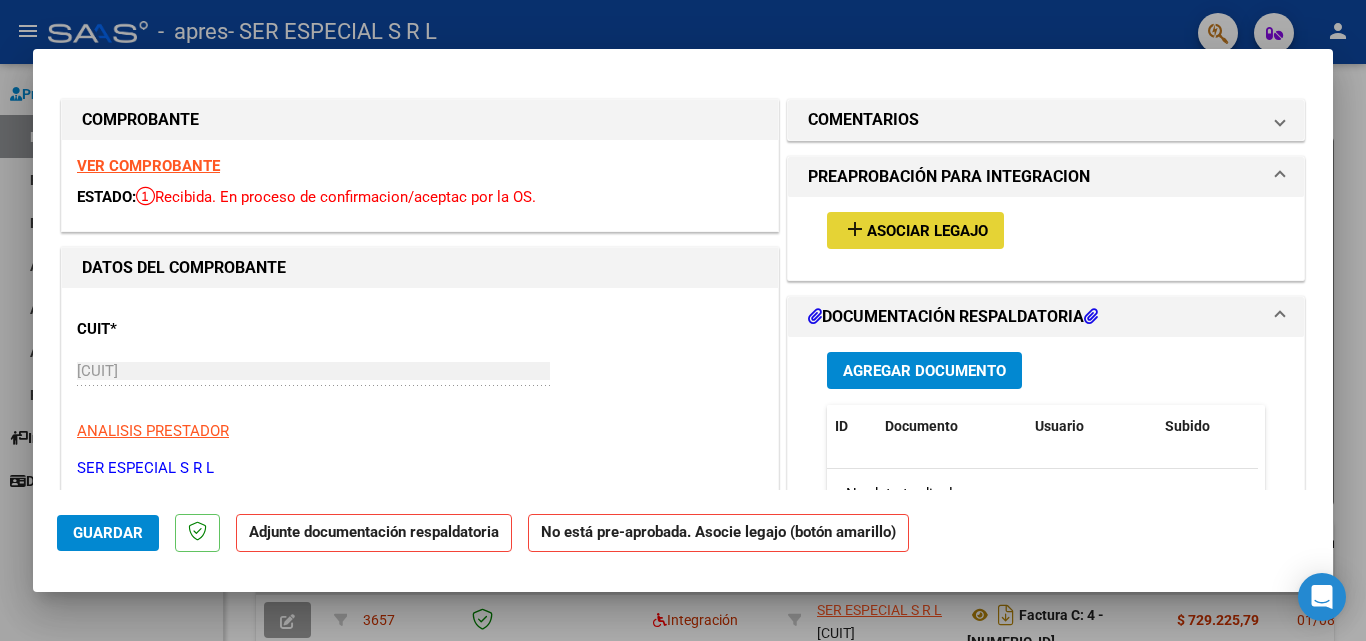 click on "Asociar Legajo" at bounding box center (927, 231) 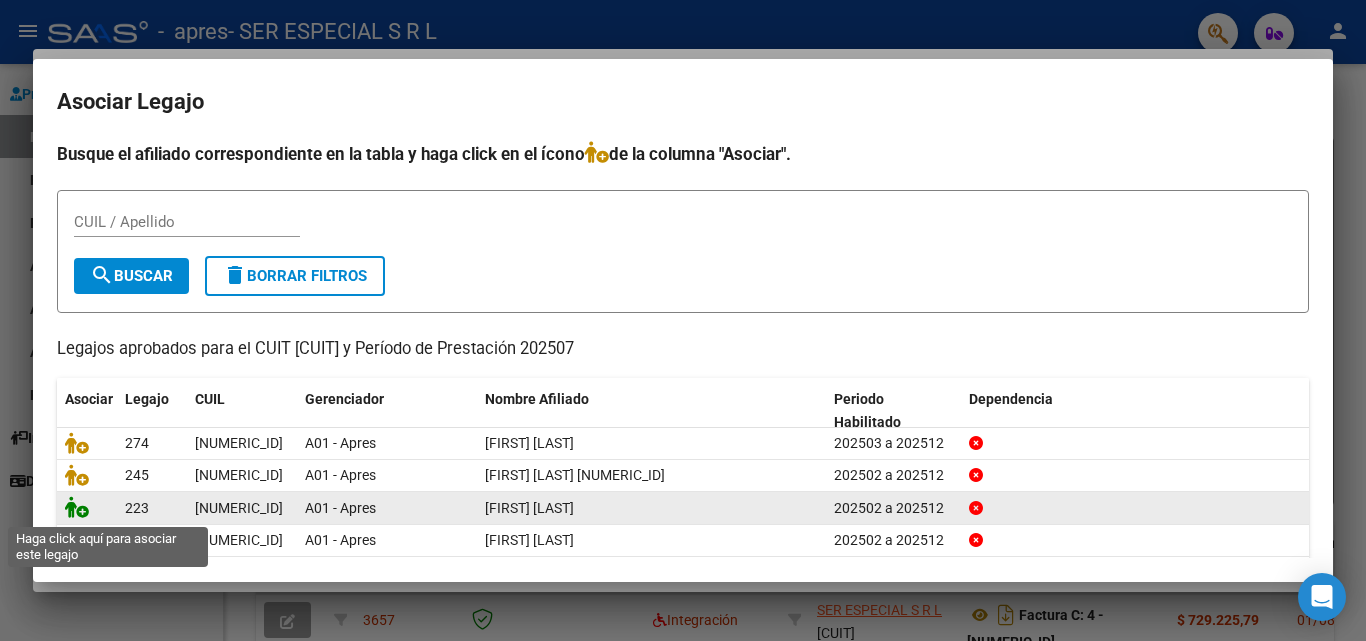click 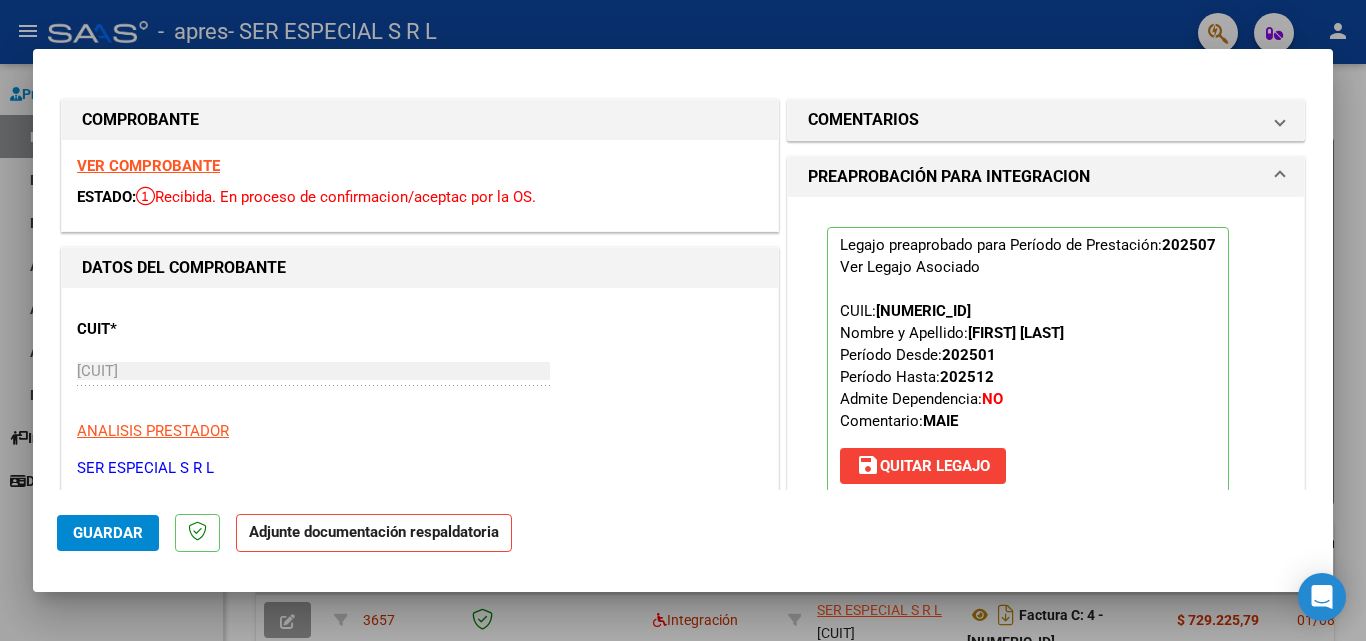 click on "Adjunte documentación respaldatoria" 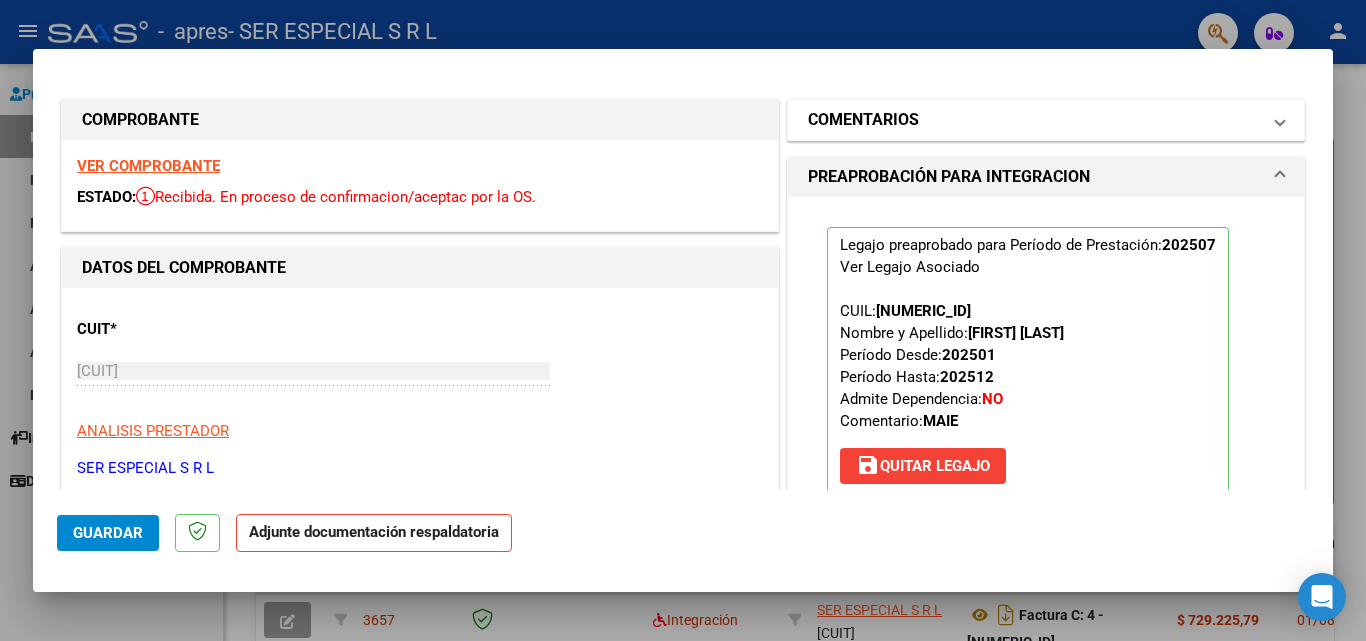click on "COMENTARIOS" at bounding box center (1046, 120) 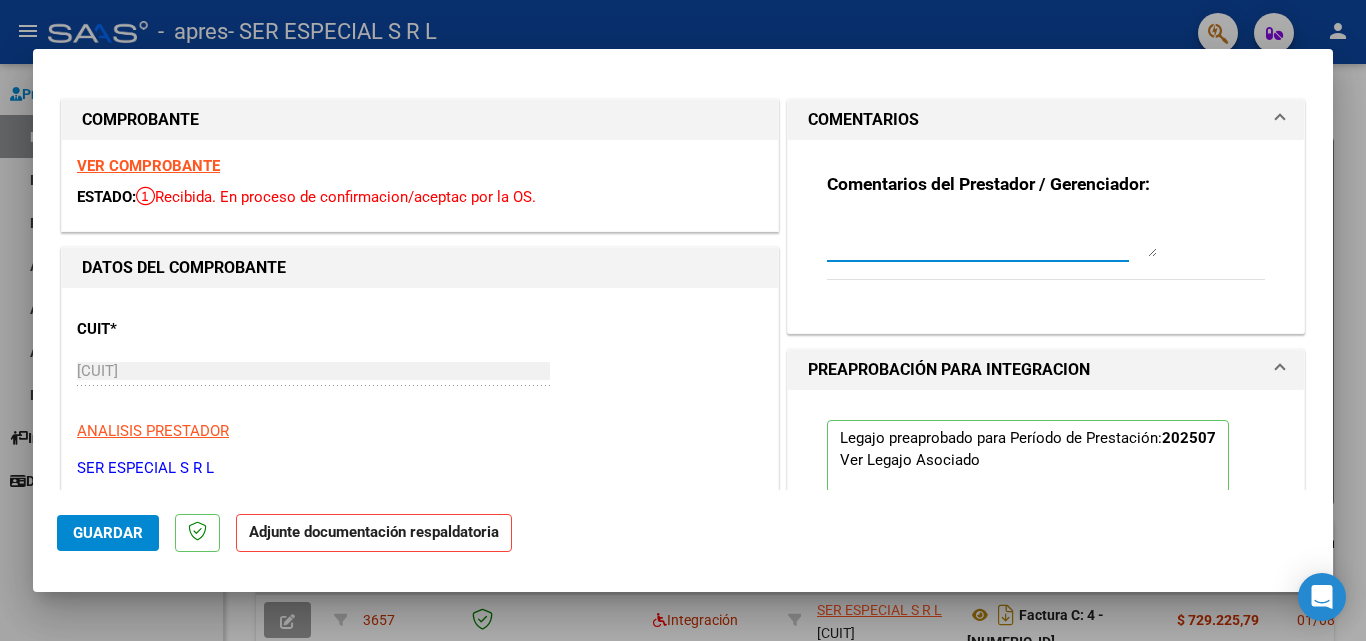 click at bounding box center [992, 237] 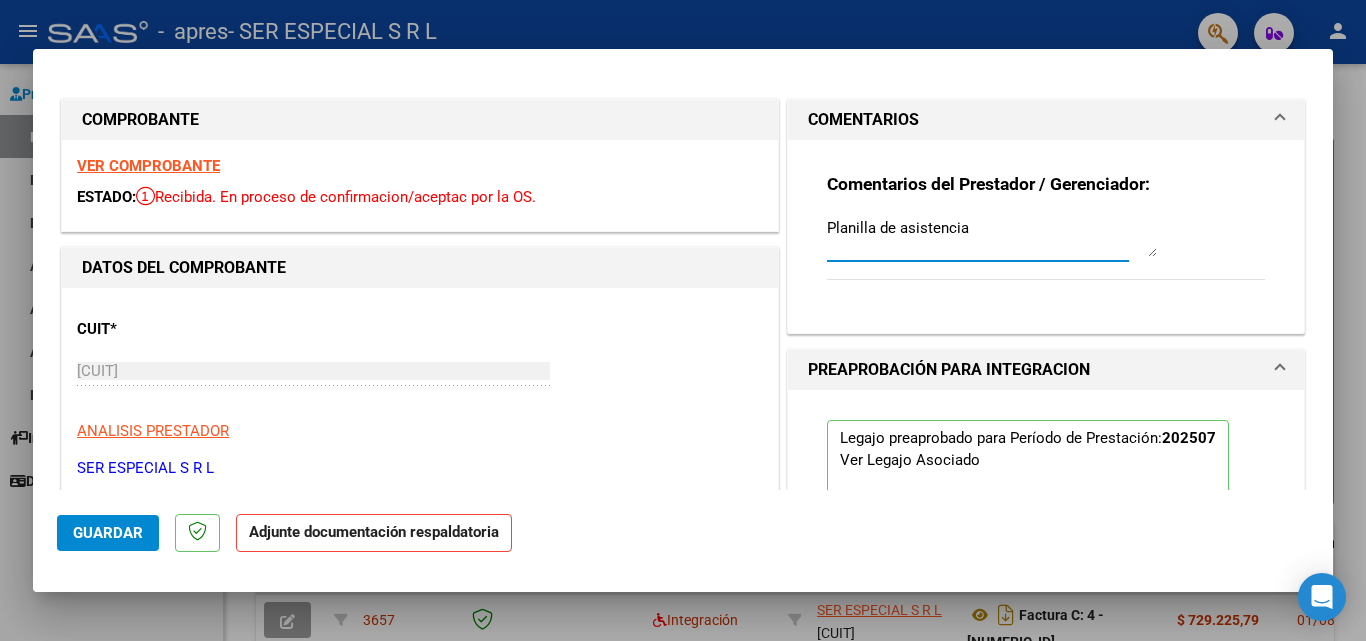 click on "Planilla de asistencia" at bounding box center [992, 237] 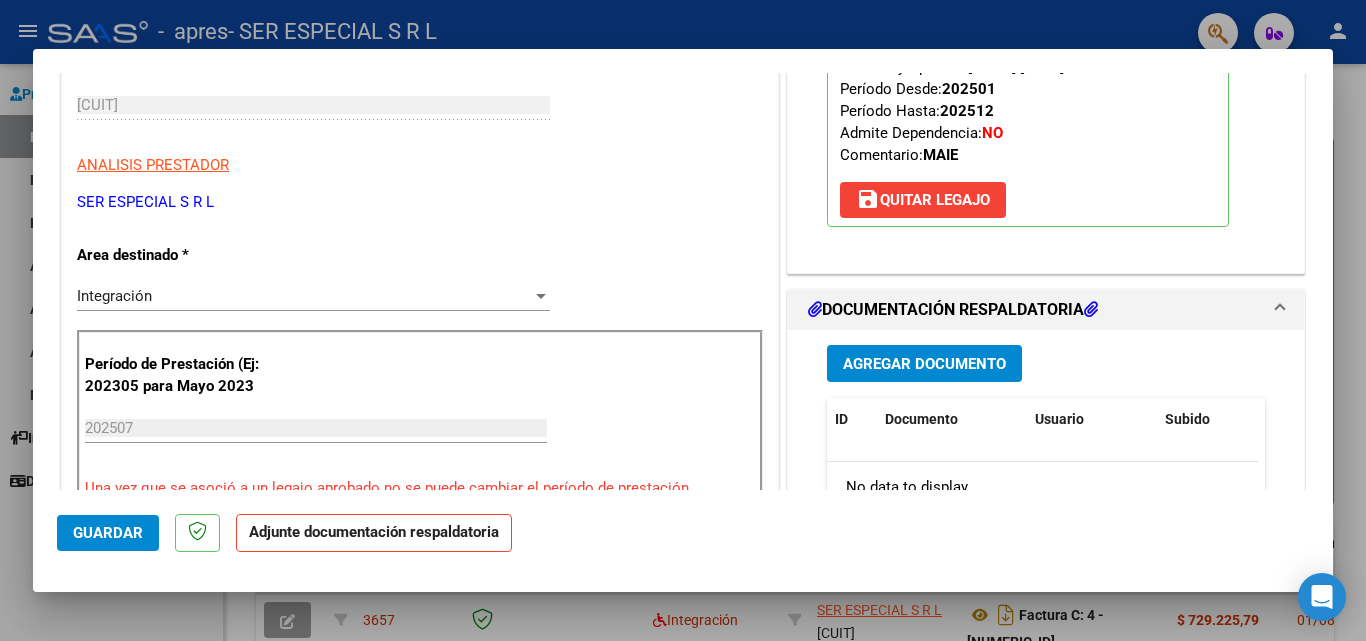 scroll, scrollTop: 400, scrollLeft: 0, axis: vertical 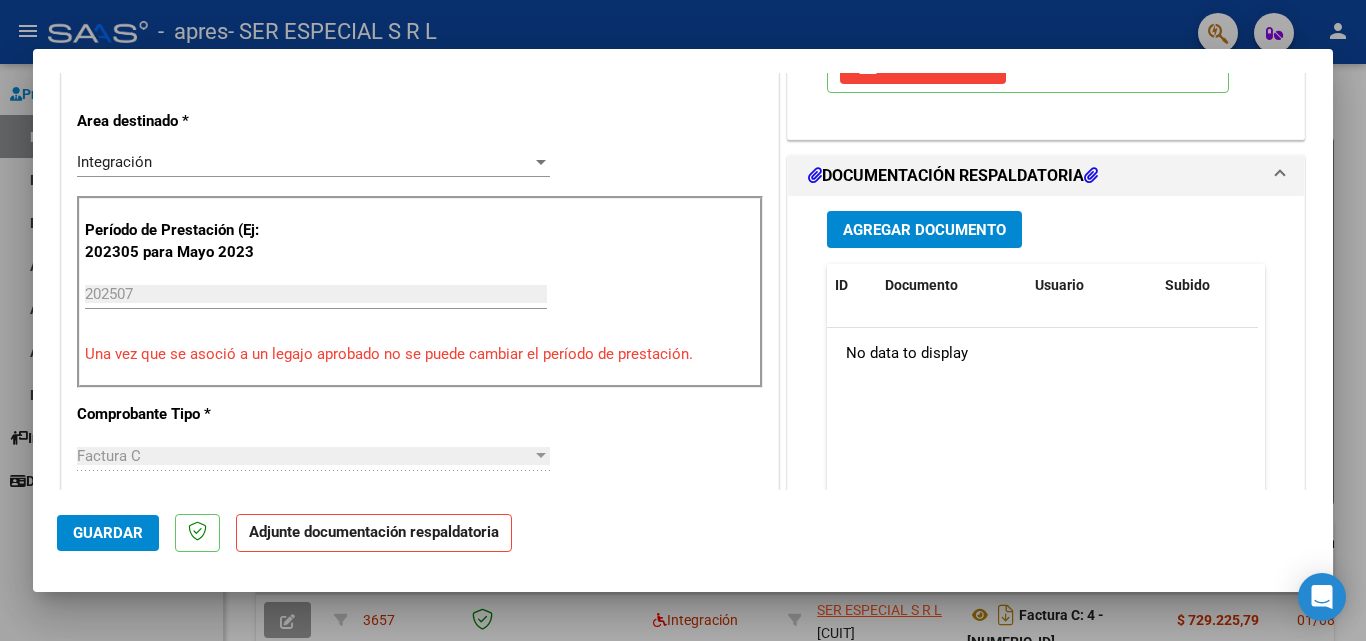 click on "Agregar Documento" at bounding box center (924, 230) 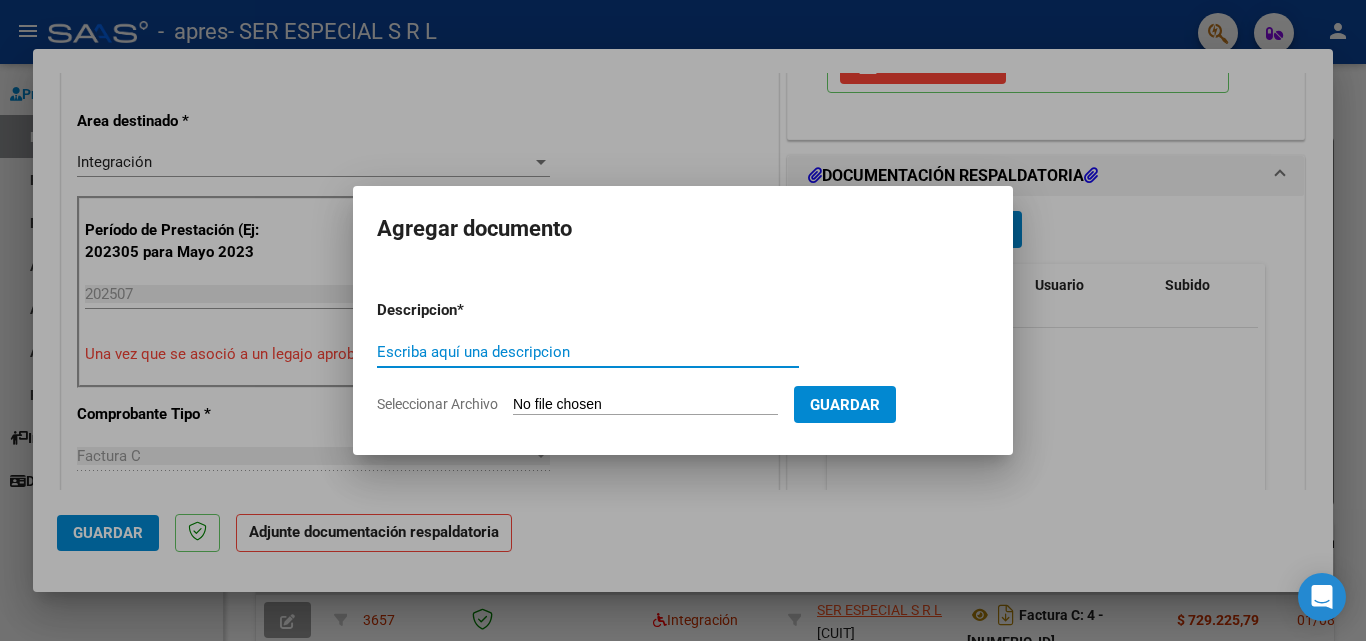 click on "Escriba aquí una descripcion" at bounding box center (588, 352) 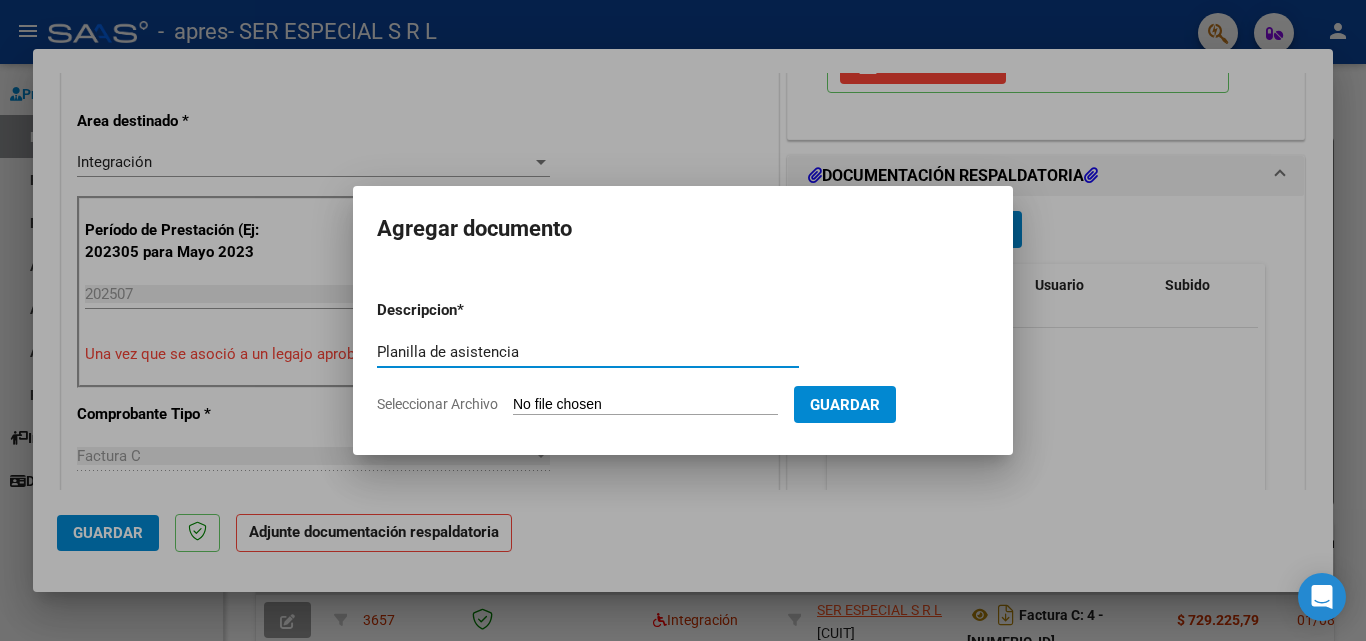 type on "Planilla de asistencia" 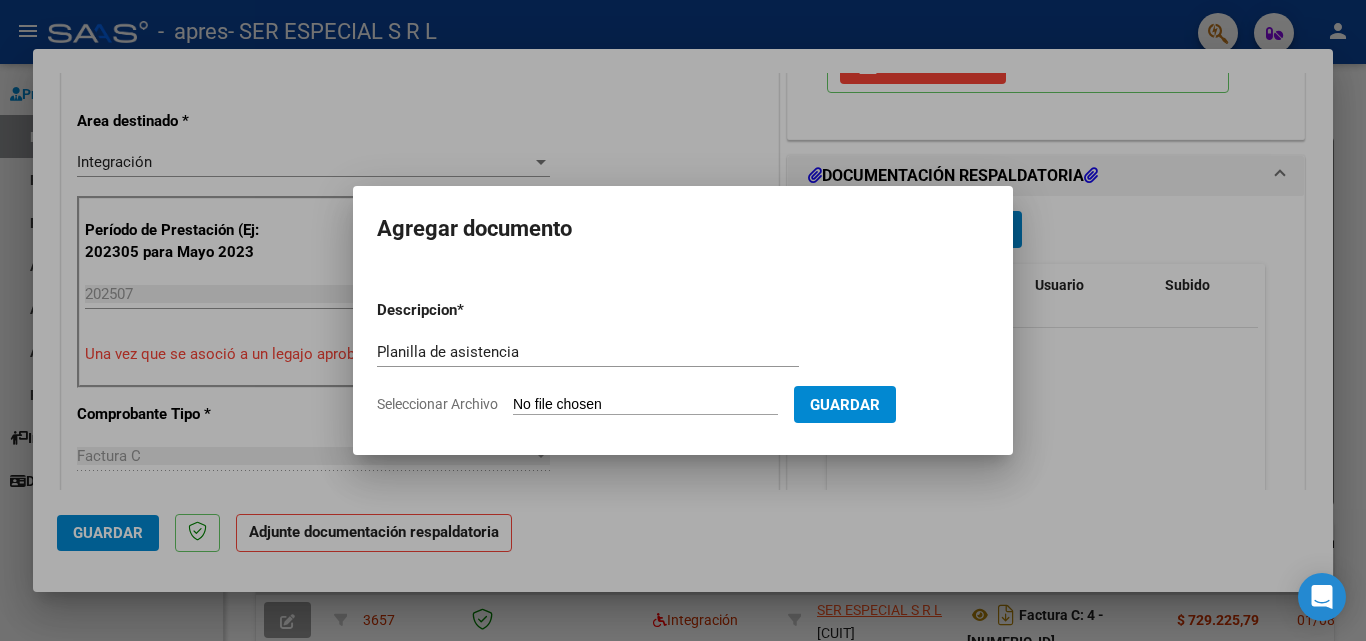 click on "Seleccionar Archivo" at bounding box center [645, 405] 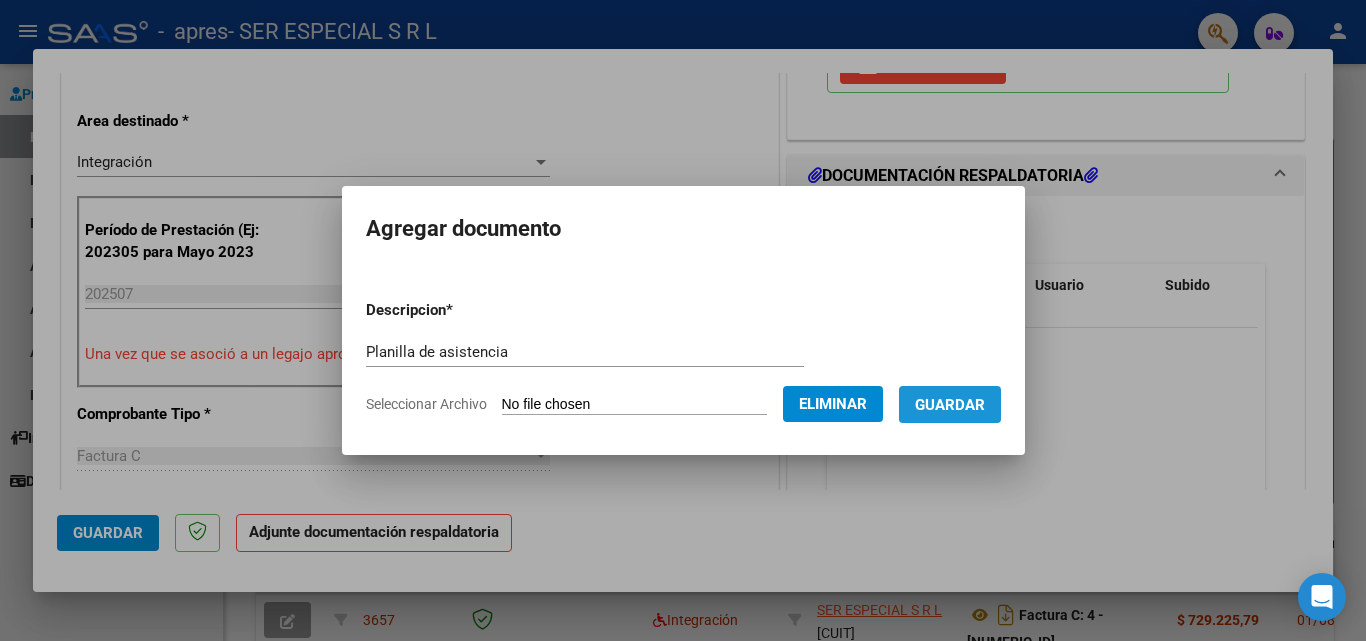 click on "Guardar" at bounding box center [950, 405] 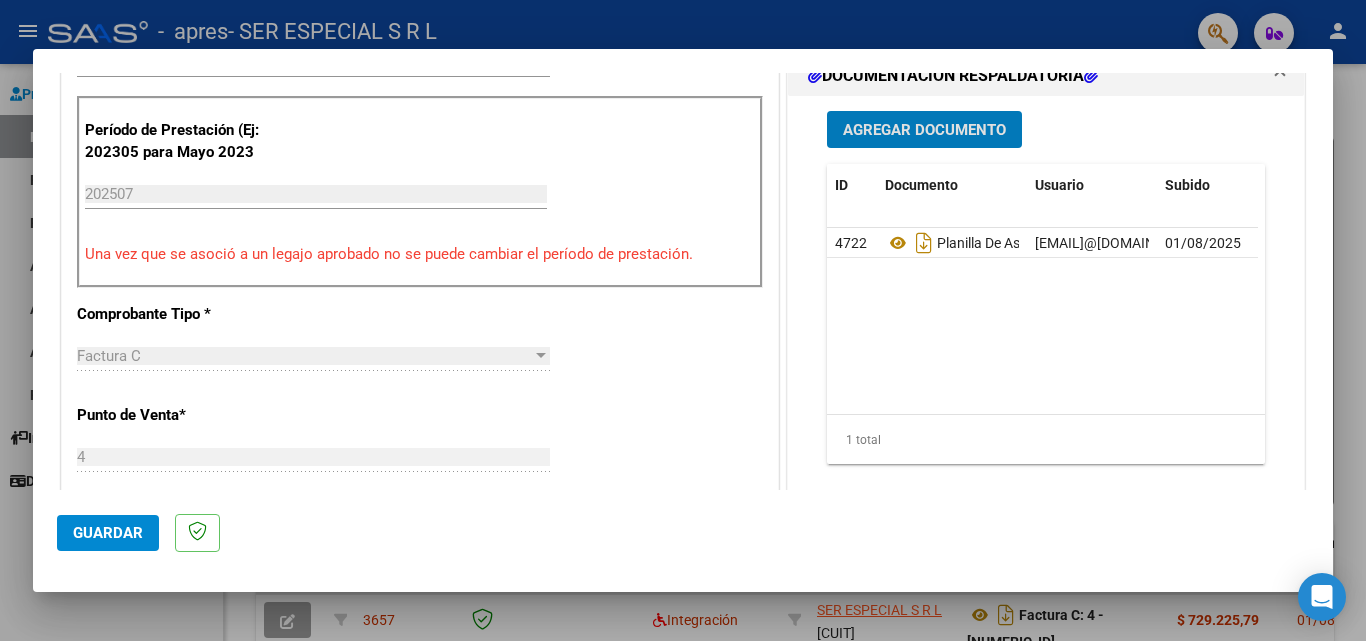 scroll, scrollTop: 700, scrollLeft: 0, axis: vertical 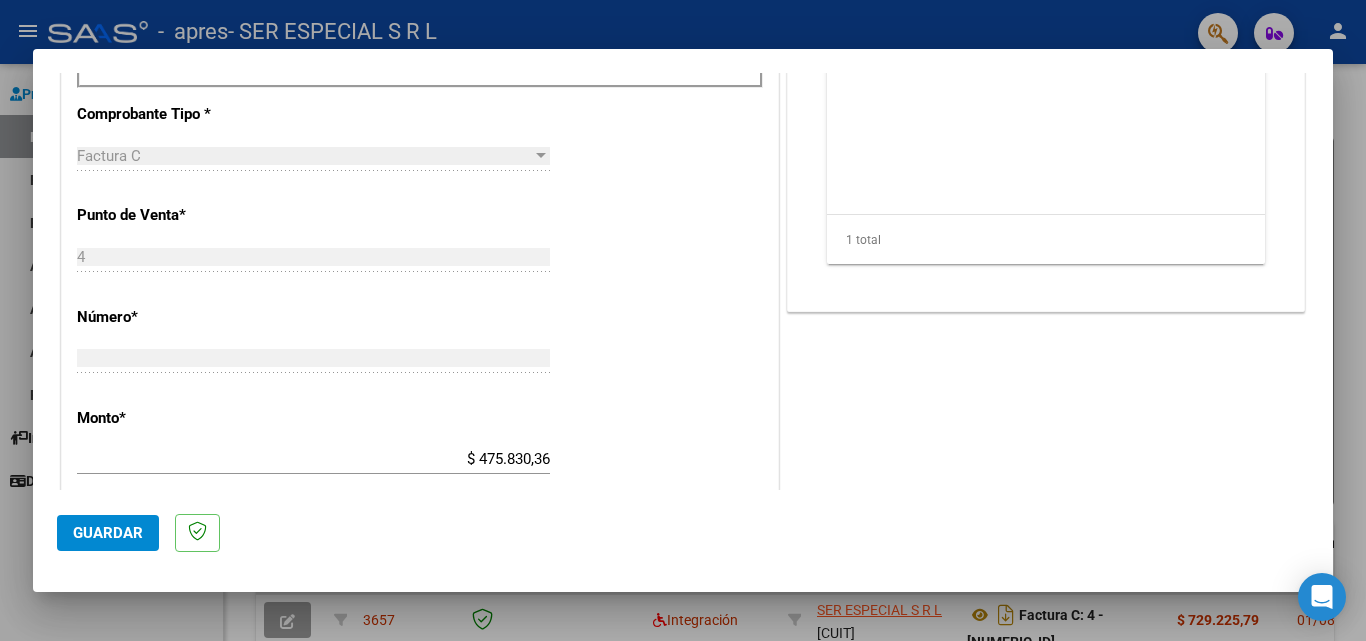 click on "Guardar" 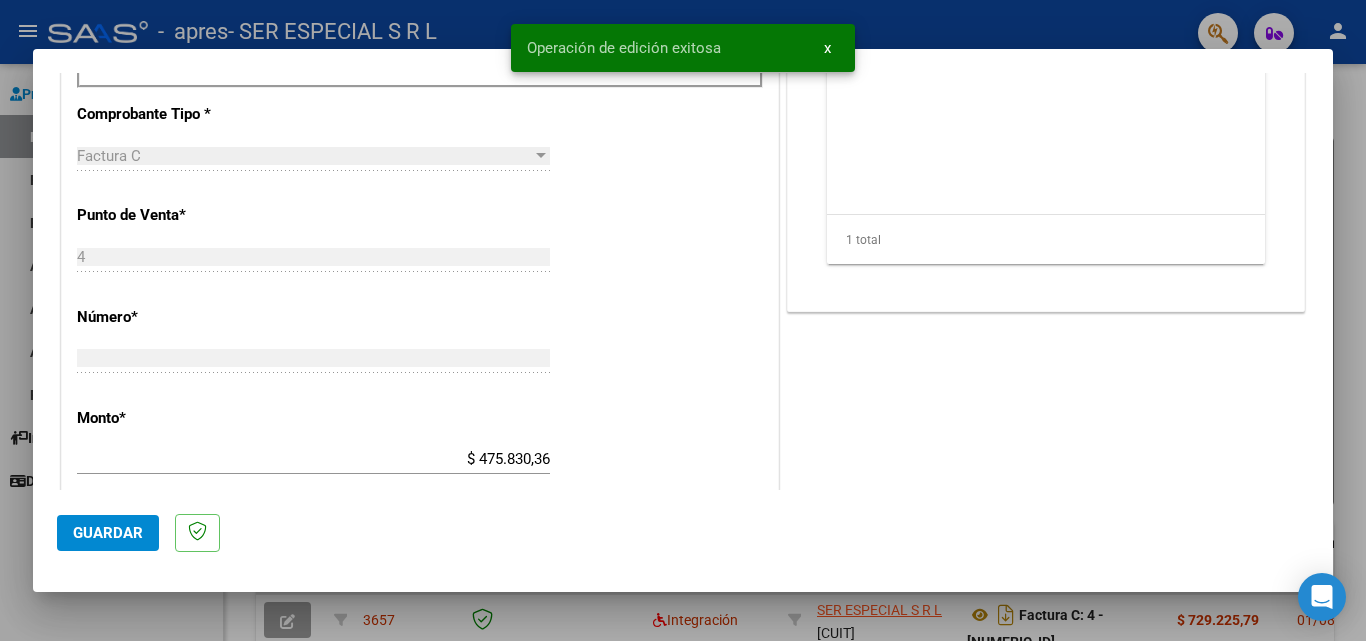 click at bounding box center [683, 320] 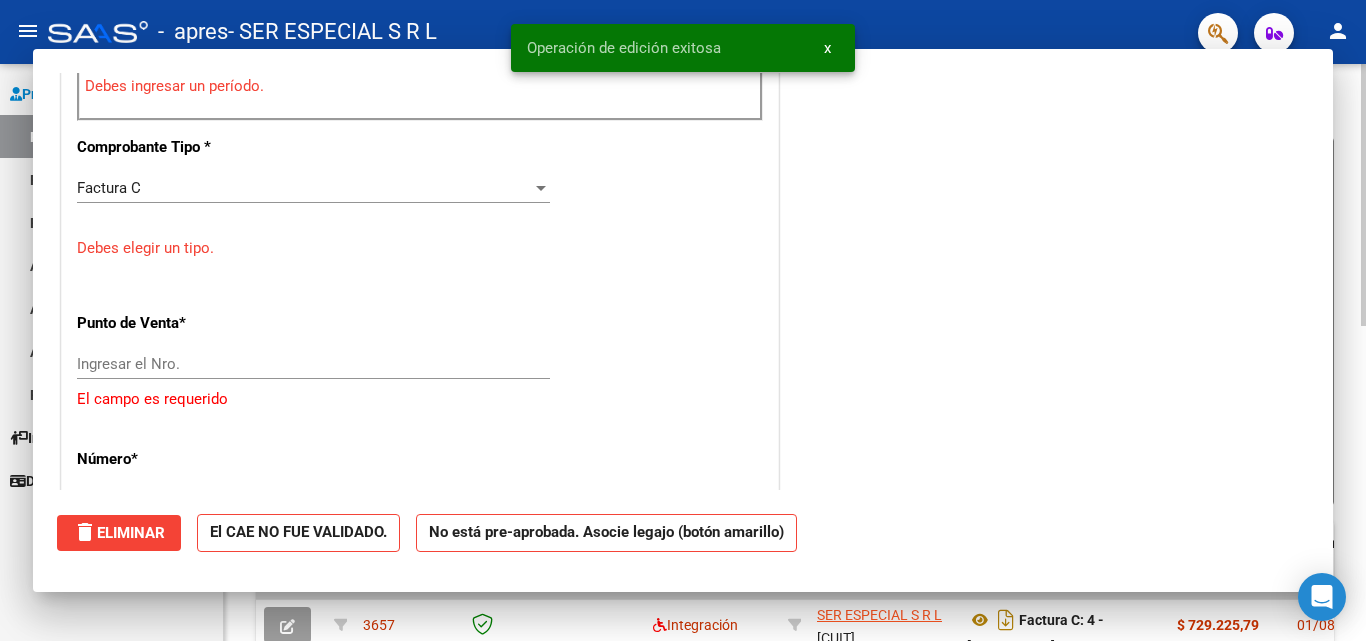 scroll, scrollTop: 0, scrollLeft: 0, axis: both 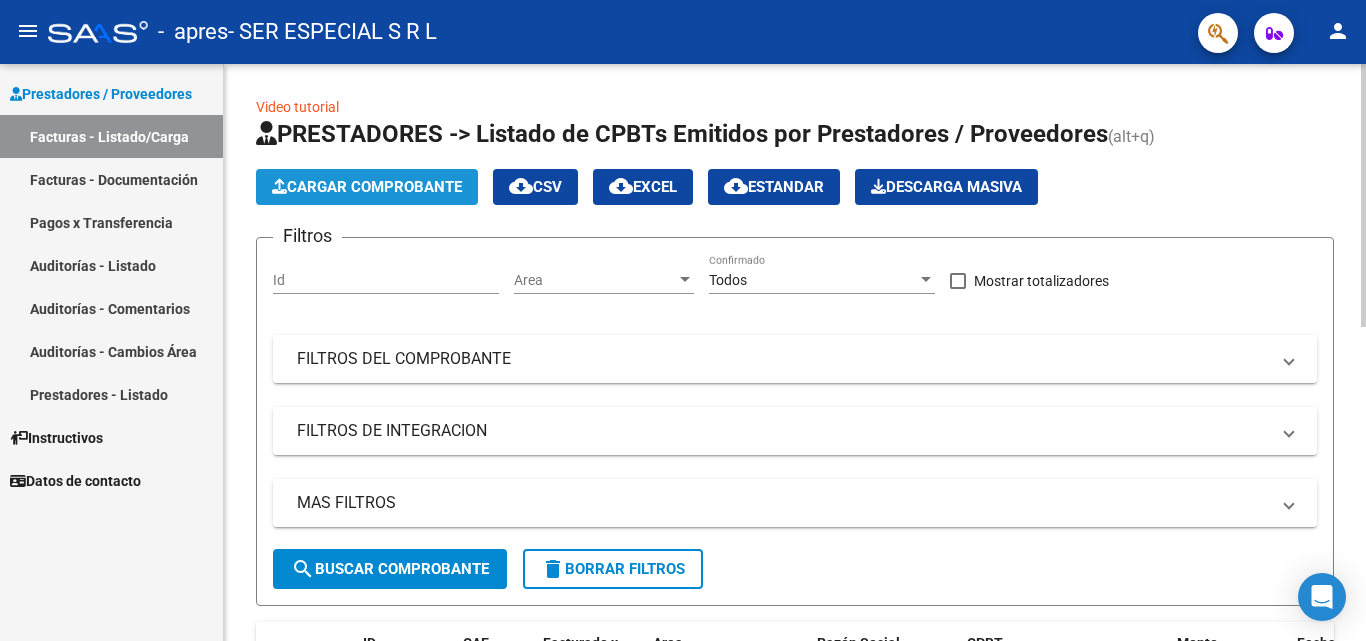 click on "Cargar Comprobante" 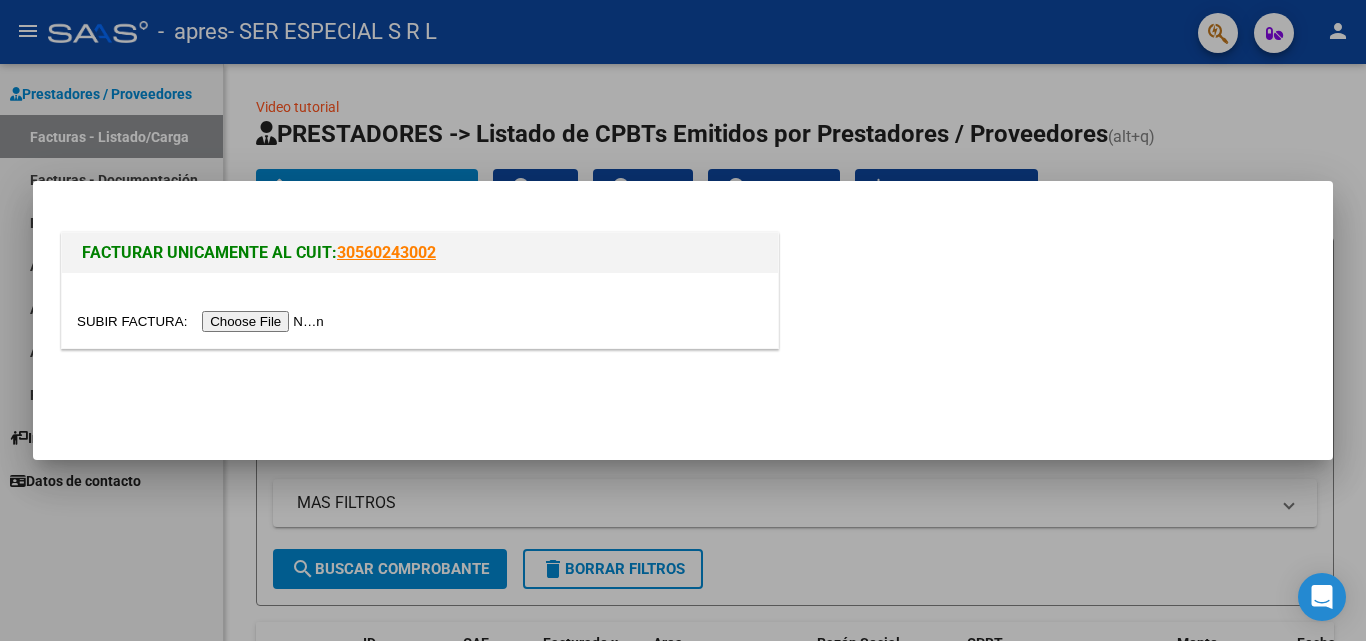 click at bounding box center [203, 321] 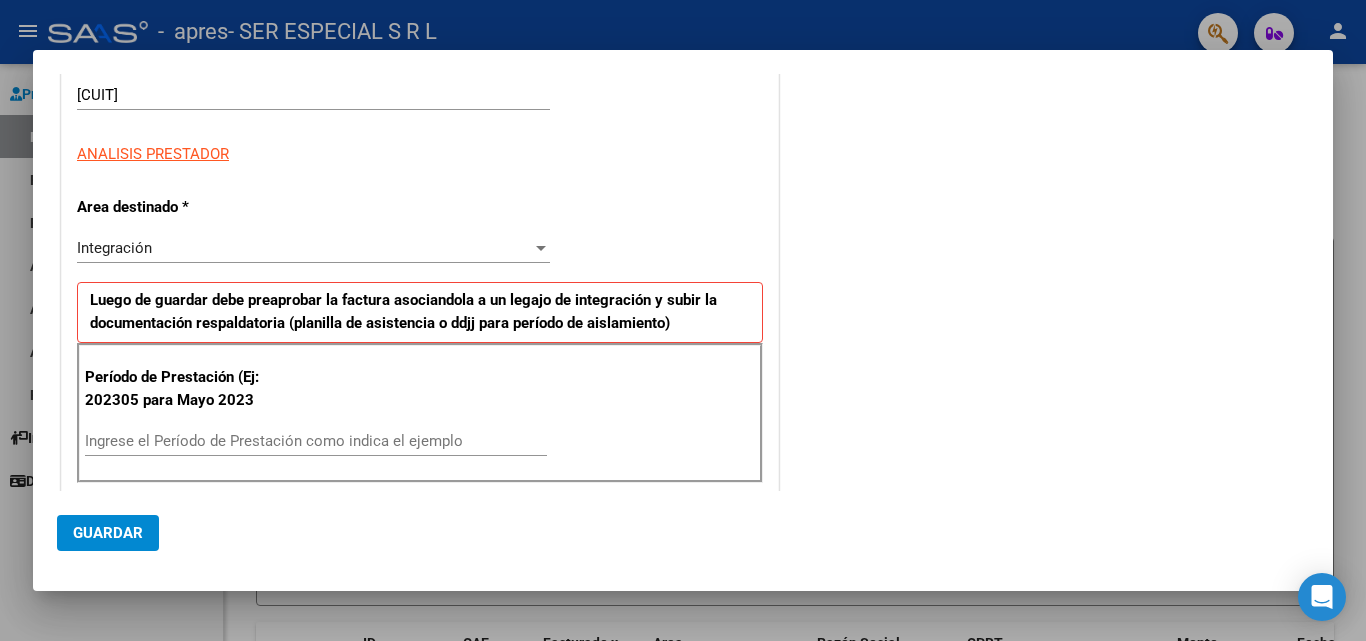scroll, scrollTop: 300, scrollLeft: 0, axis: vertical 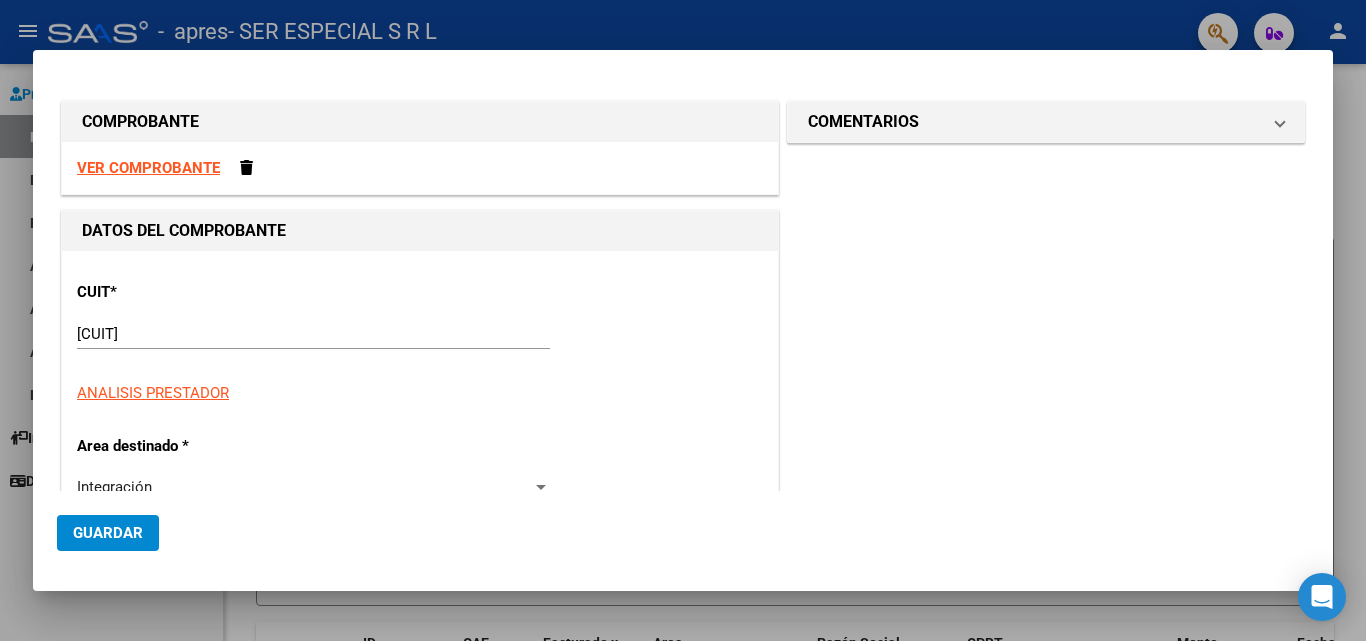 click on "VER COMPROBANTE" at bounding box center (148, 168) 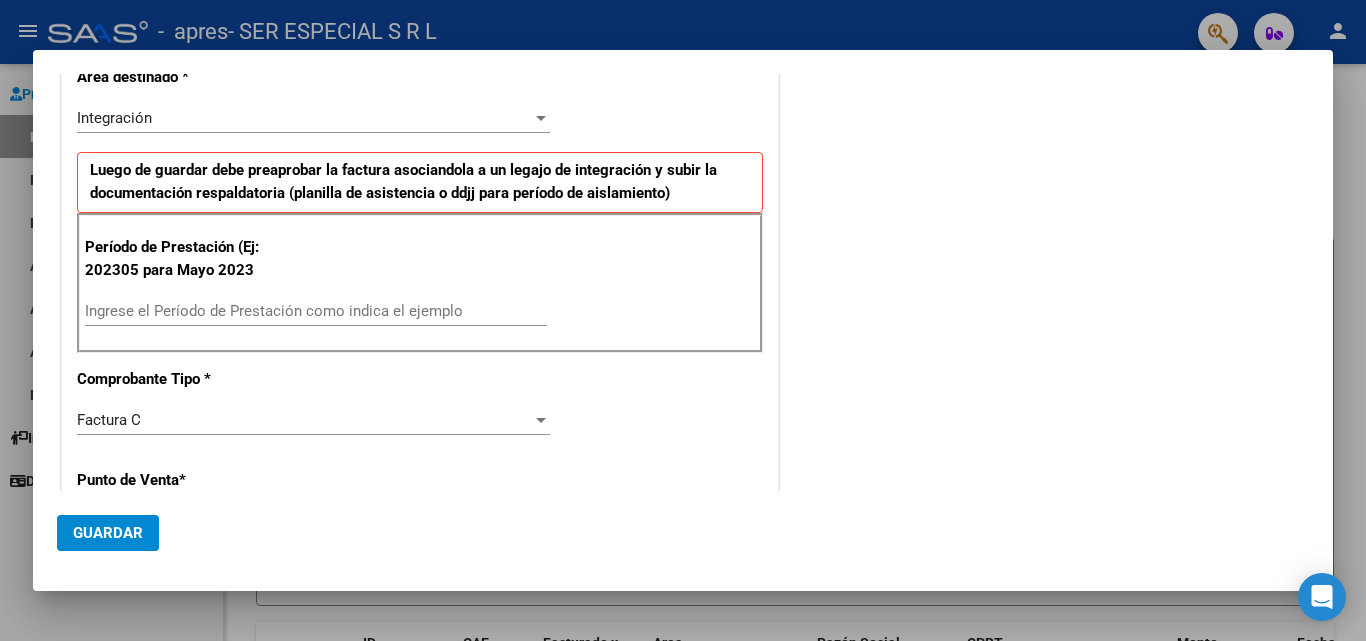 scroll, scrollTop: 400, scrollLeft: 0, axis: vertical 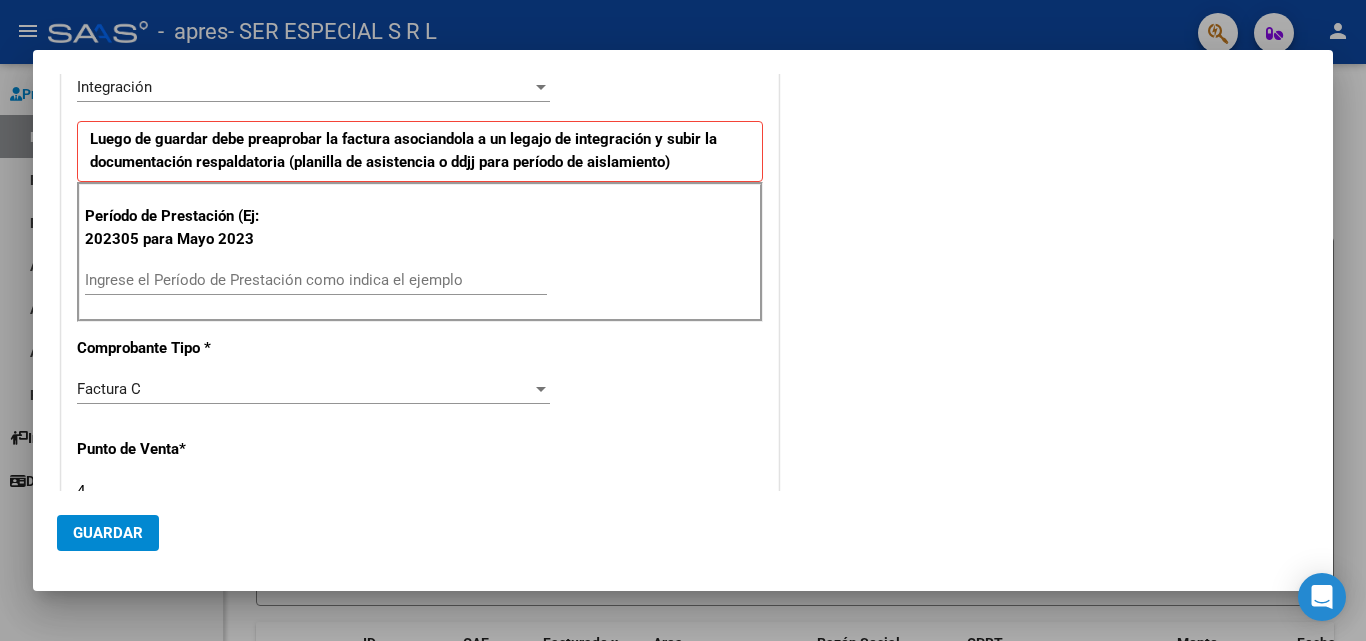 click on "Ingrese el Período de Prestación como indica el ejemplo" at bounding box center [316, 280] 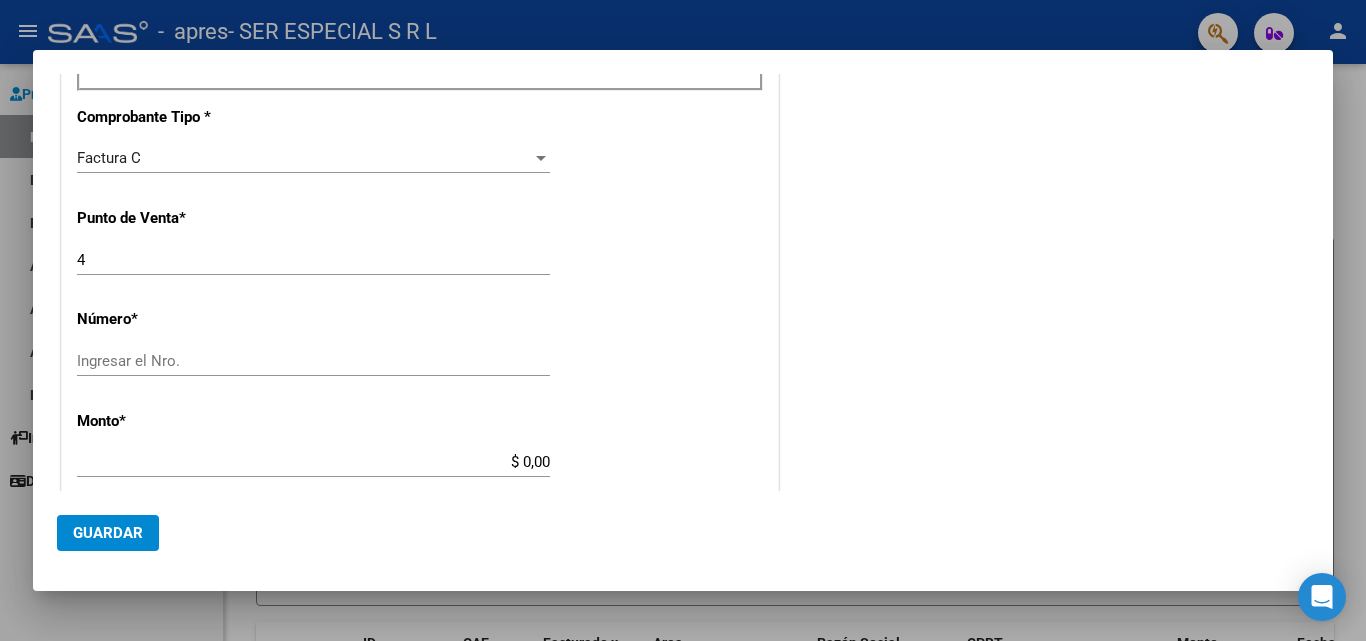 scroll, scrollTop: 700, scrollLeft: 0, axis: vertical 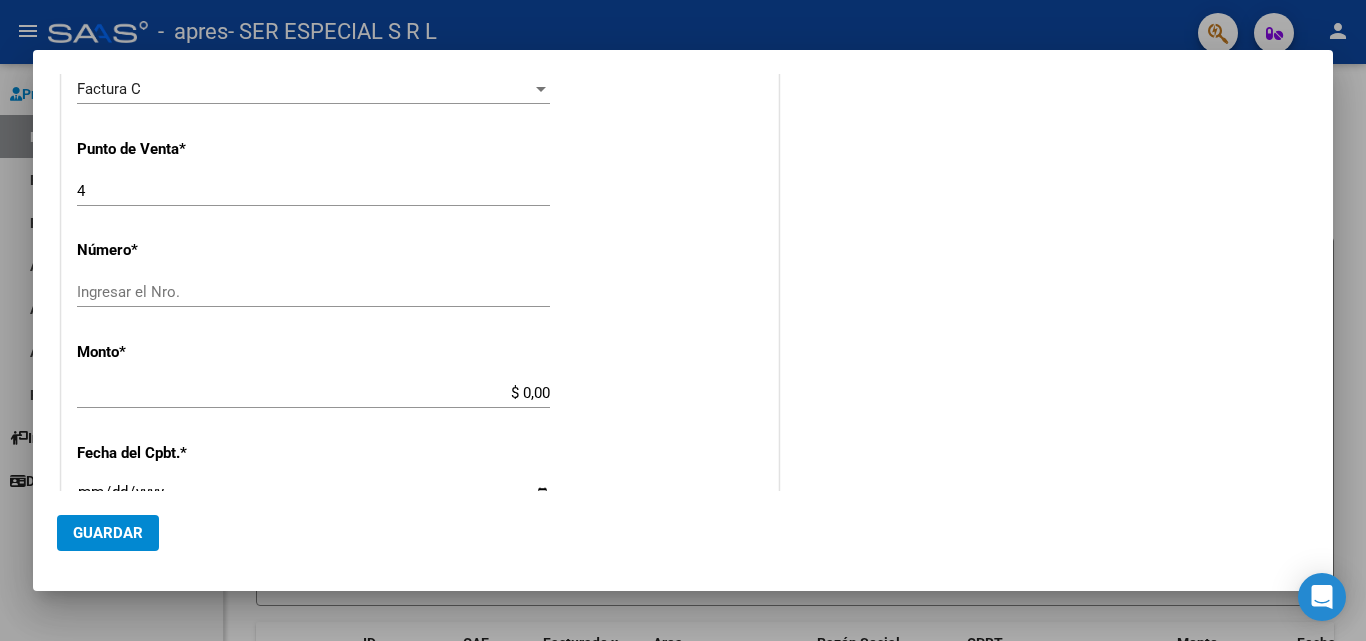 type on "202507" 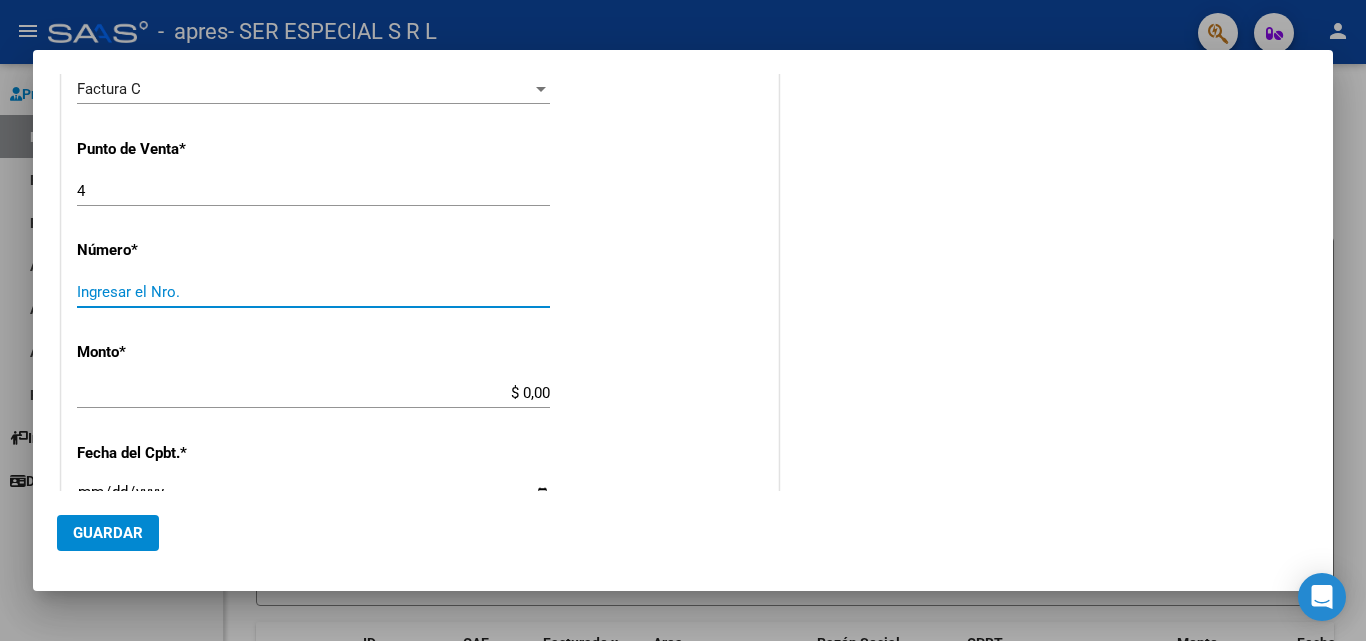 click on "Ingresar el Nro." at bounding box center [313, 292] 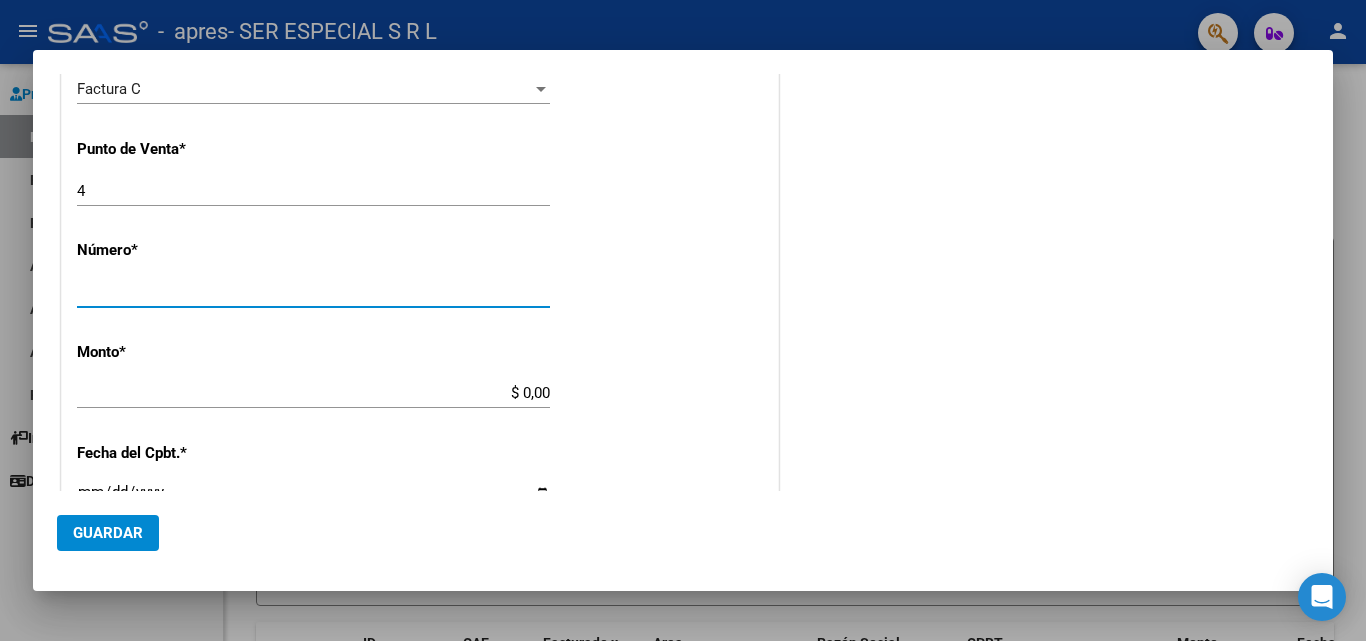type on "[NUMERIC_ID]" 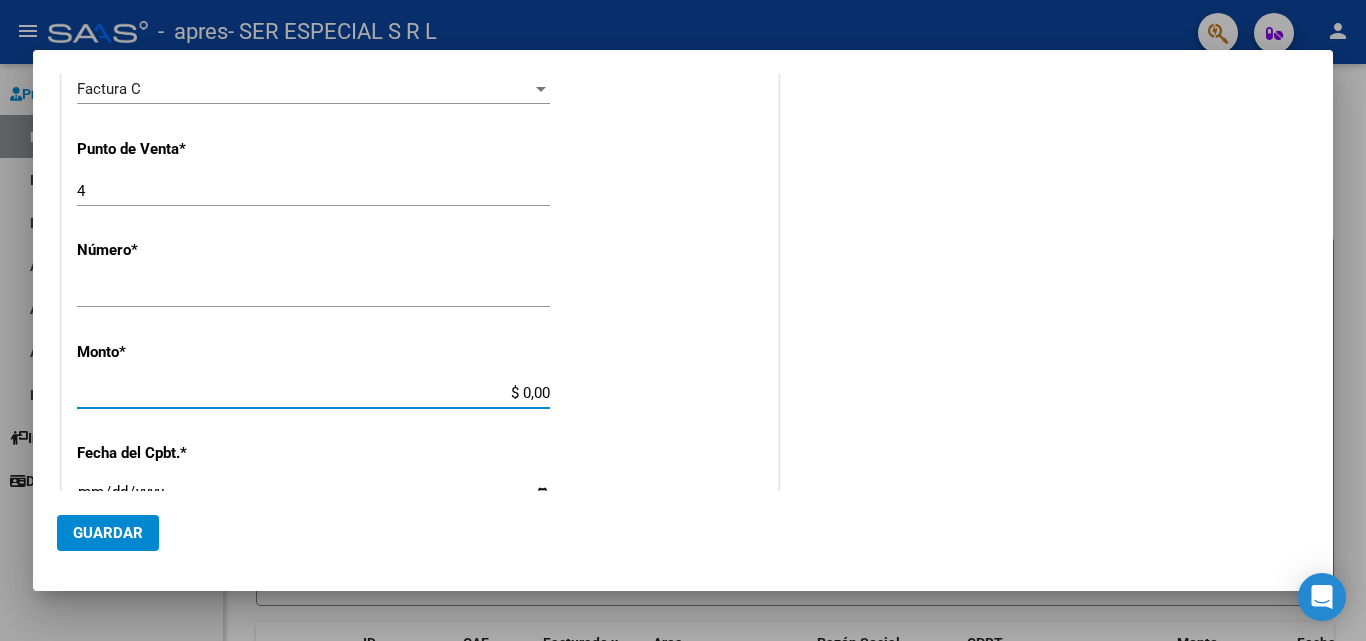 drag, startPoint x: 499, startPoint y: 391, endPoint x: 614, endPoint y: 387, distance: 115.06954 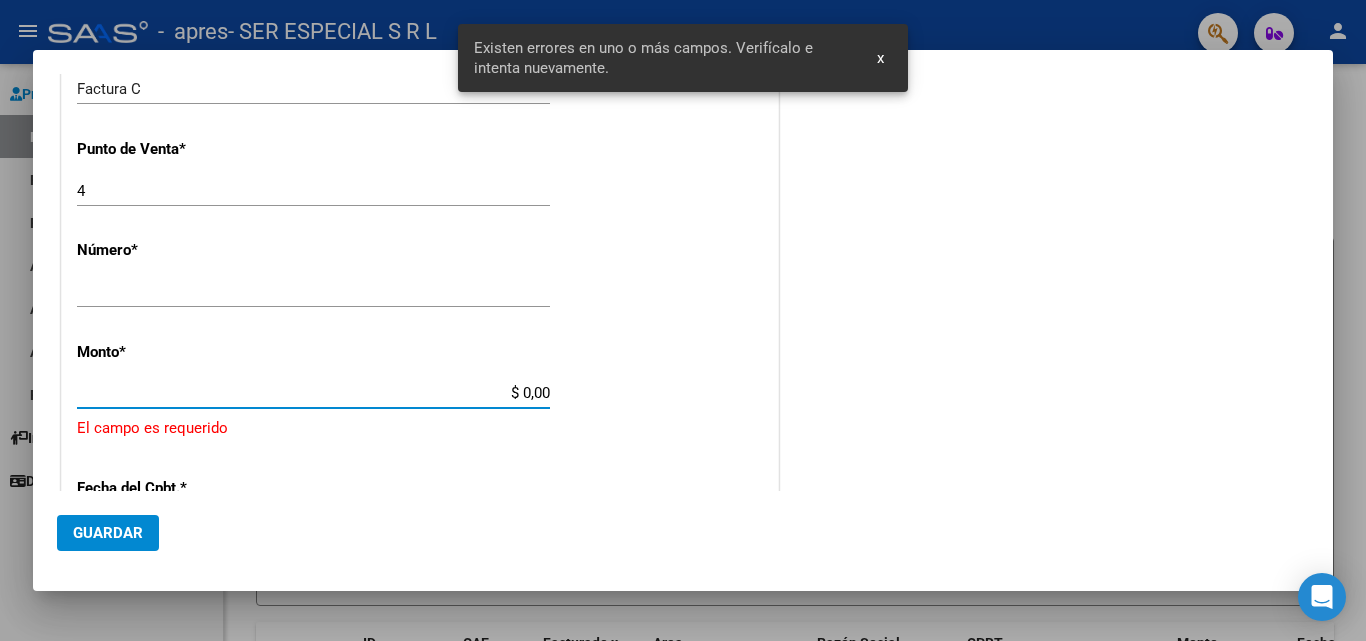 scroll, scrollTop: 801, scrollLeft: 0, axis: vertical 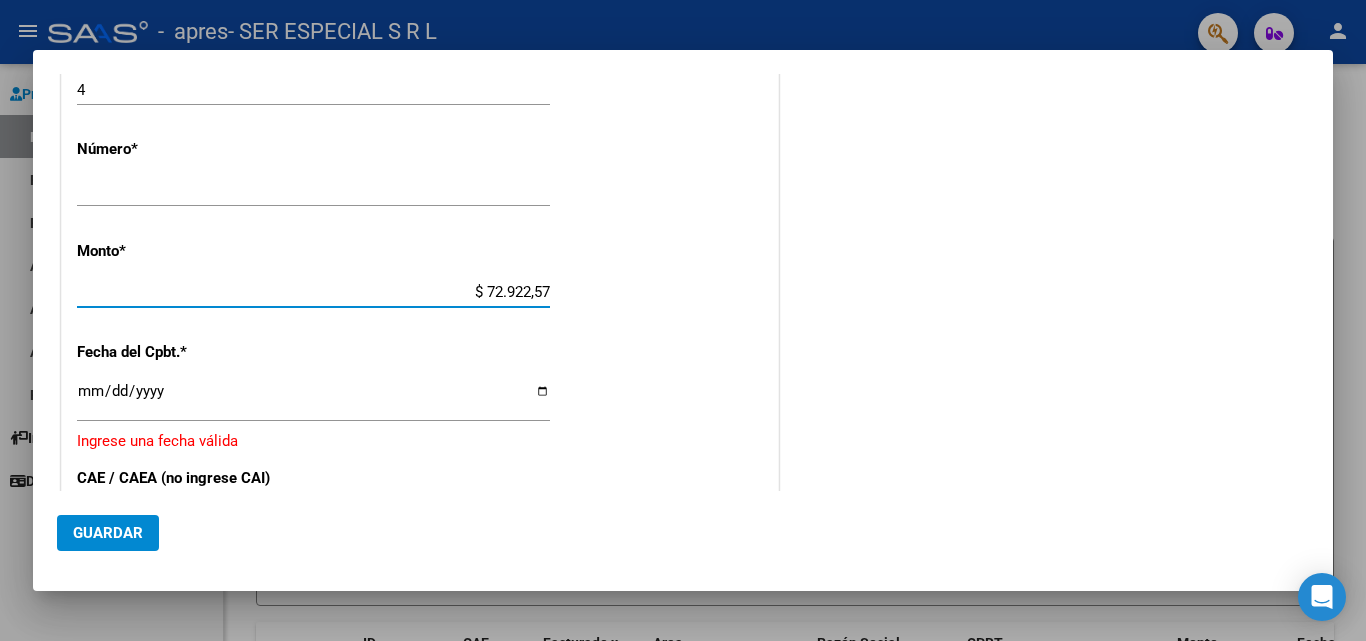type on "$ 729.225,79" 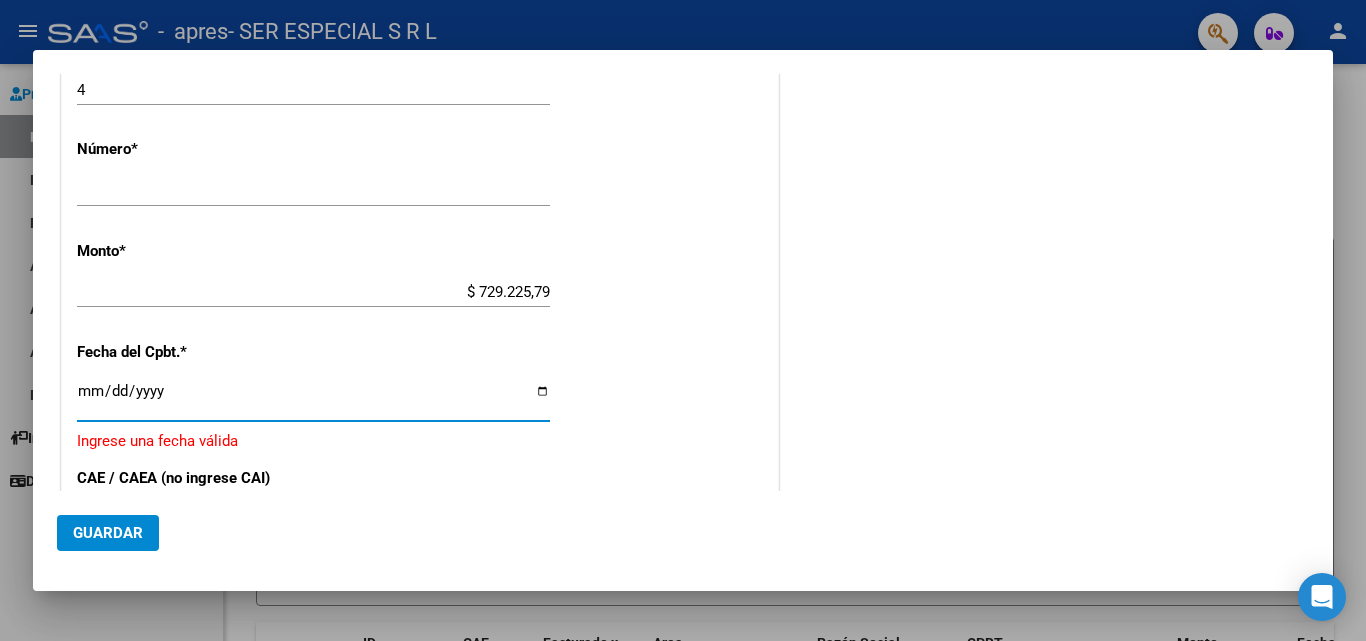 click on "Ingresar la fecha" at bounding box center [313, 399] 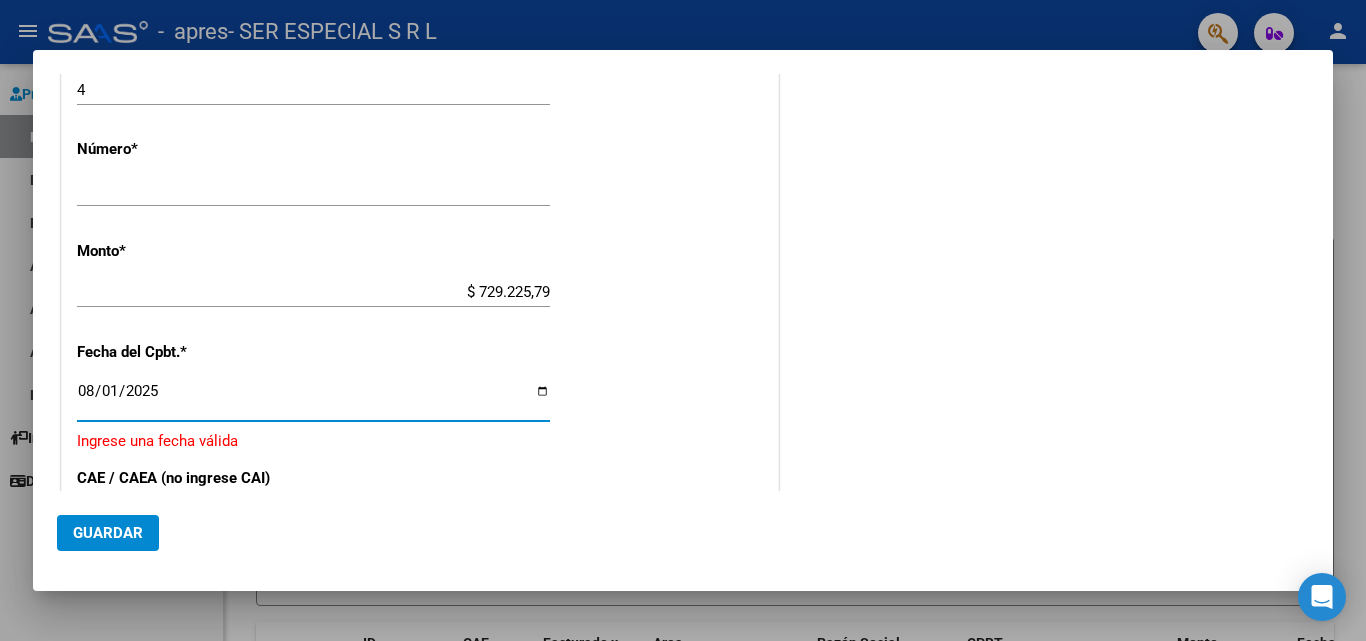 type on "2025-08-01" 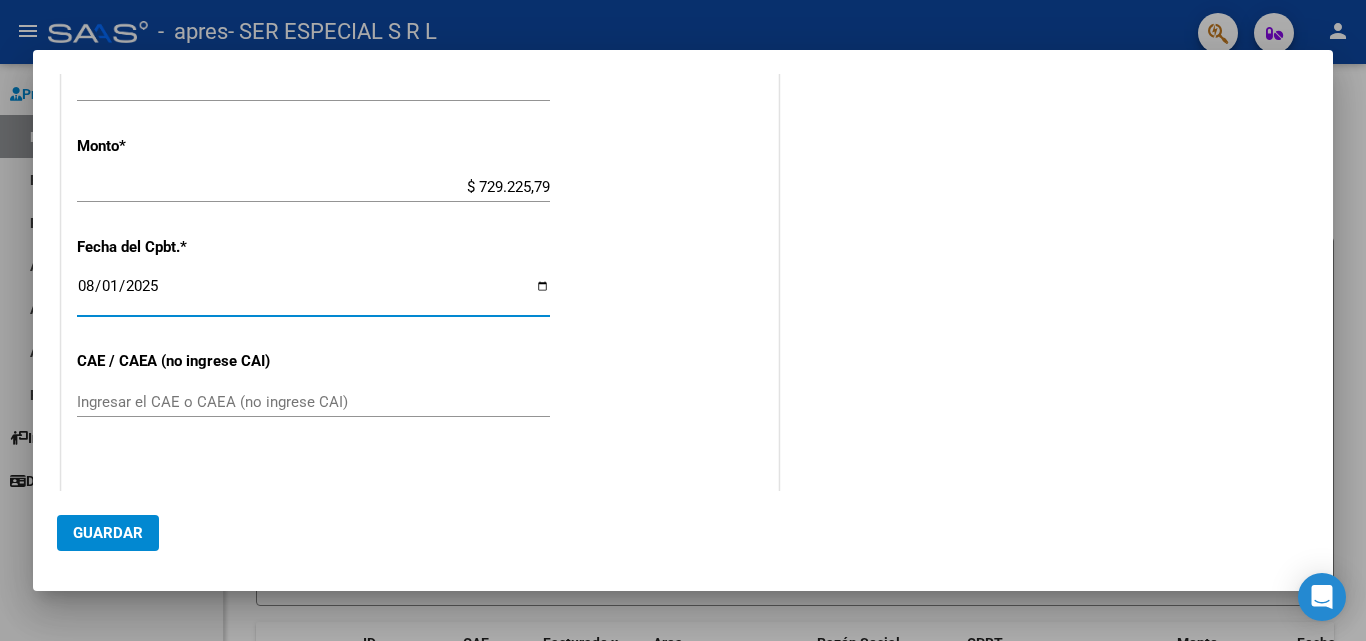 scroll, scrollTop: 1001, scrollLeft: 0, axis: vertical 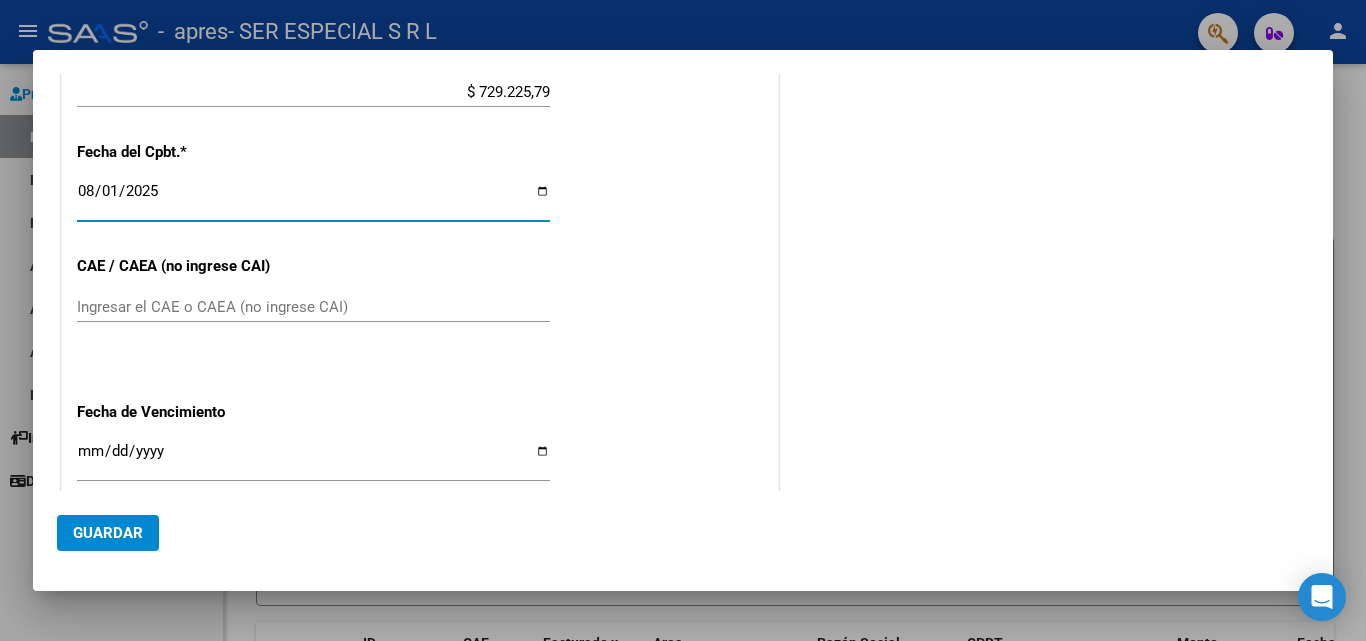 click on "Ingresar el CAE o CAEA (no ingrese CAI)" at bounding box center [313, 307] 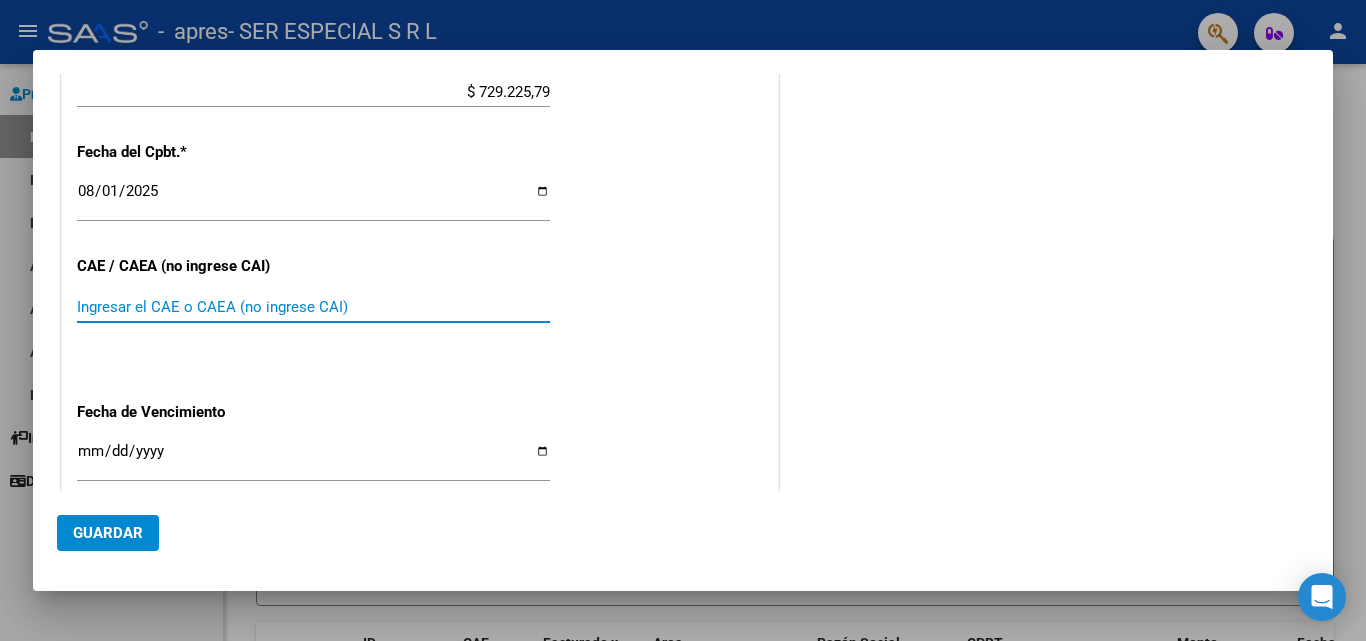 paste on "[NUMERIC_ID]" 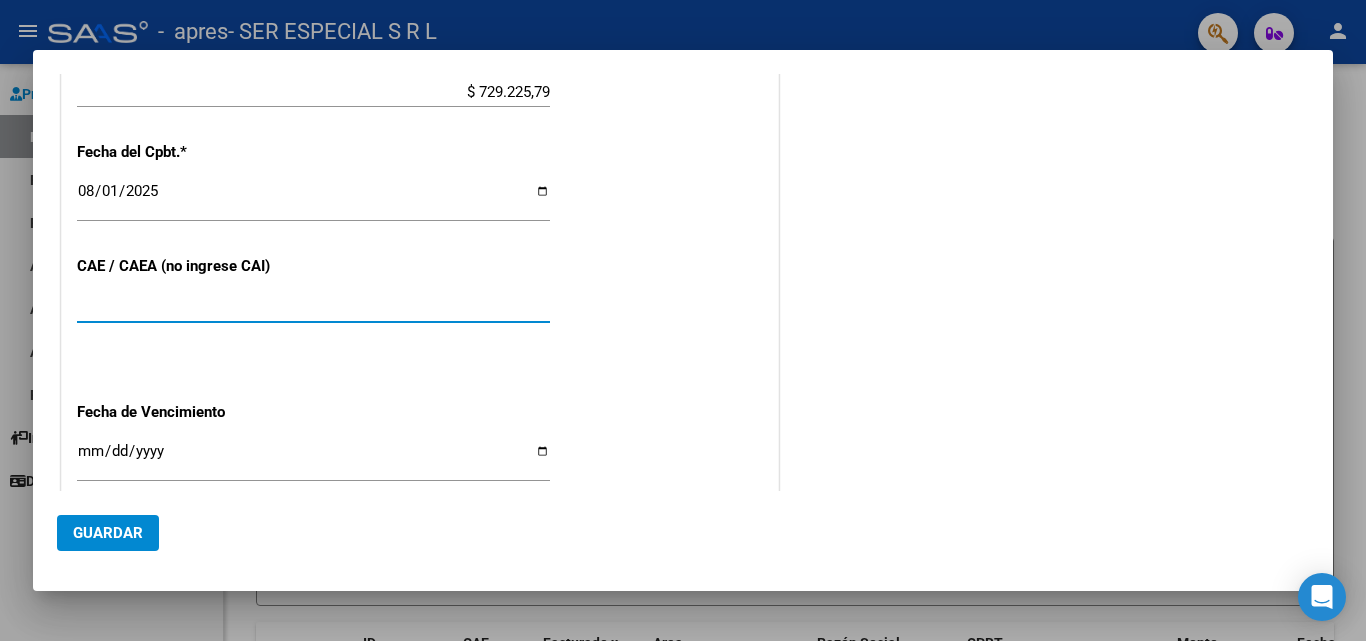 type on "[NUMERIC_ID]" 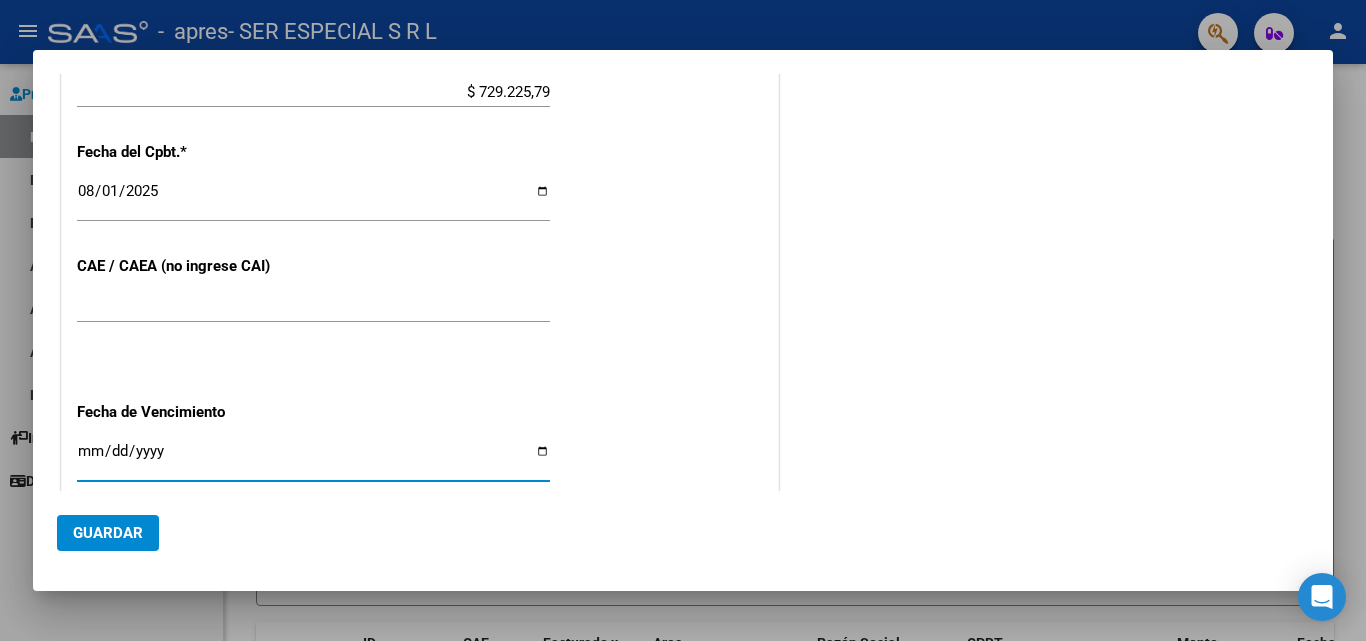click on "Ingresar la fecha" at bounding box center [313, 459] 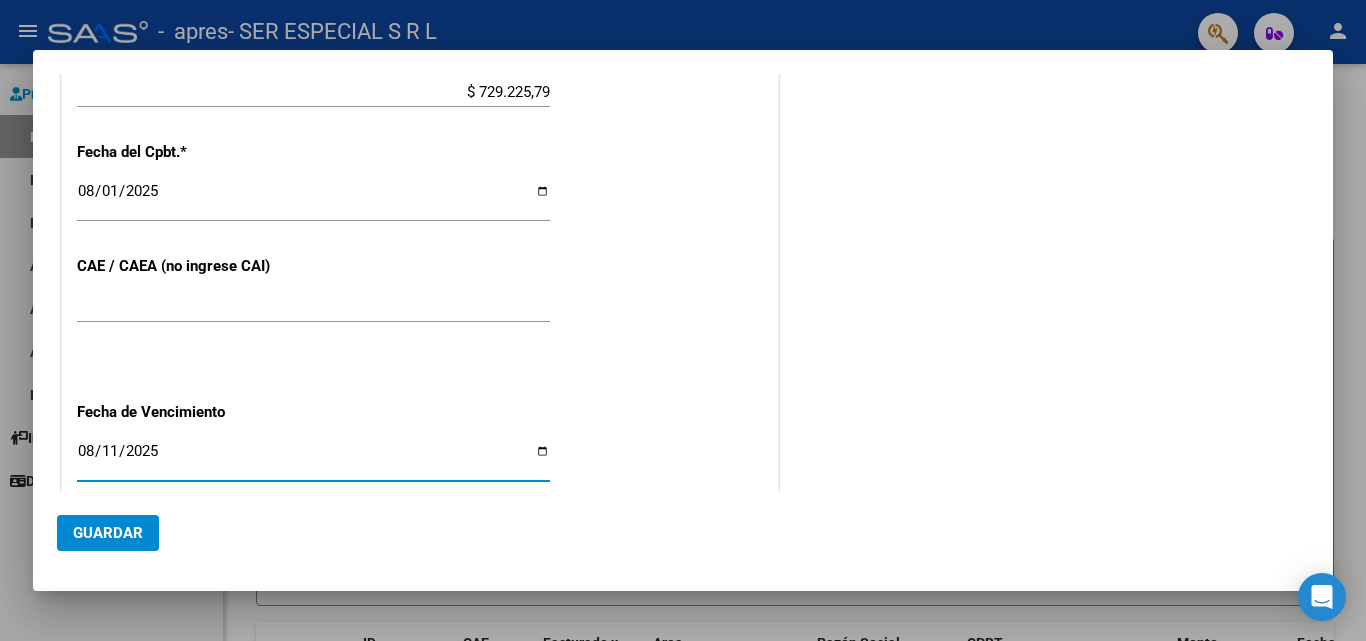 type on "2025-08-11" 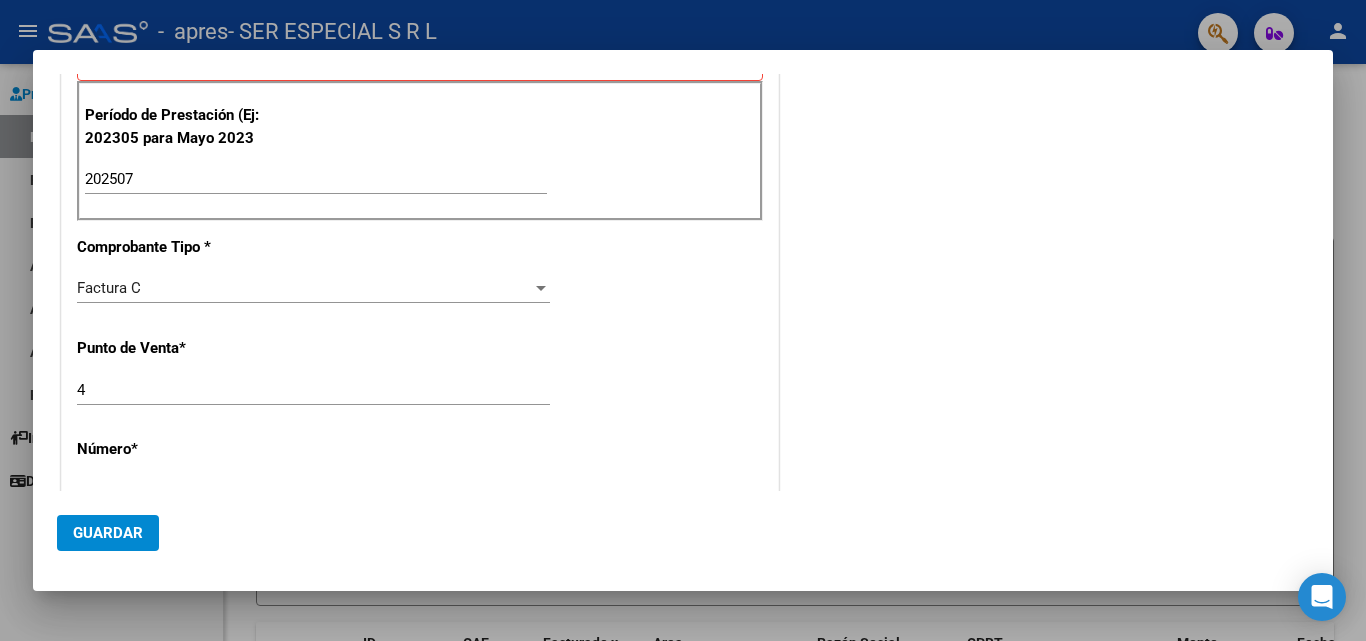 click on "Guardar" 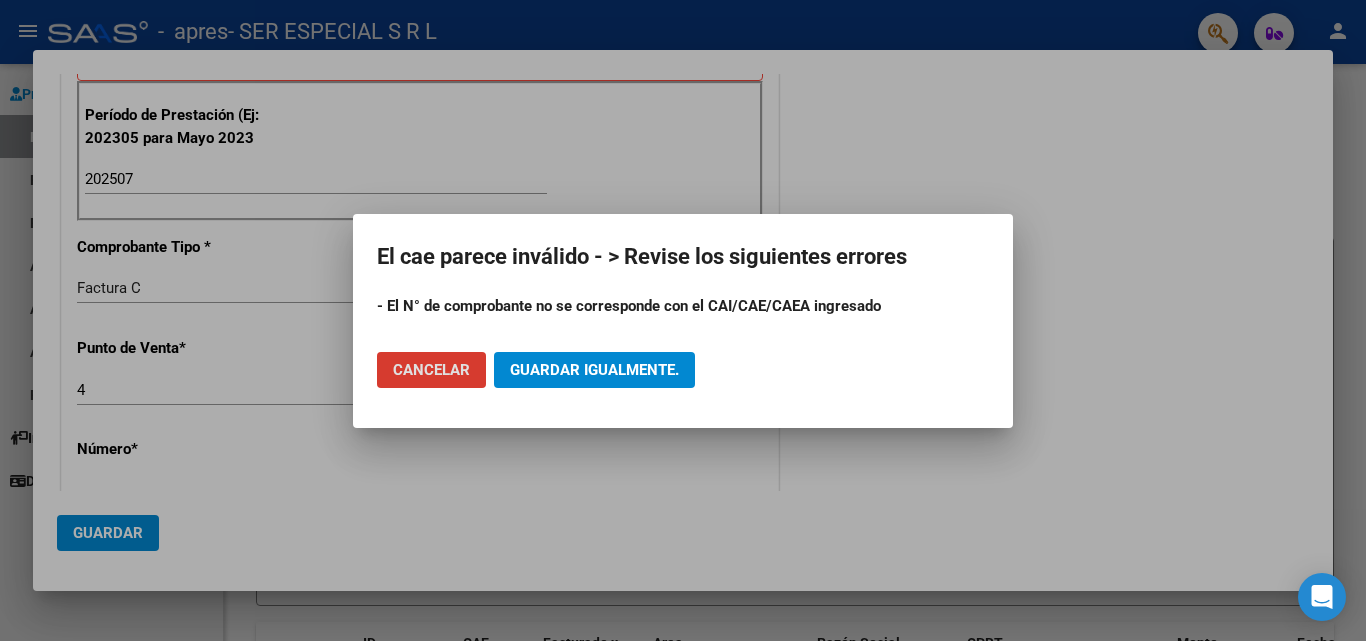 click on "Cancelar" 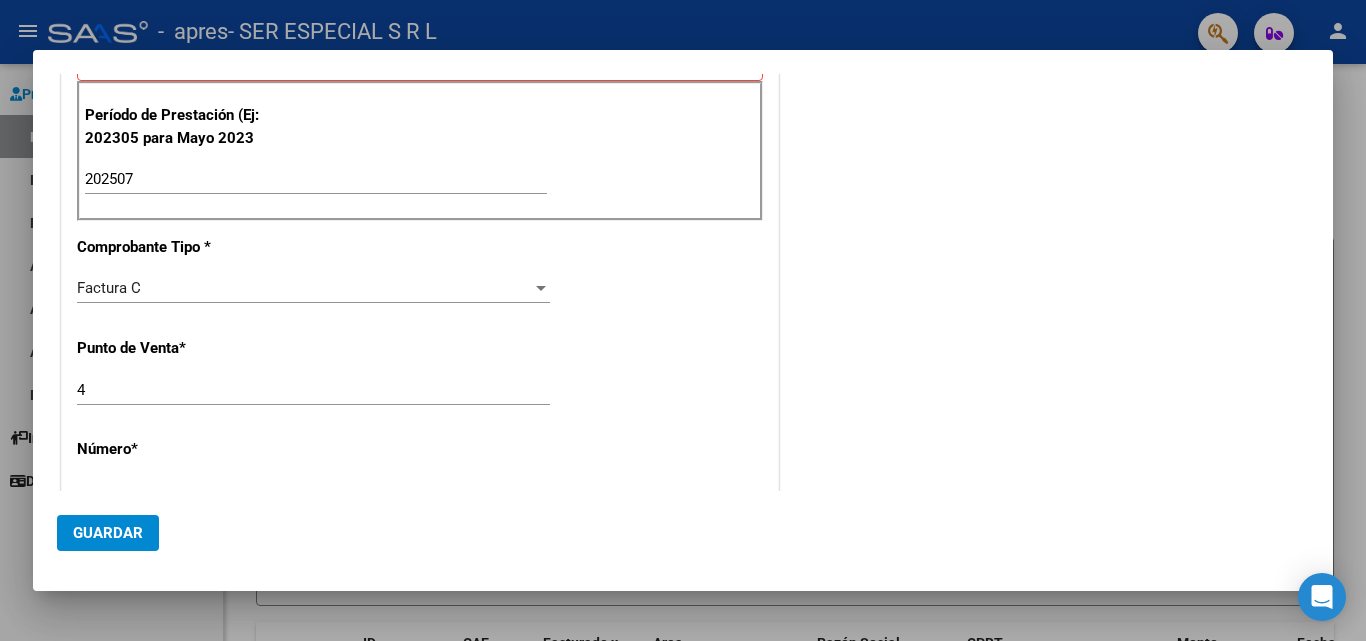 scroll, scrollTop: 601, scrollLeft: 0, axis: vertical 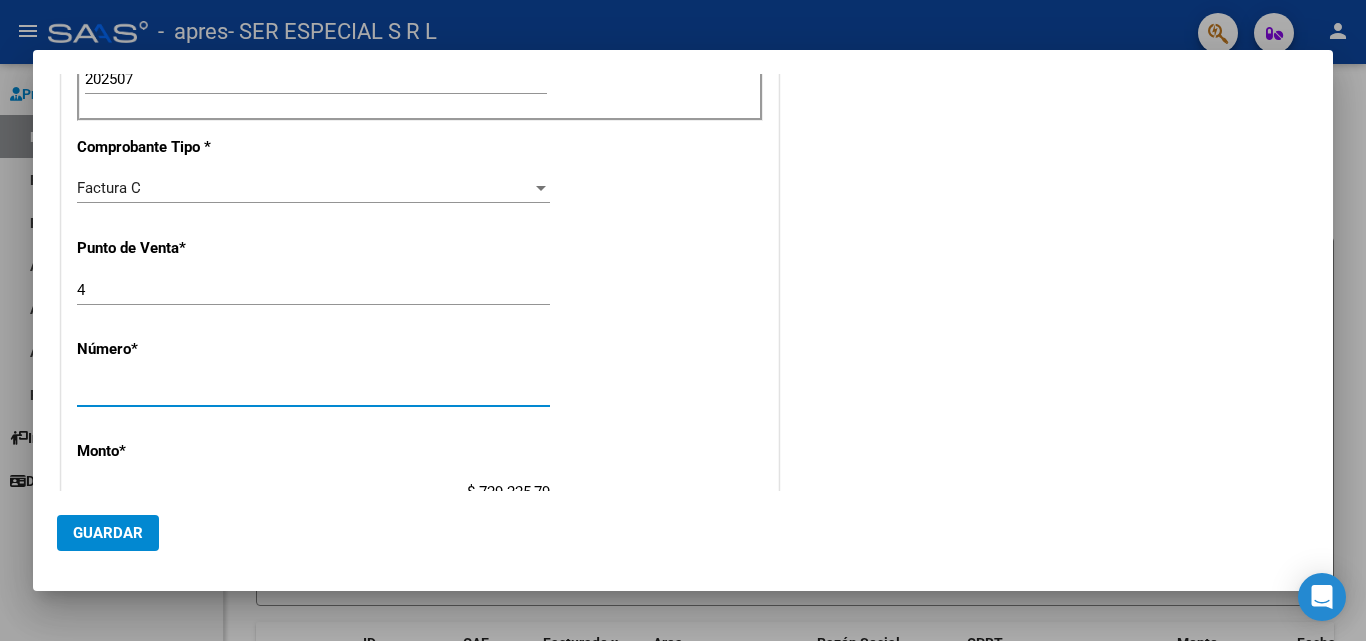 drag, startPoint x: 103, startPoint y: 390, endPoint x: 258, endPoint y: 399, distance: 155.26108 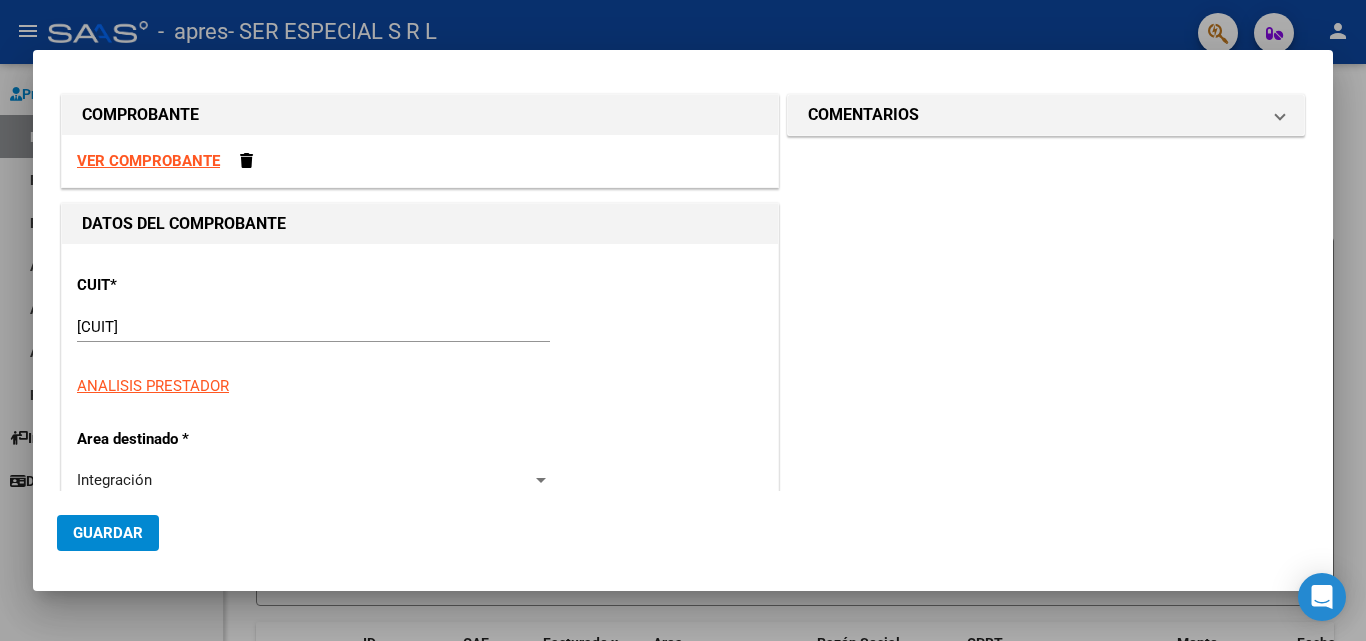 scroll, scrollTop: 0, scrollLeft: 0, axis: both 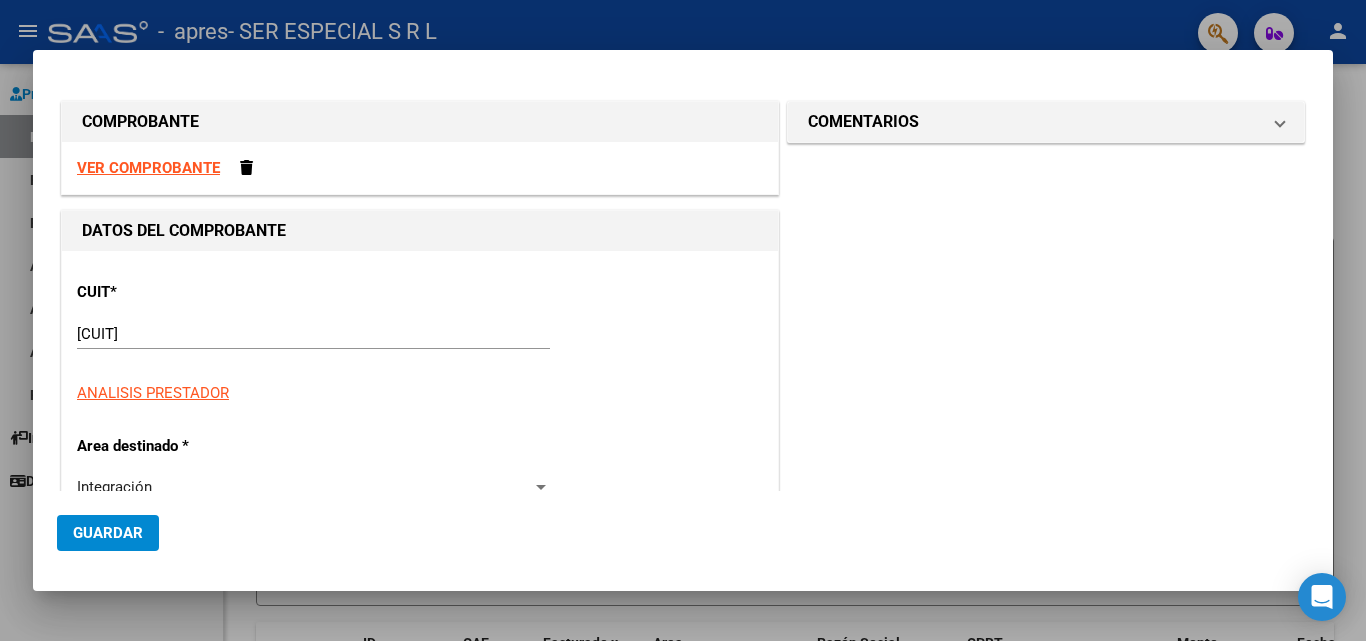 type on "[NUMERIC_ID]" 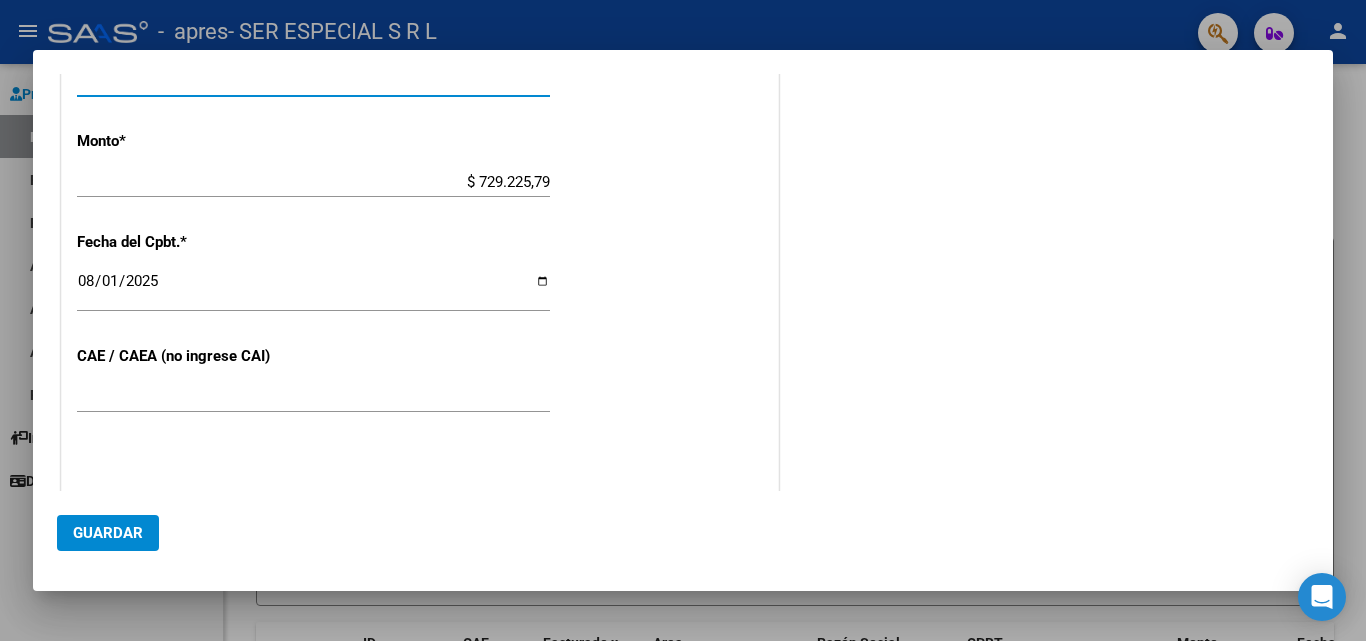 scroll, scrollTop: 1000, scrollLeft: 0, axis: vertical 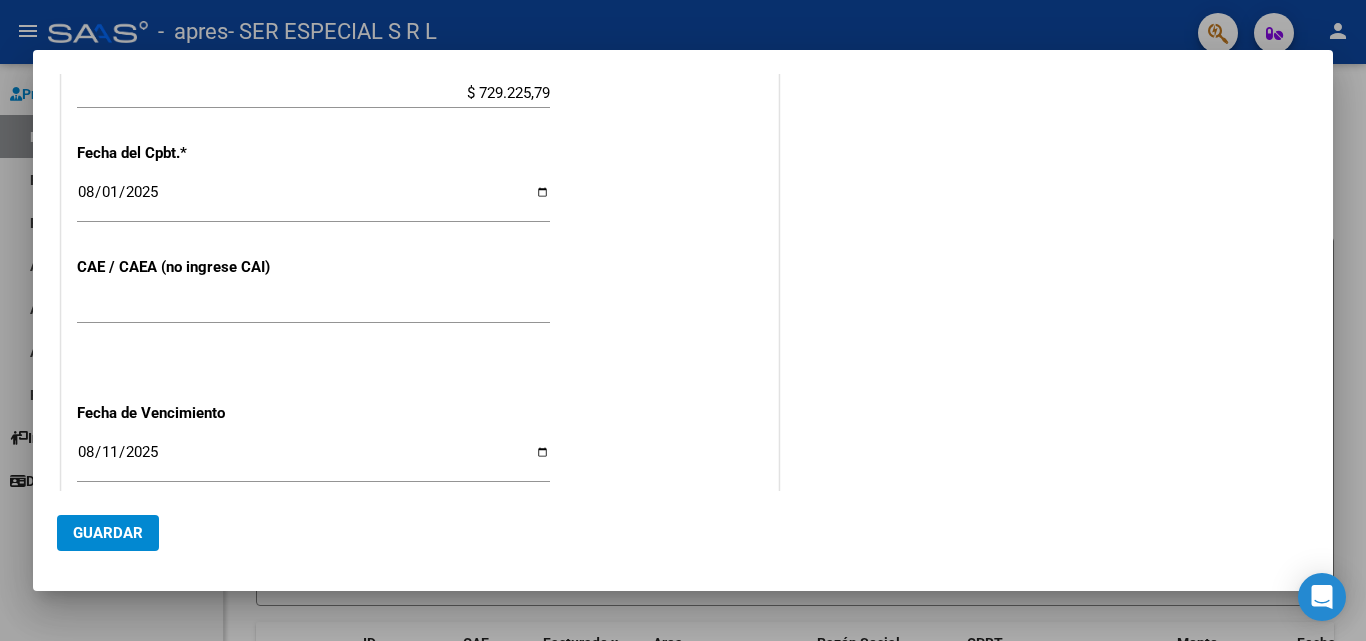 click on "Guardar" 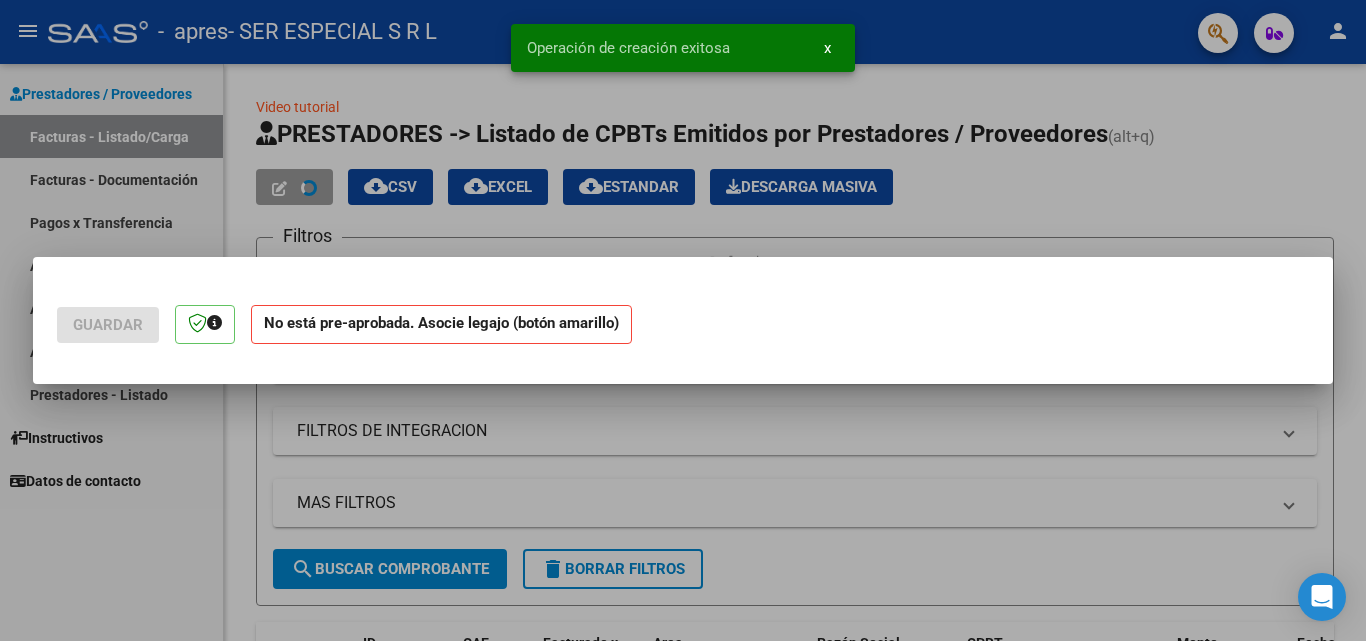 scroll, scrollTop: 0, scrollLeft: 0, axis: both 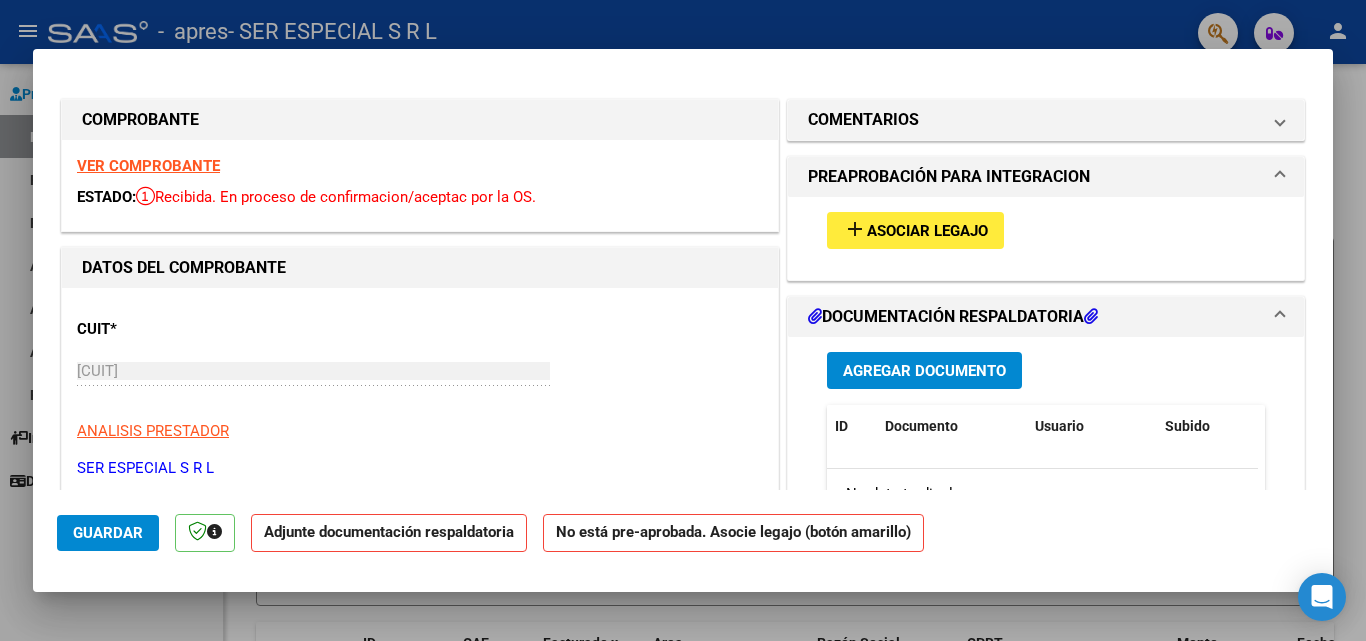 click on "DOCUMENTACIÓN RESPALDATORIA" at bounding box center (953, 317) 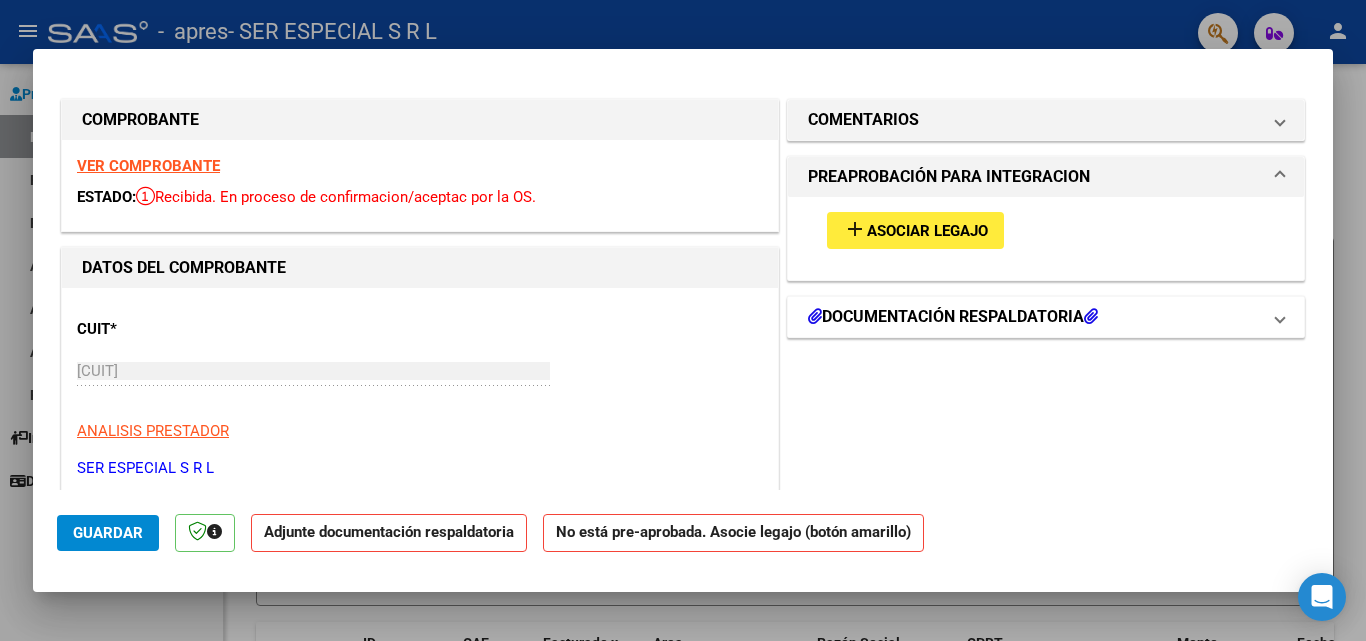 click at bounding box center [1091, 316] 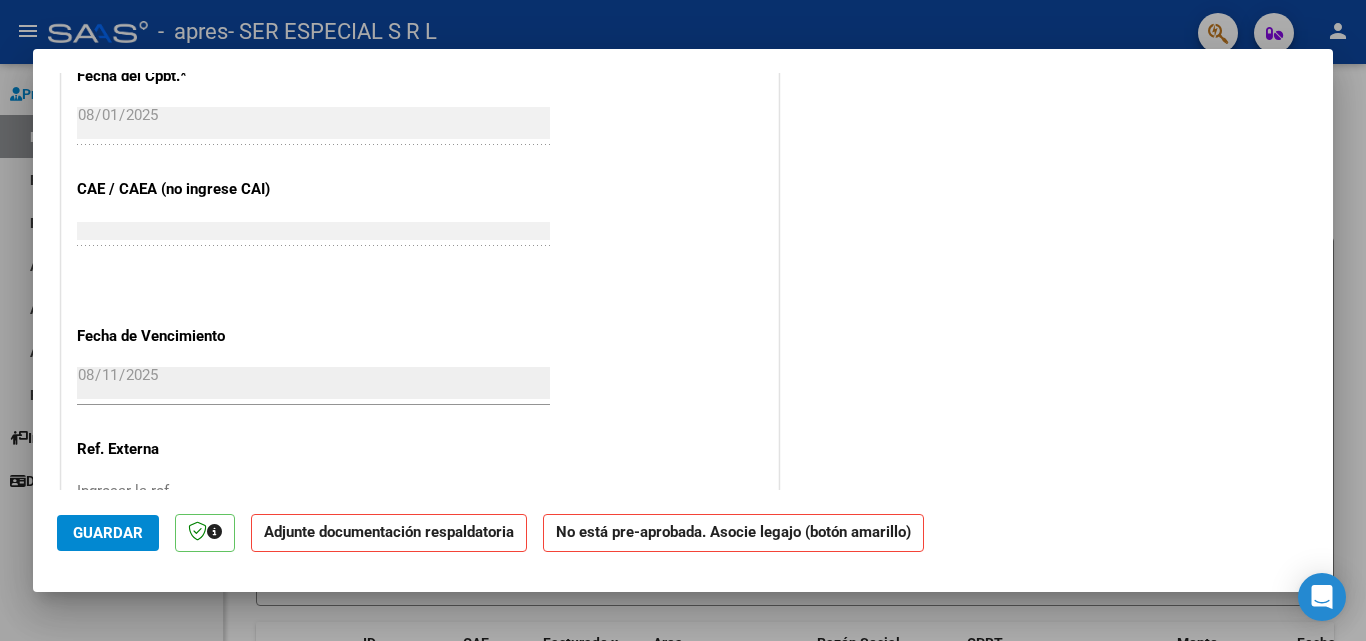 scroll, scrollTop: 1200, scrollLeft: 0, axis: vertical 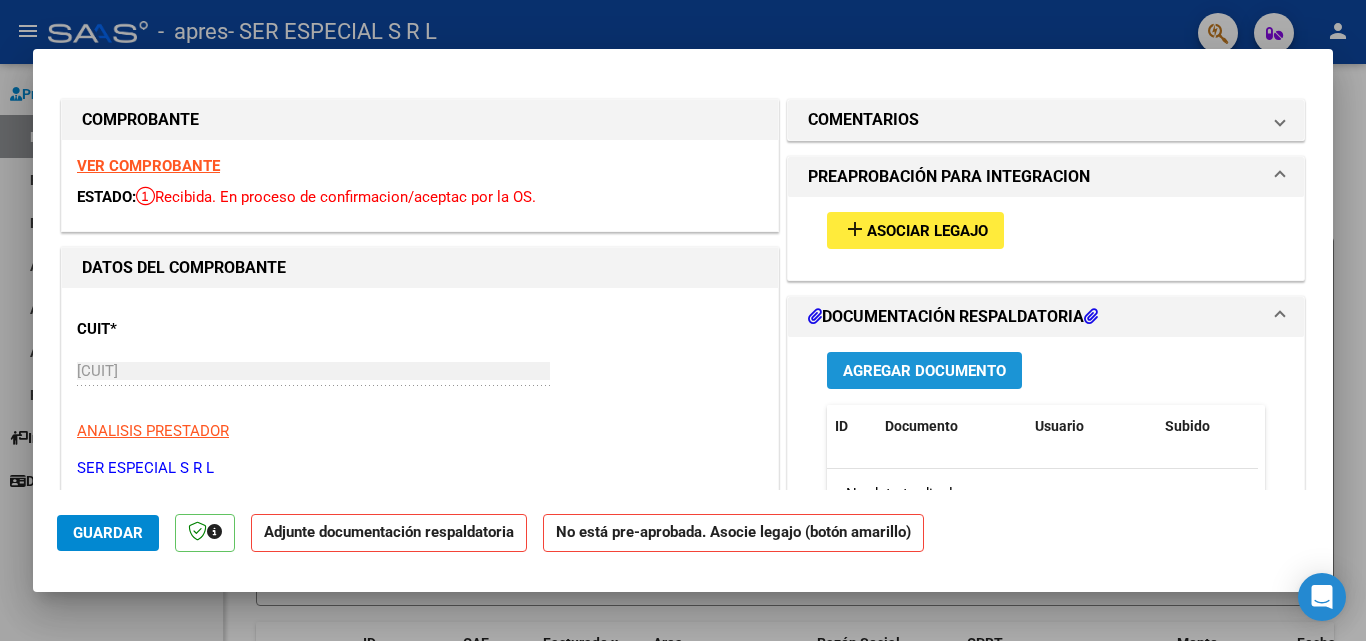 click on "Agregar Documento" at bounding box center [924, 371] 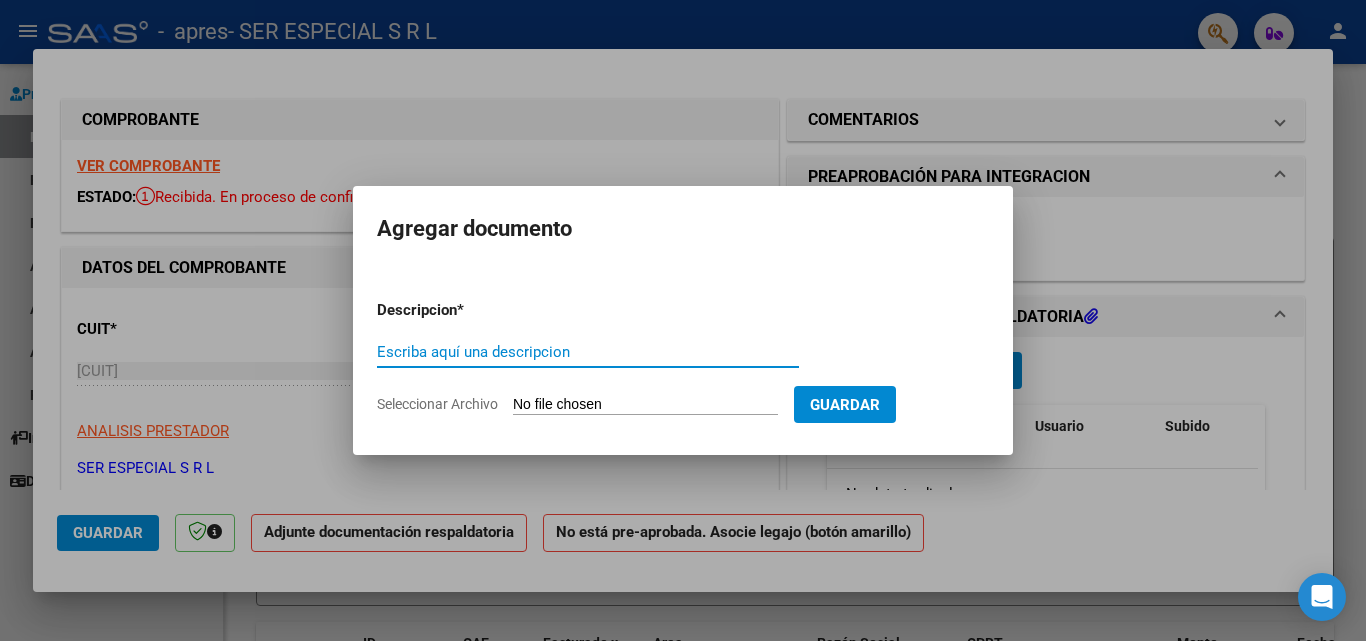 click on "Escriba aquí una descripcion" at bounding box center [588, 352] 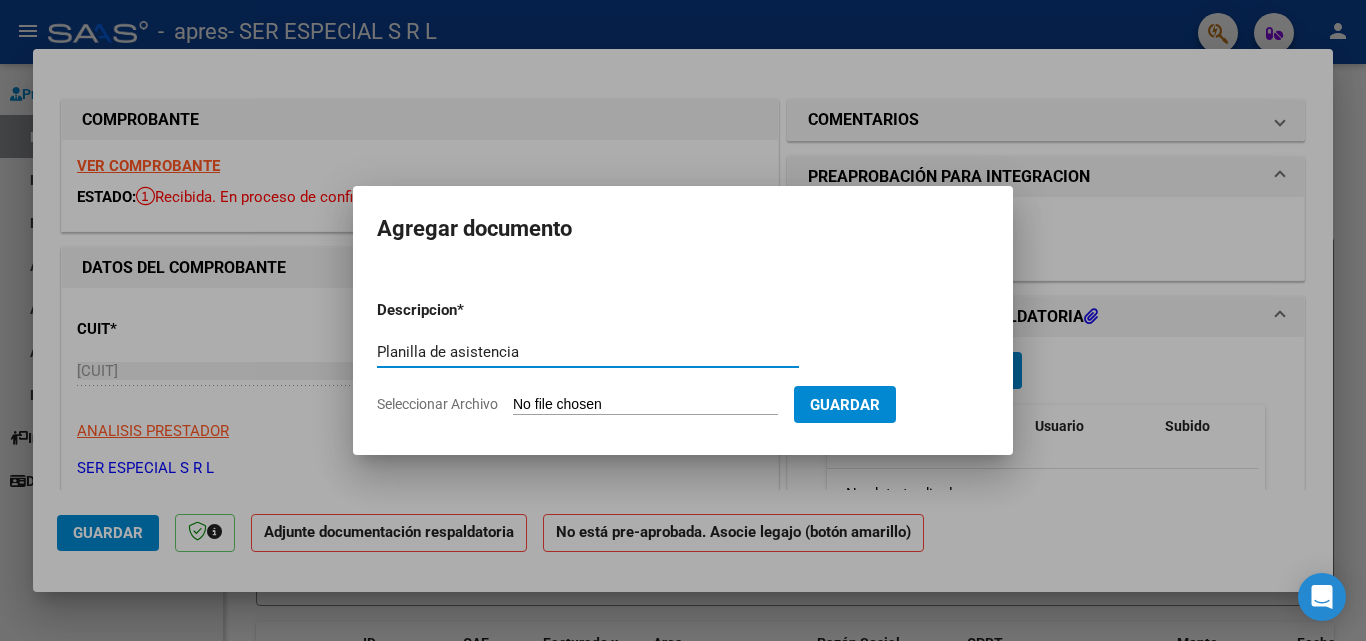 type on "Planilla de asistencia" 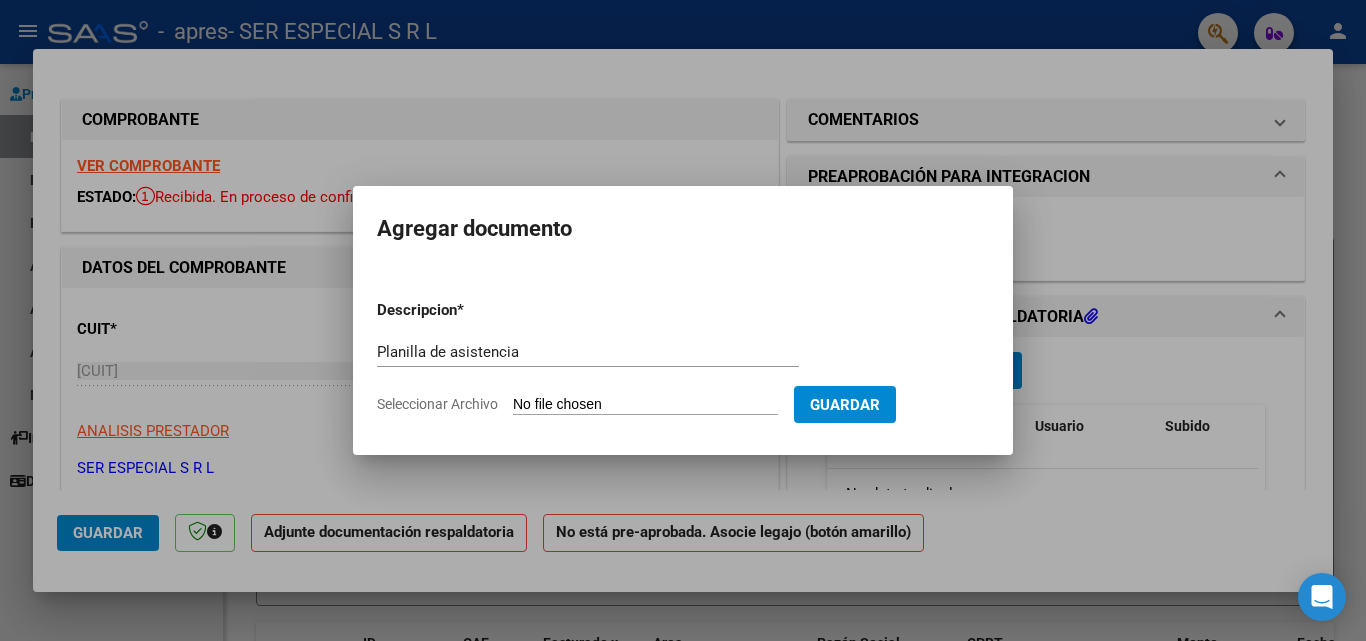 click on "Seleccionar Archivo" at bounding box center (645, 405) 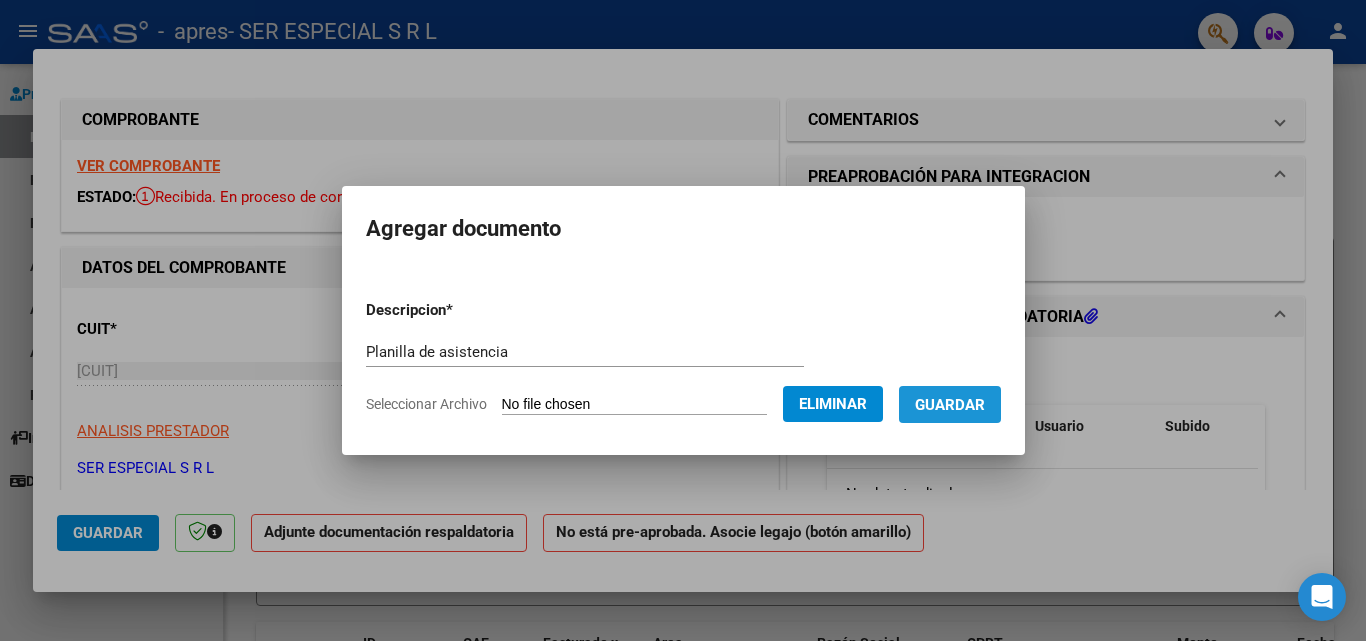 click on "Guardar" at bounding box center (950, 405) 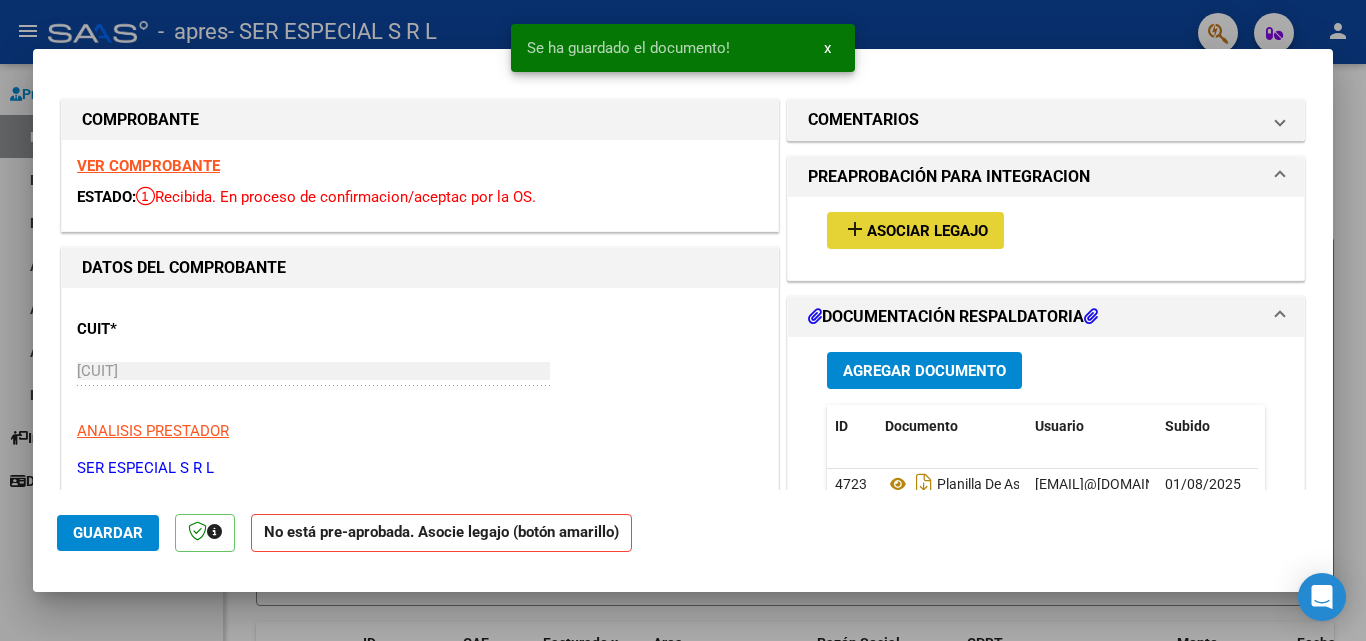 click on "Asociar Legajo" at bounding box center [927, 231] 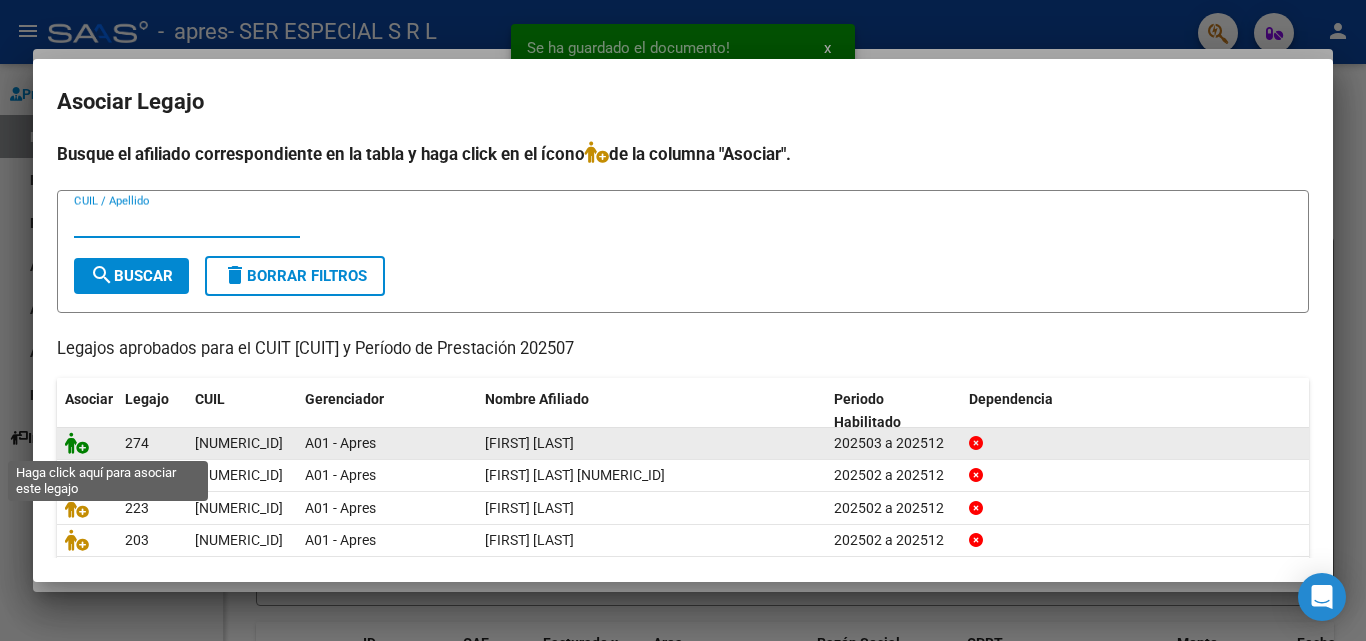 click 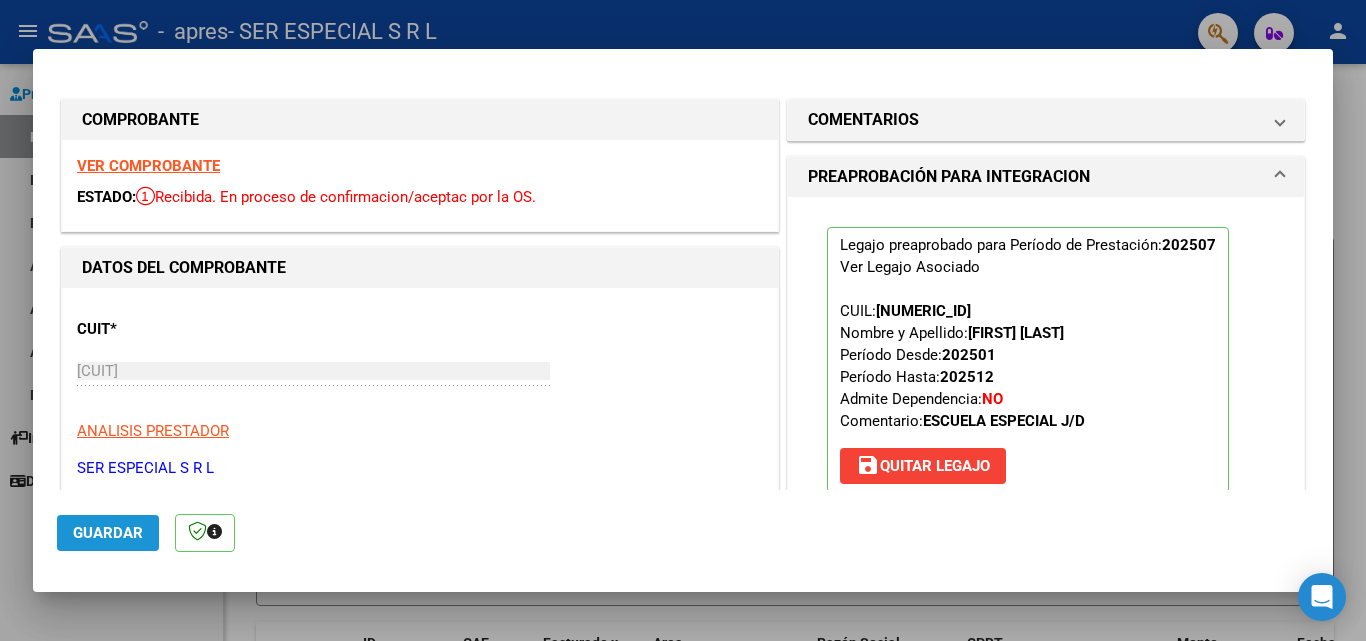 click on "Guardar" 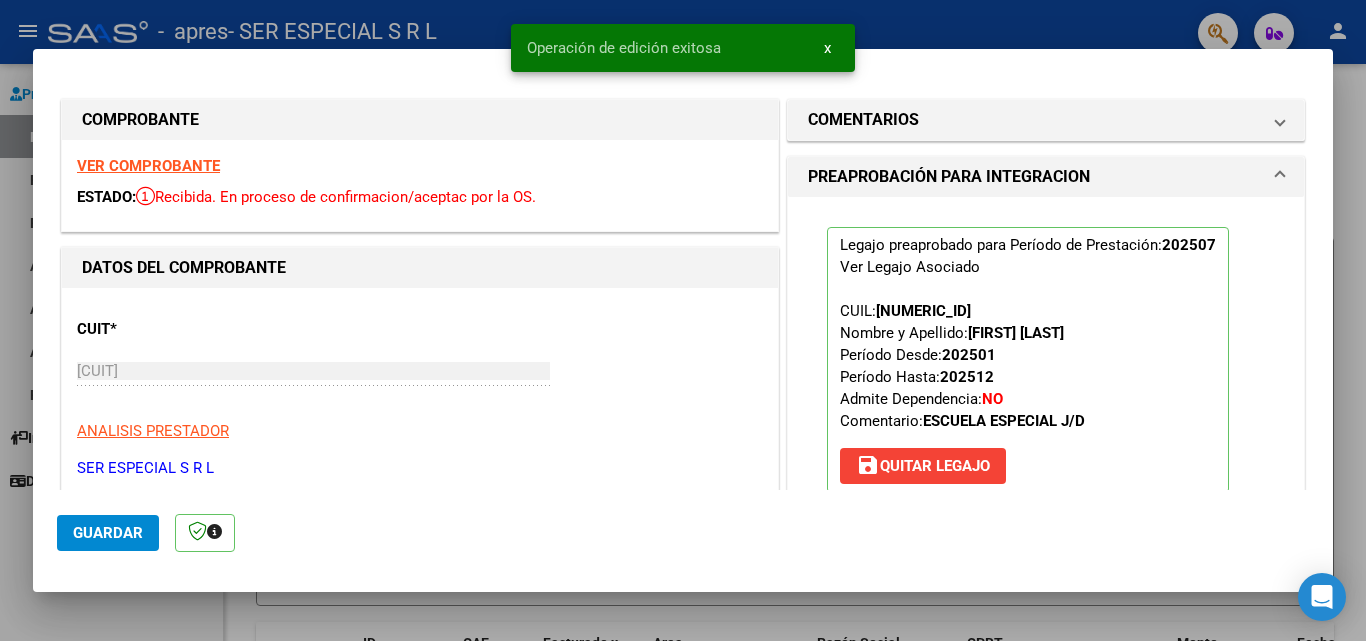 click at bounding box center (683, 320) 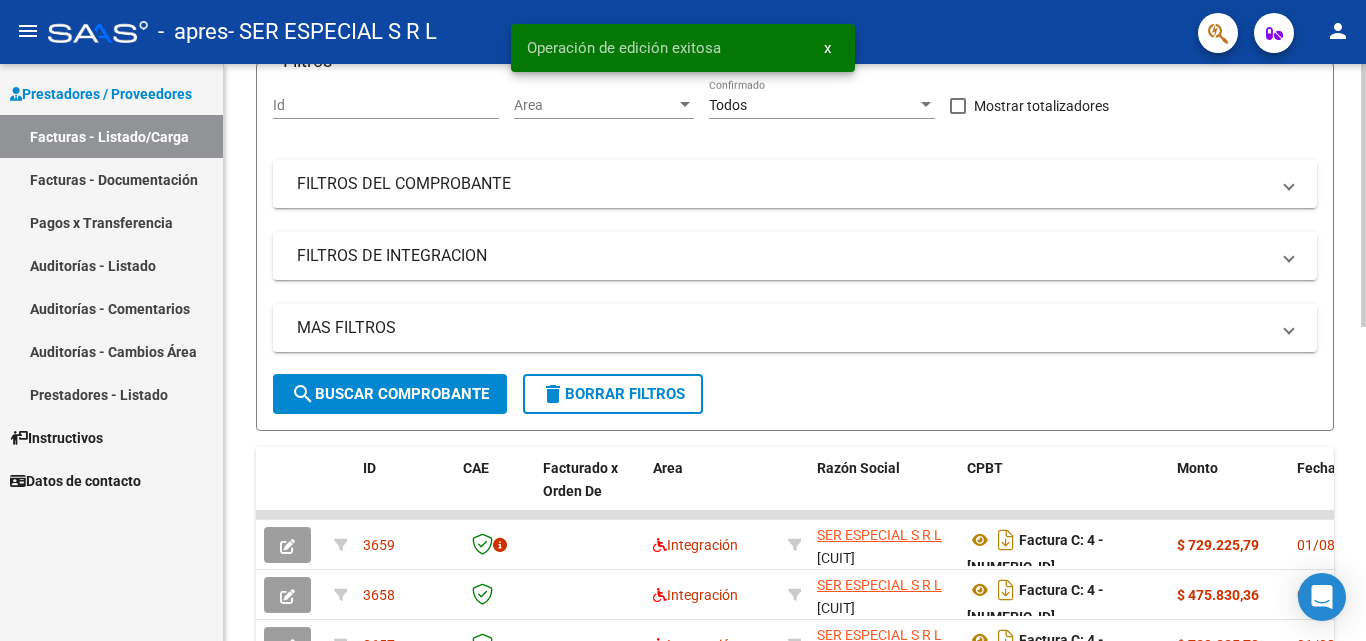 scroll, scrollTop: 500, scrollLeft: 0, axis: vertical 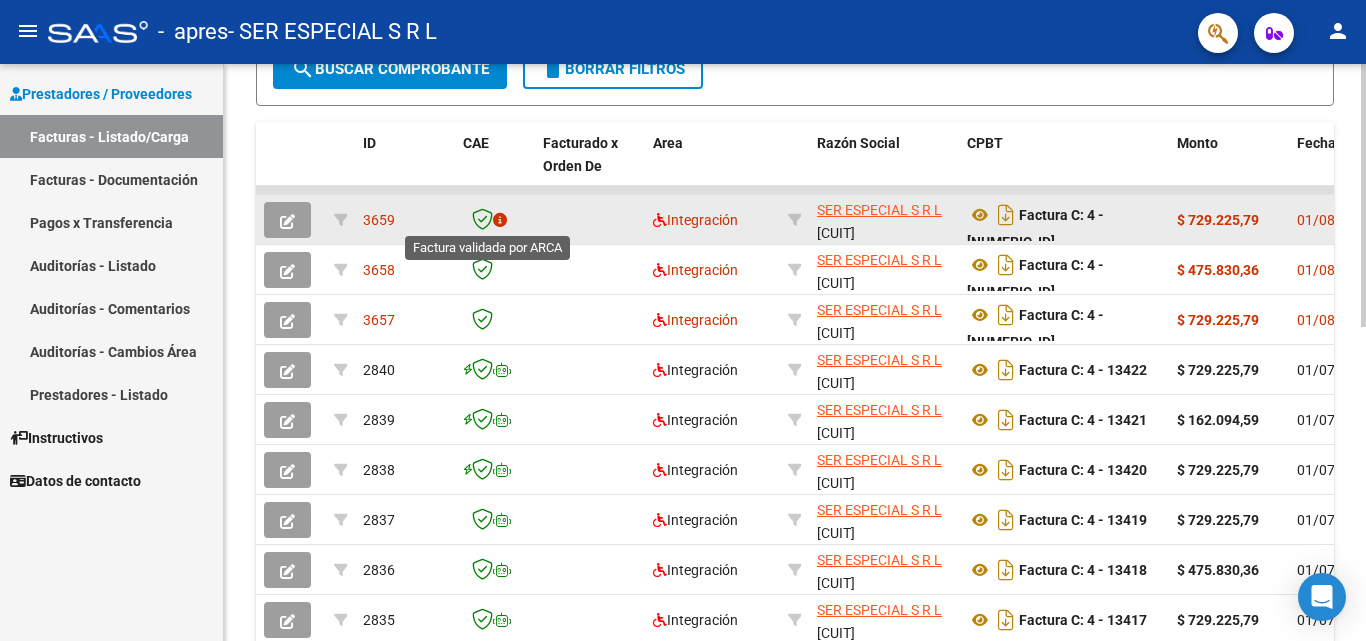 click 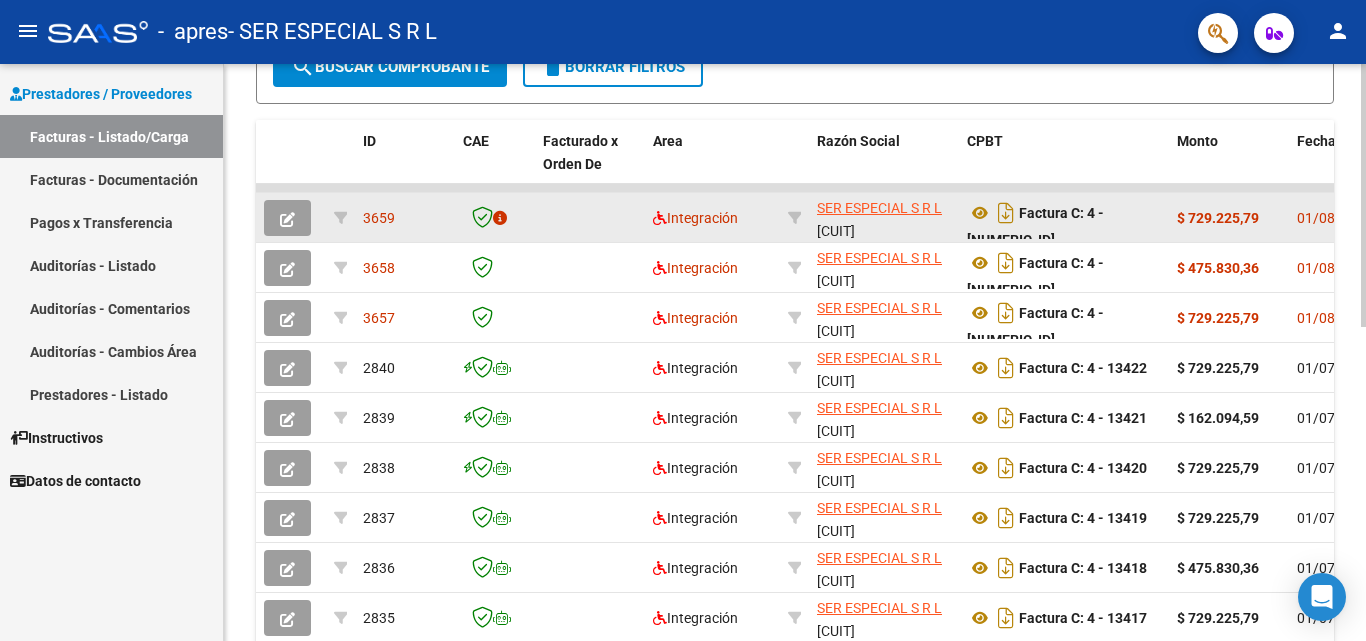 click 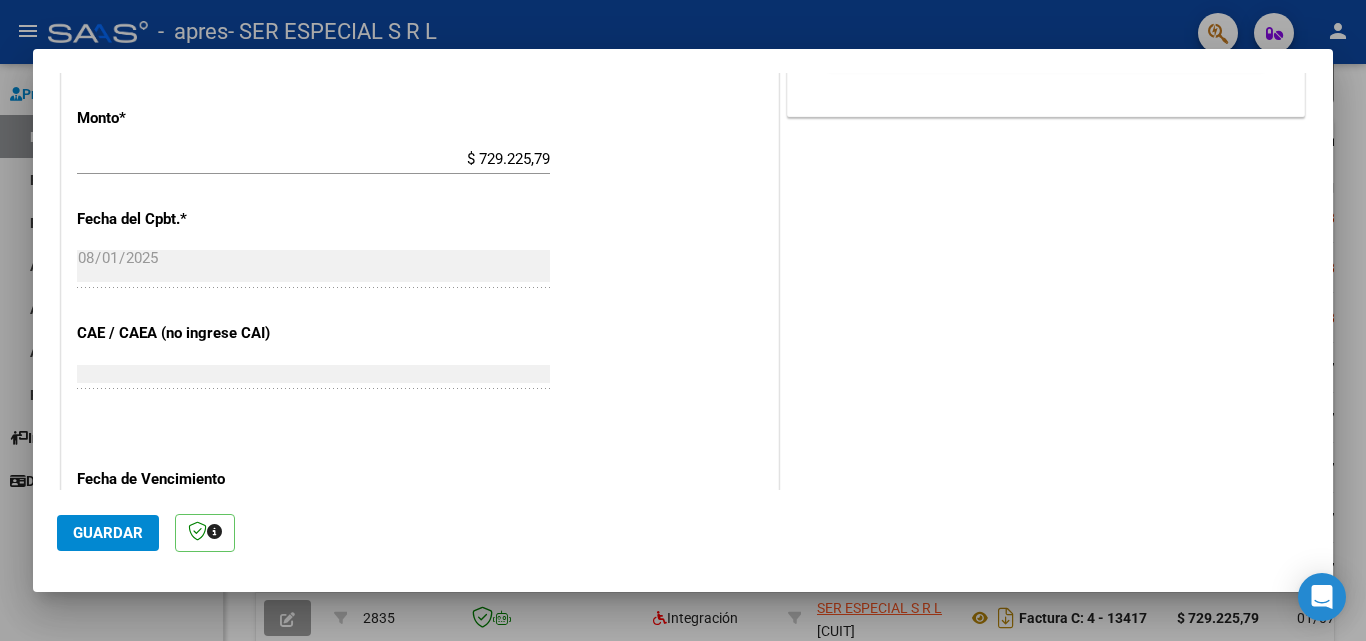 scroll, scrollTop: 999, scrollLeft: 0, axis: vertical 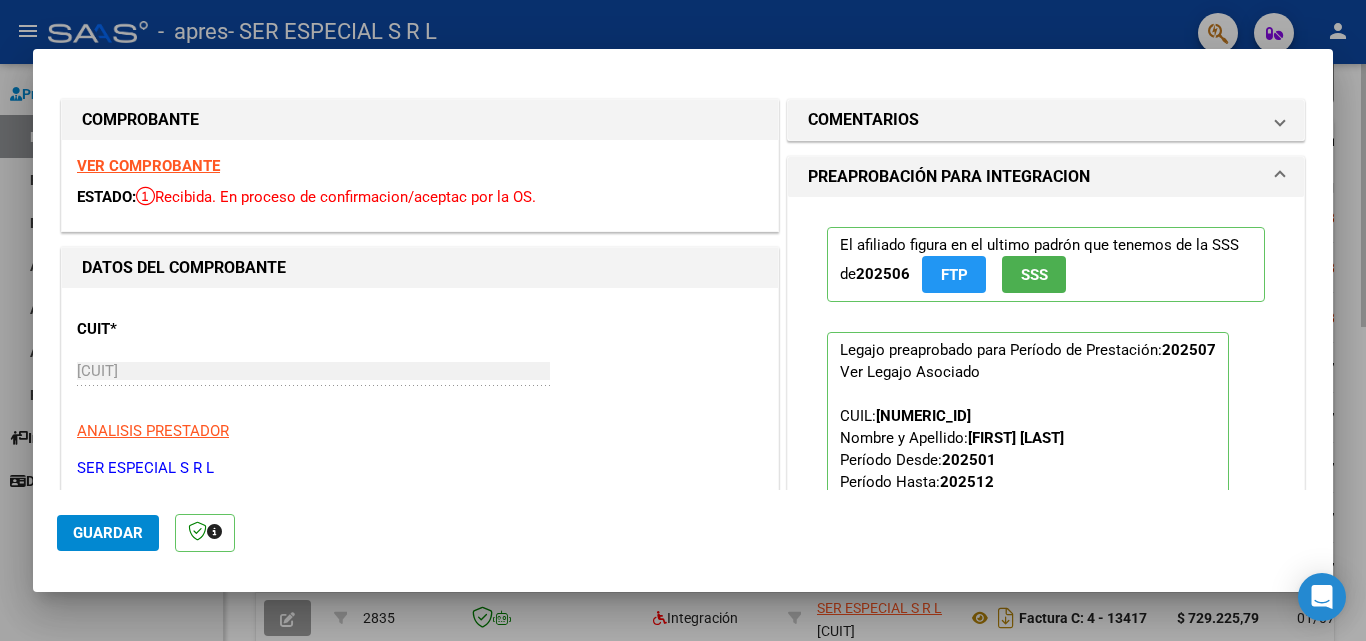 click at bounding box center (683, 320) 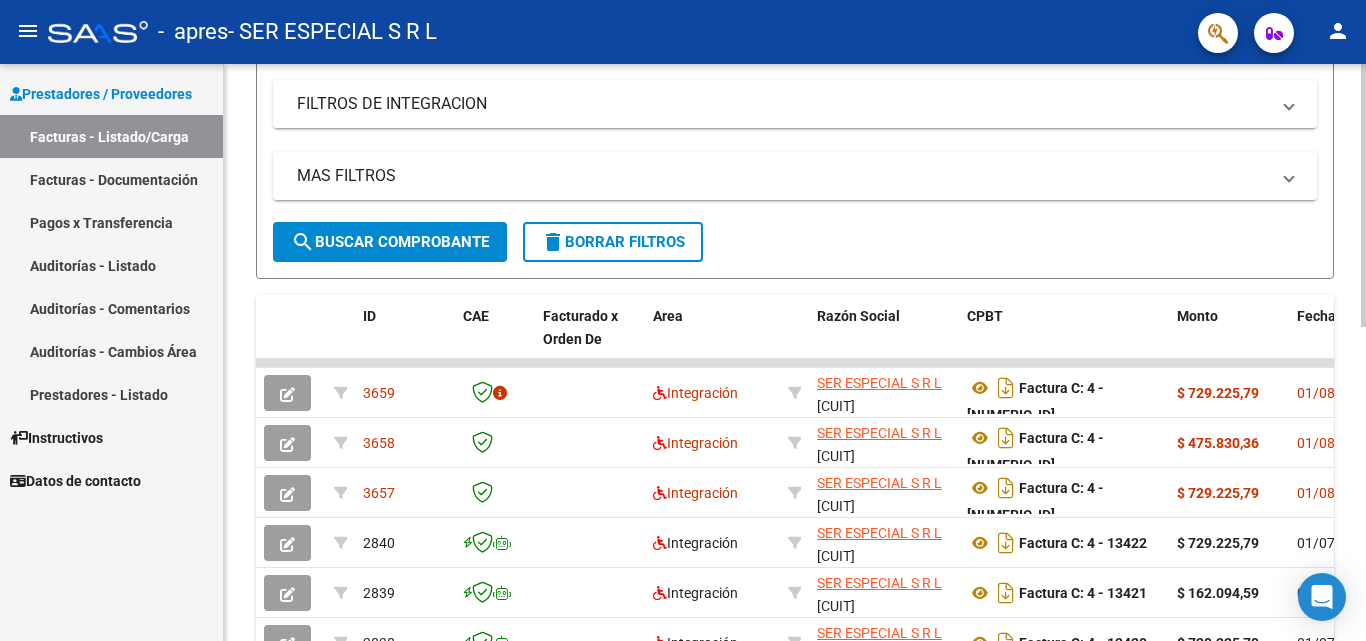 scroll, scrollTop: 102, scrollLeft: 0, axis: vertical 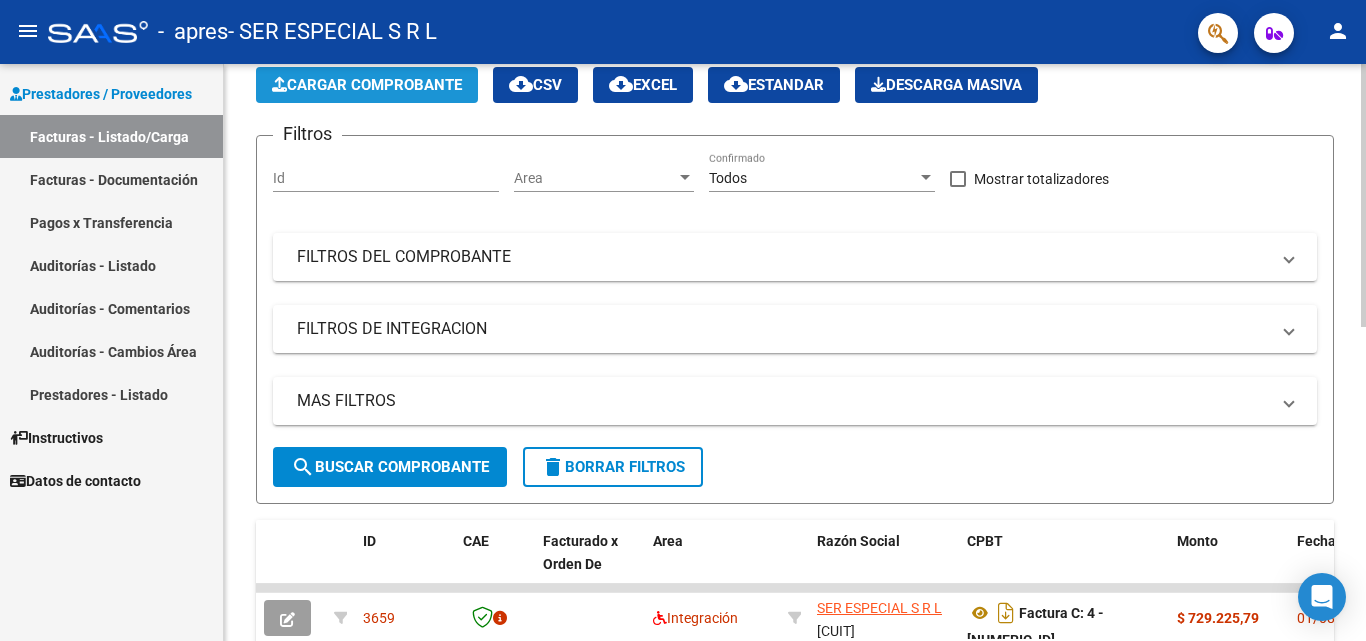 click on "Cargar Comprobante" 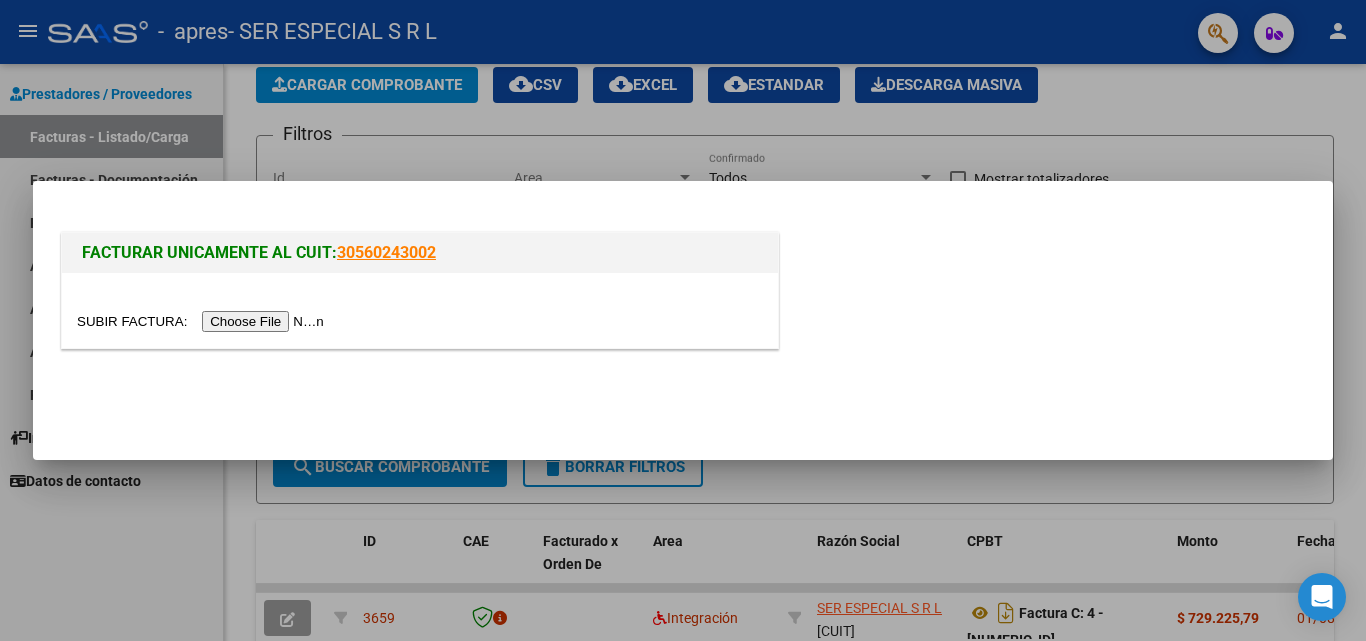 click at bounding box center (203, 321) 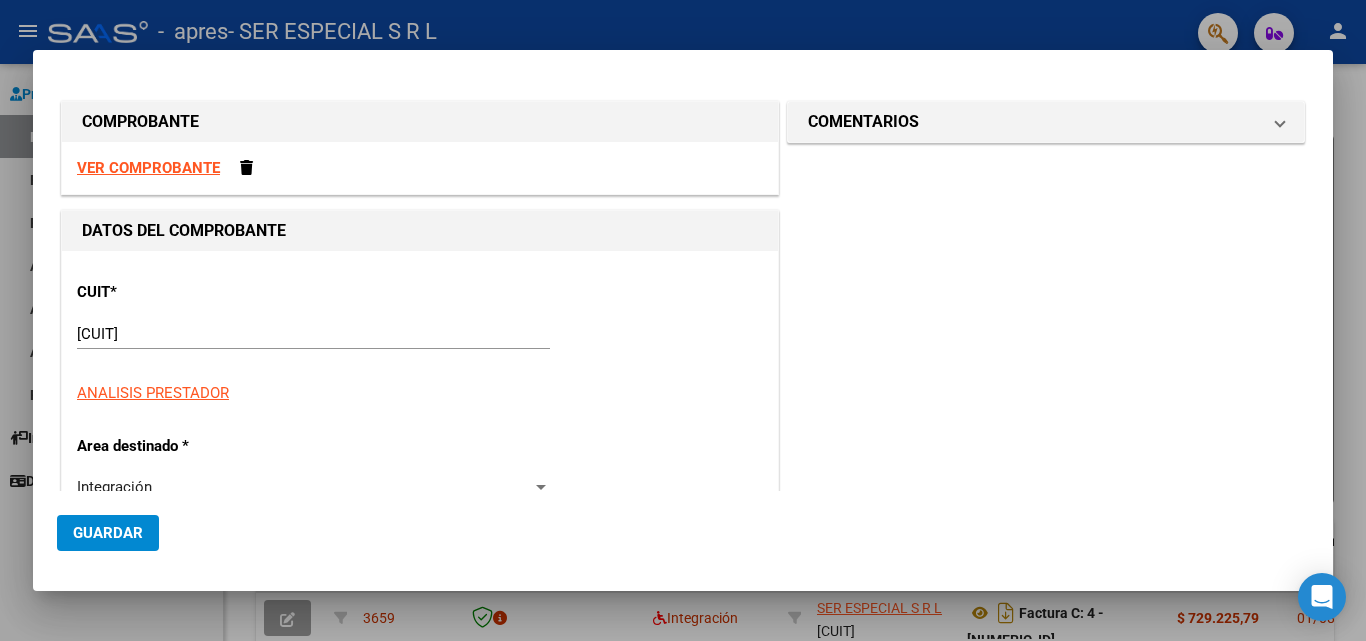 click on "VER COMPROBANTE" at bounding box center [148, 168] 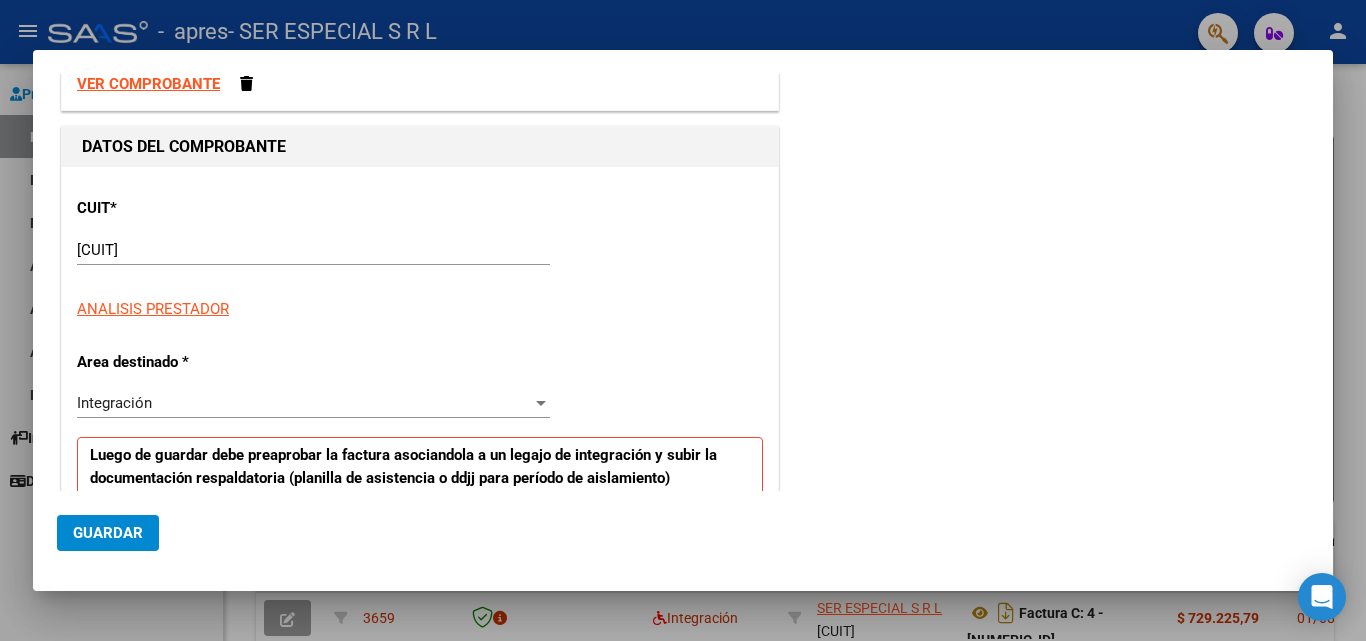 scroll, scrollTop: 200, scrollLeft: 0, axis: vertical 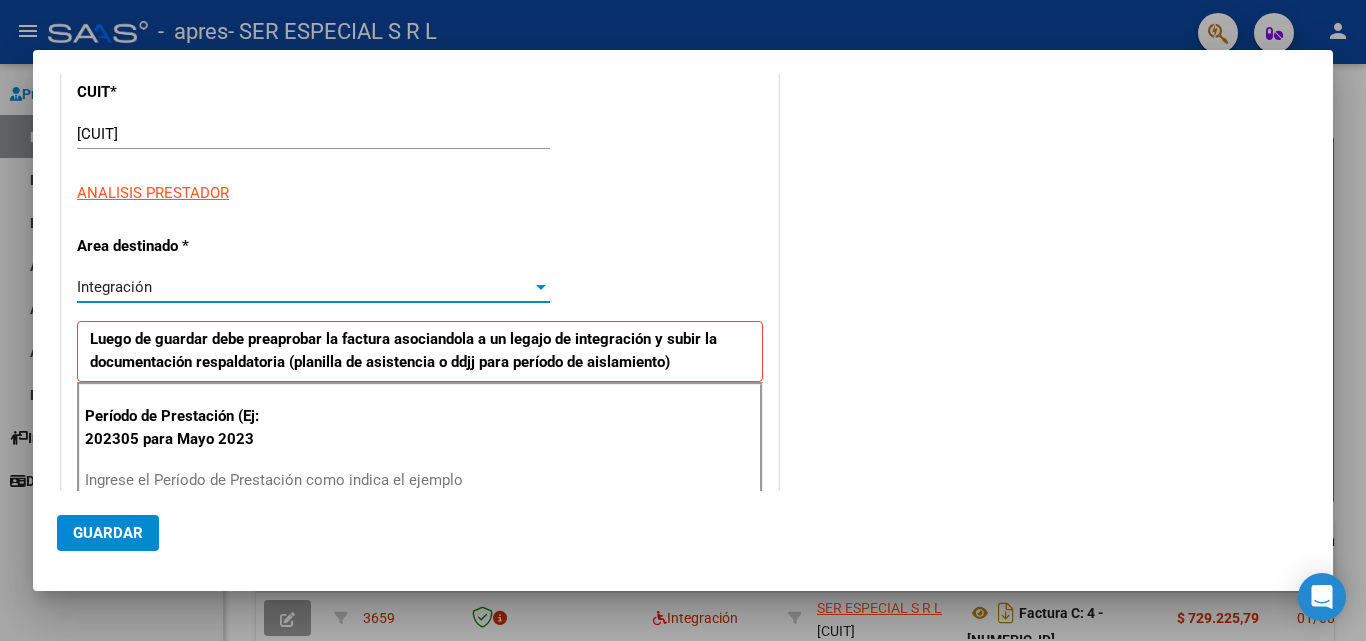 click at bounding box center [541, 287] 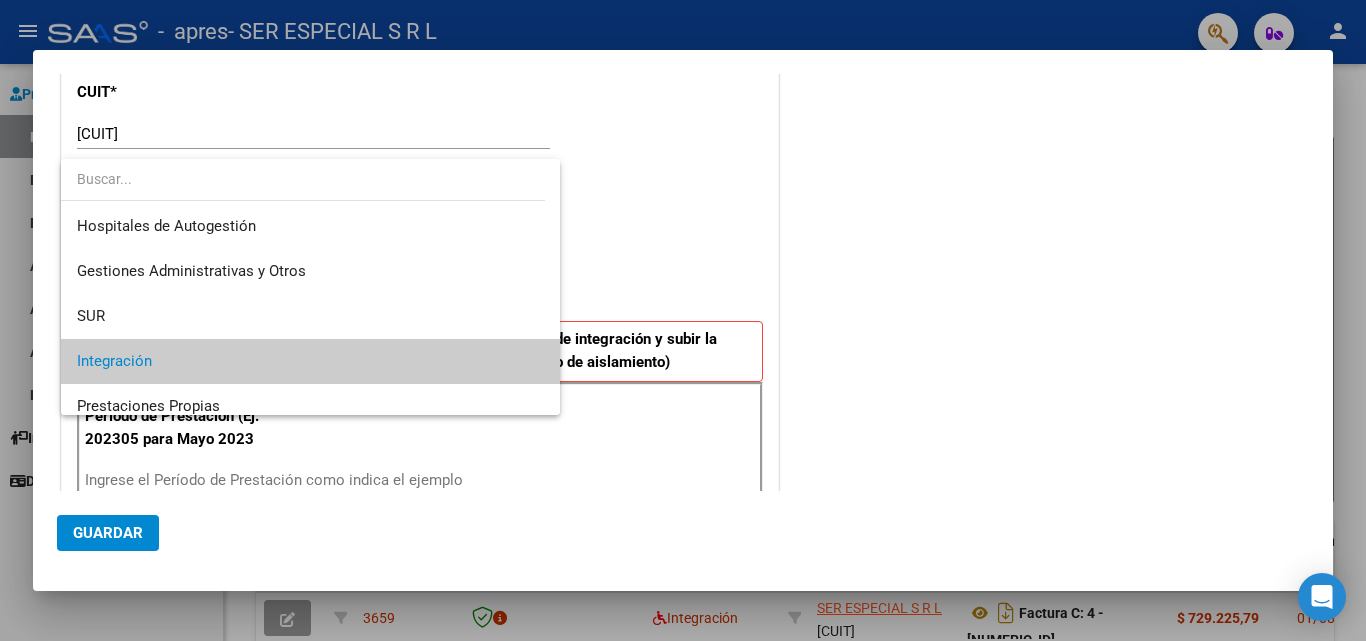 scroll, scrollTop: 75, scrollLeft: 0, axis: vertical 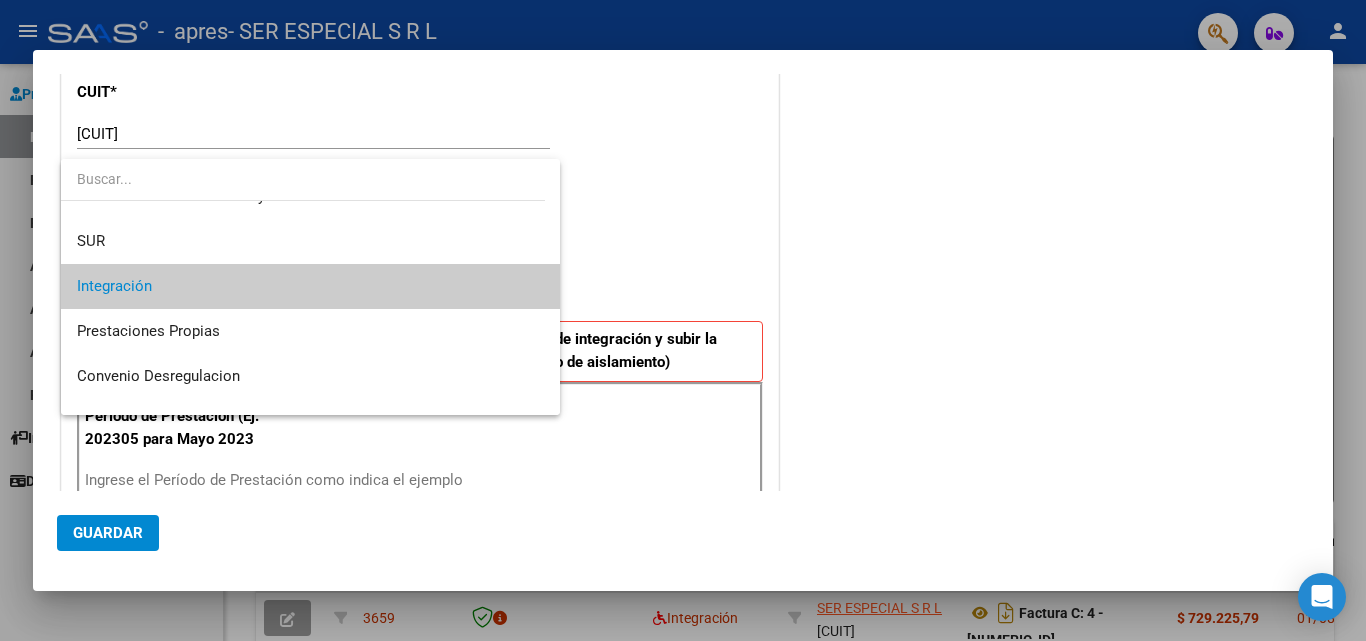 click at bounding box center (683, 320) 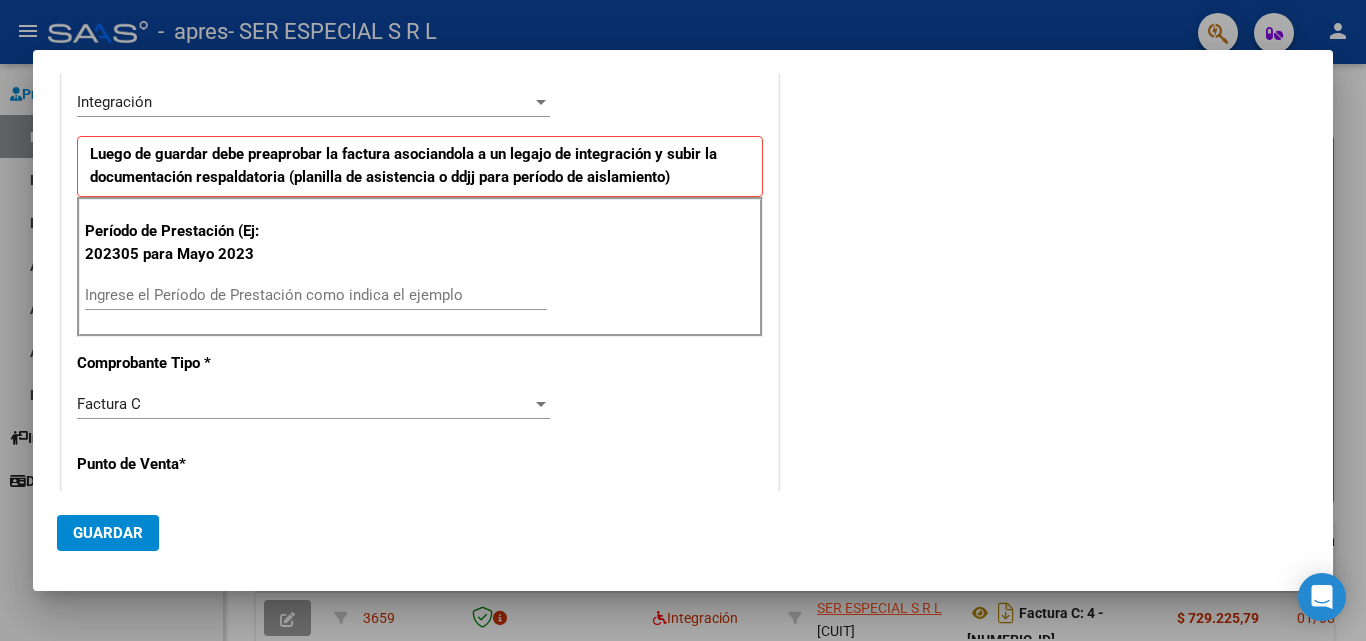 scroll, scrollTop: 400, scrollLeft: 0, axis: vertical 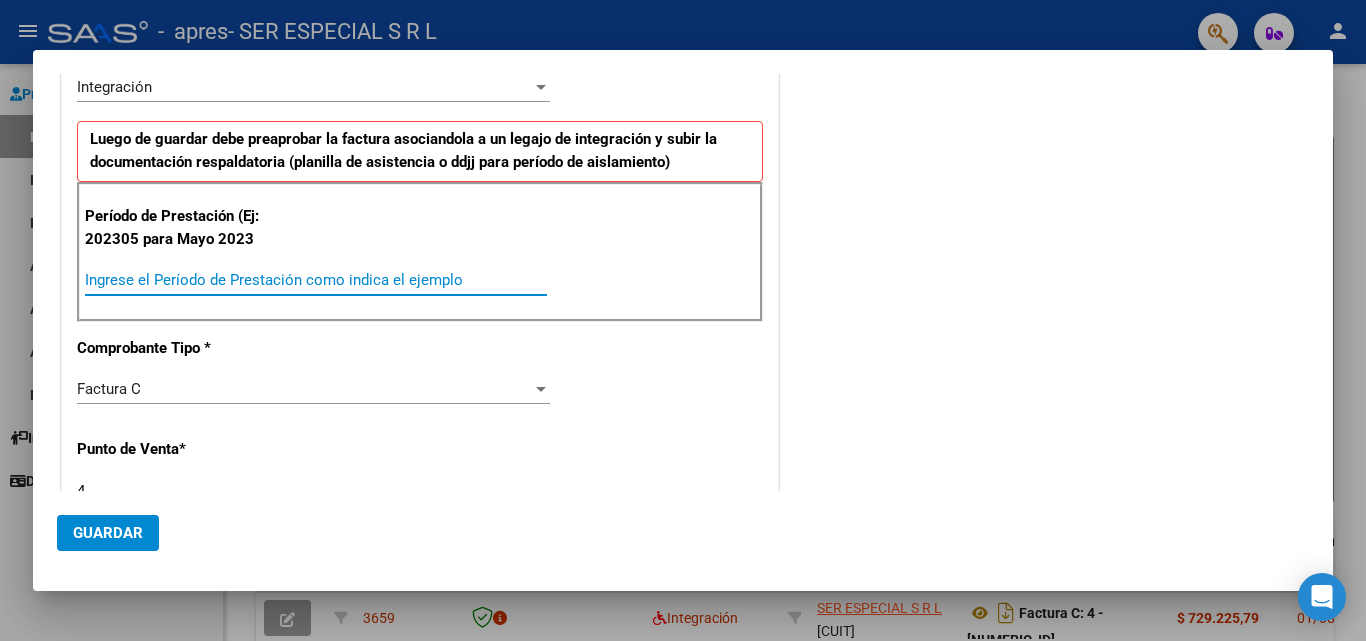 click on "Ingrese el Período de Prestación como indica el ejemplo" at bounding box center [316, 280] 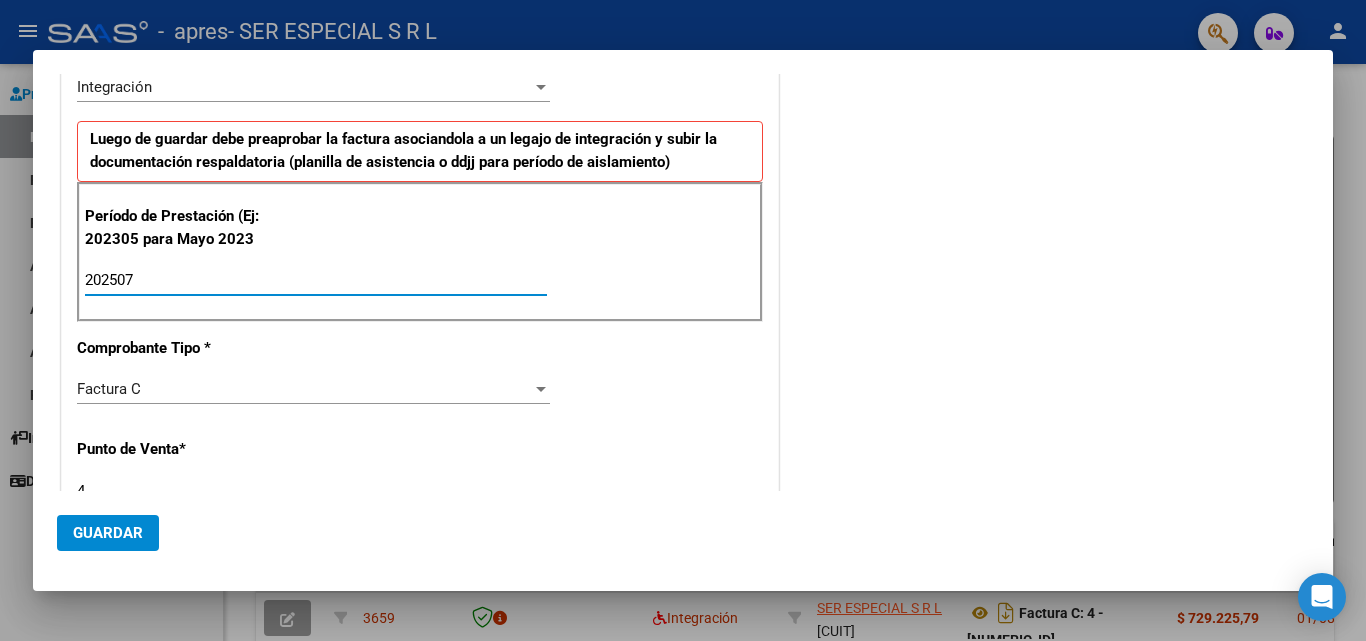scroll, scrollTop: 600, scrollLeft: 0, axis: vertical 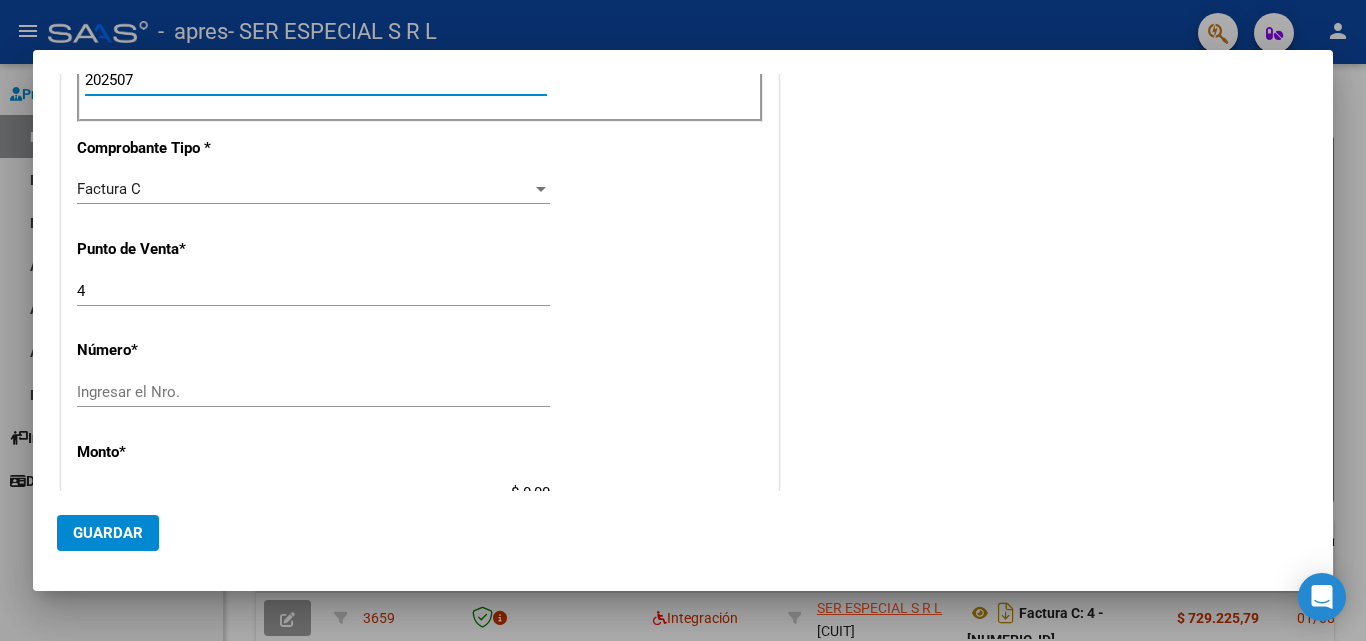 type on "202507" 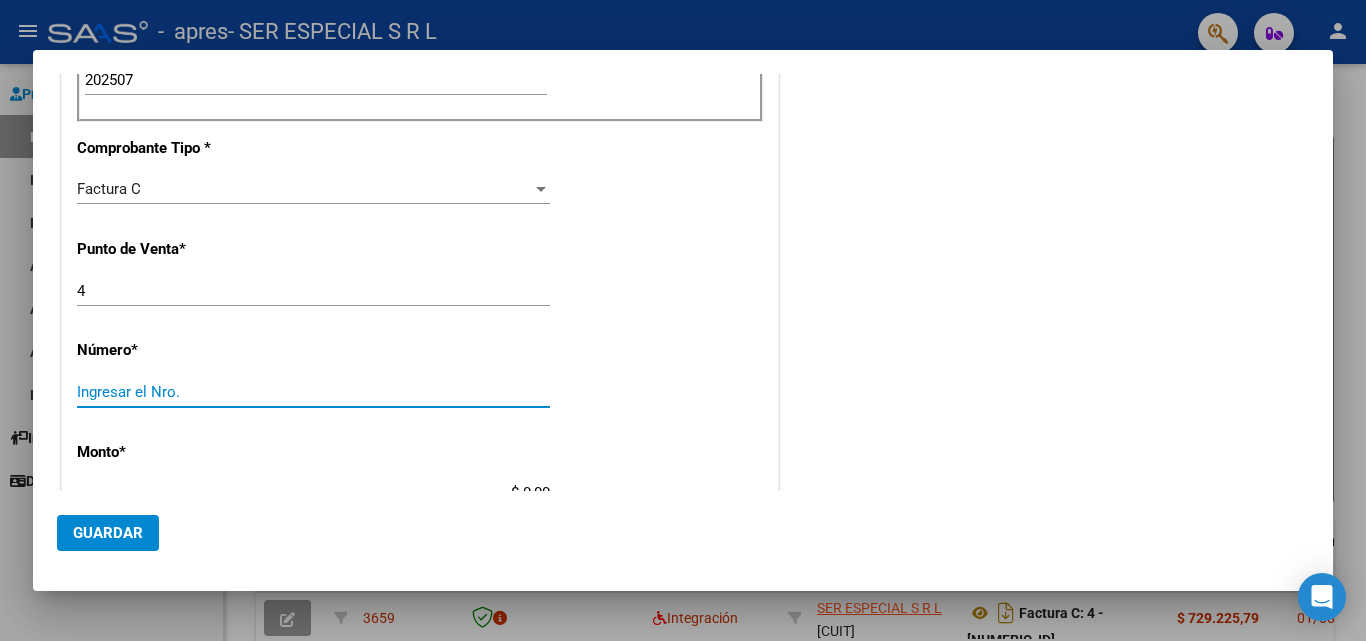 click on "Ingresar el Nro." at bounding box center [313, 392] 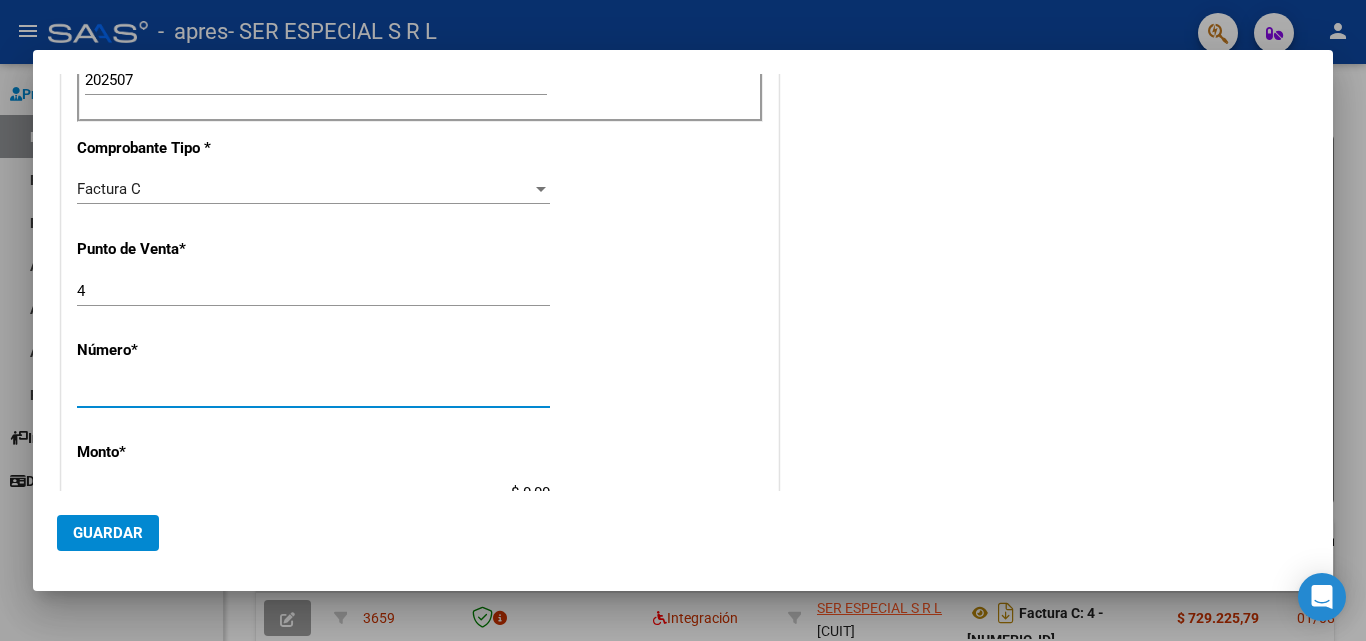 scroll, scrollTop: 700, scrollLeft: 0, axis: vertical 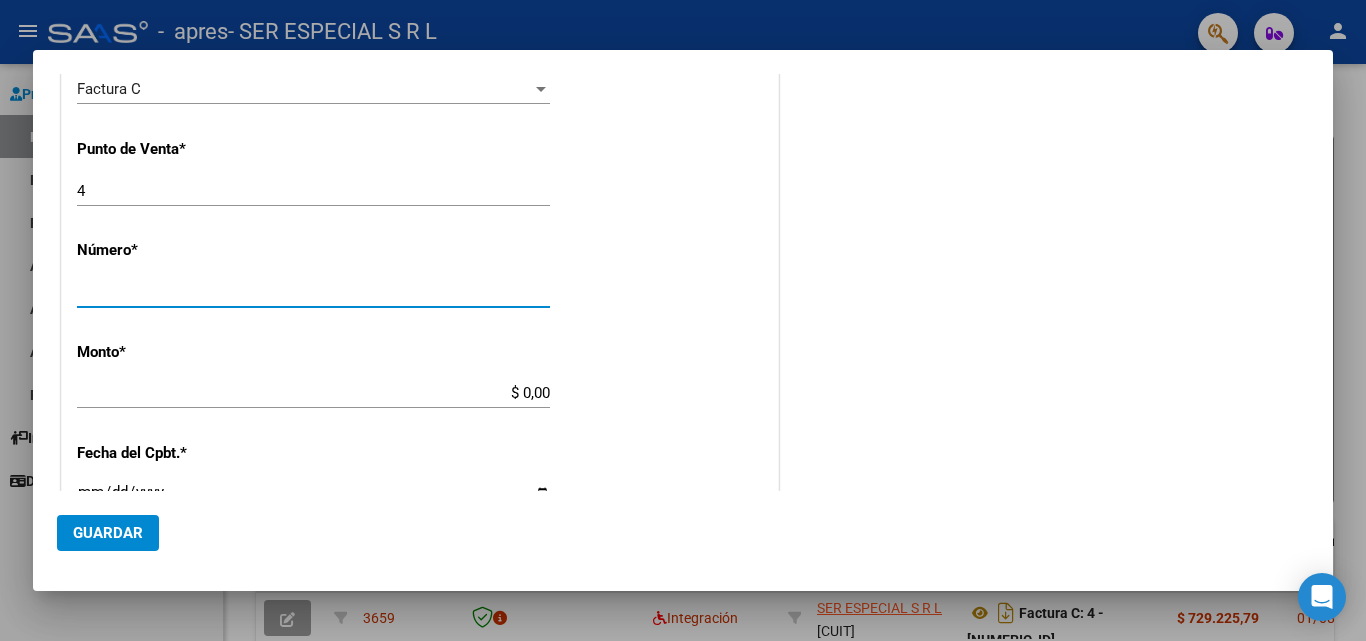 type on "[NUMERIC_ID]" 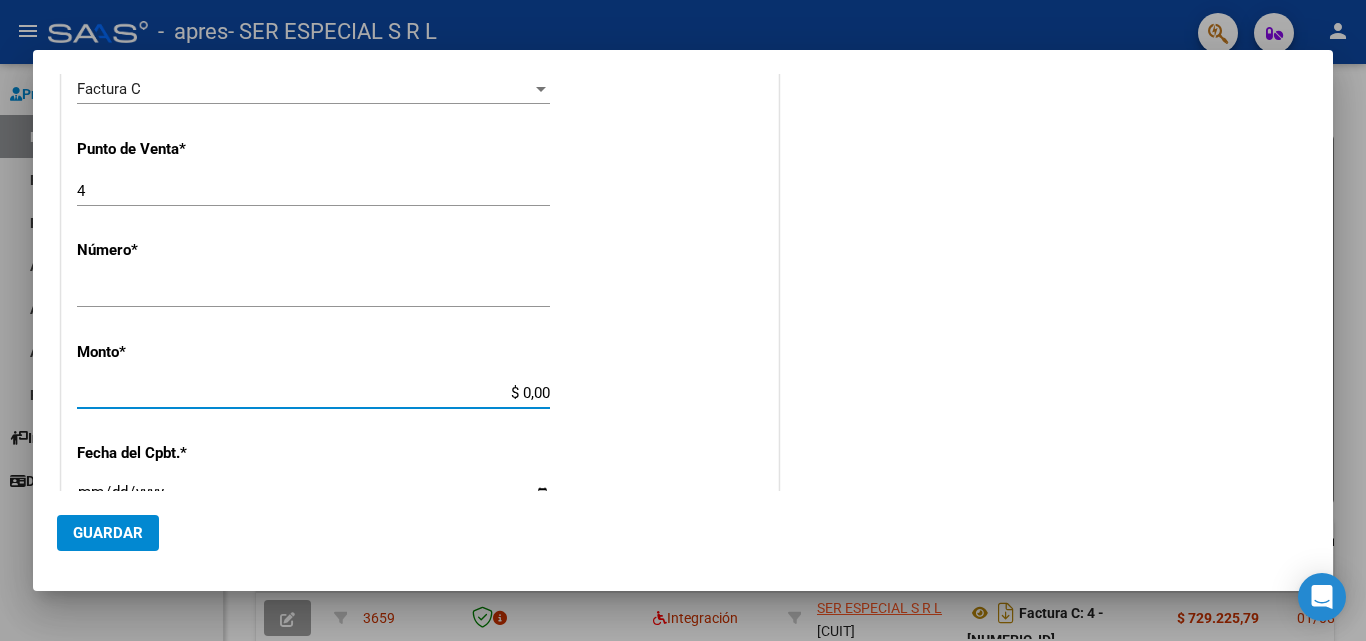 drag, startPoint x: 497, startPoint y: 391, endPoint x: 602, endPoint y: 385, distance: 105.17129 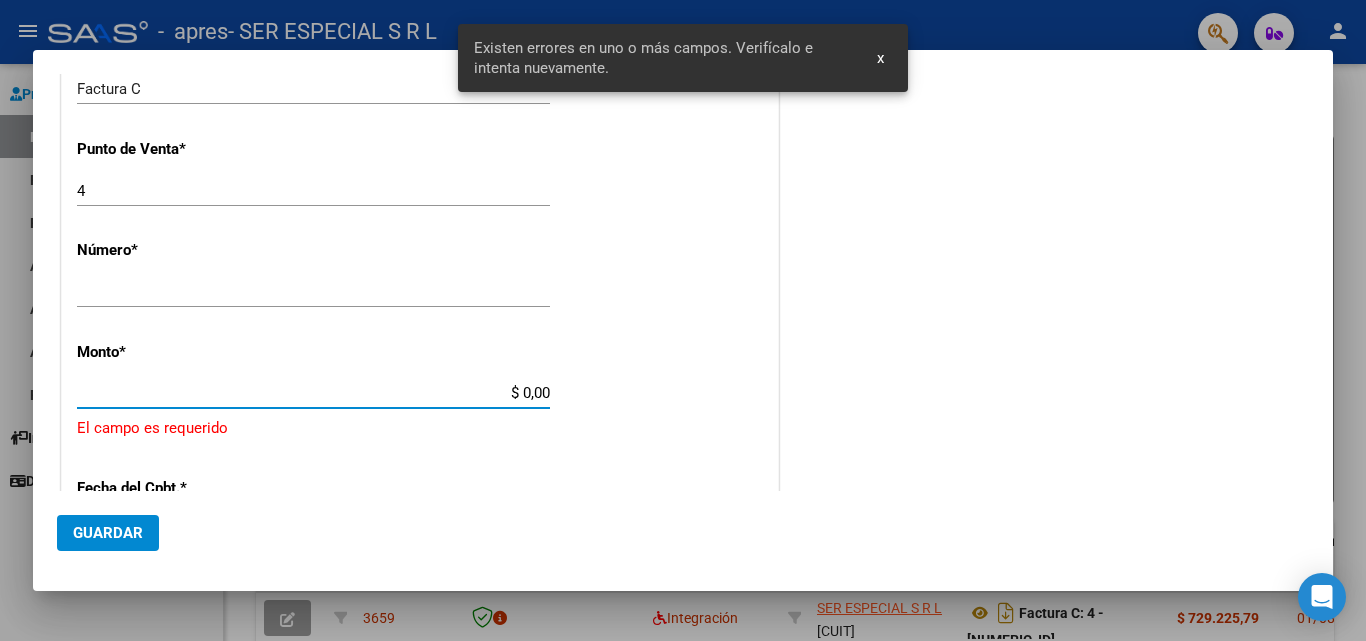 scroll, scrollTop: 801, scrollLeft: 0, axis: vertical 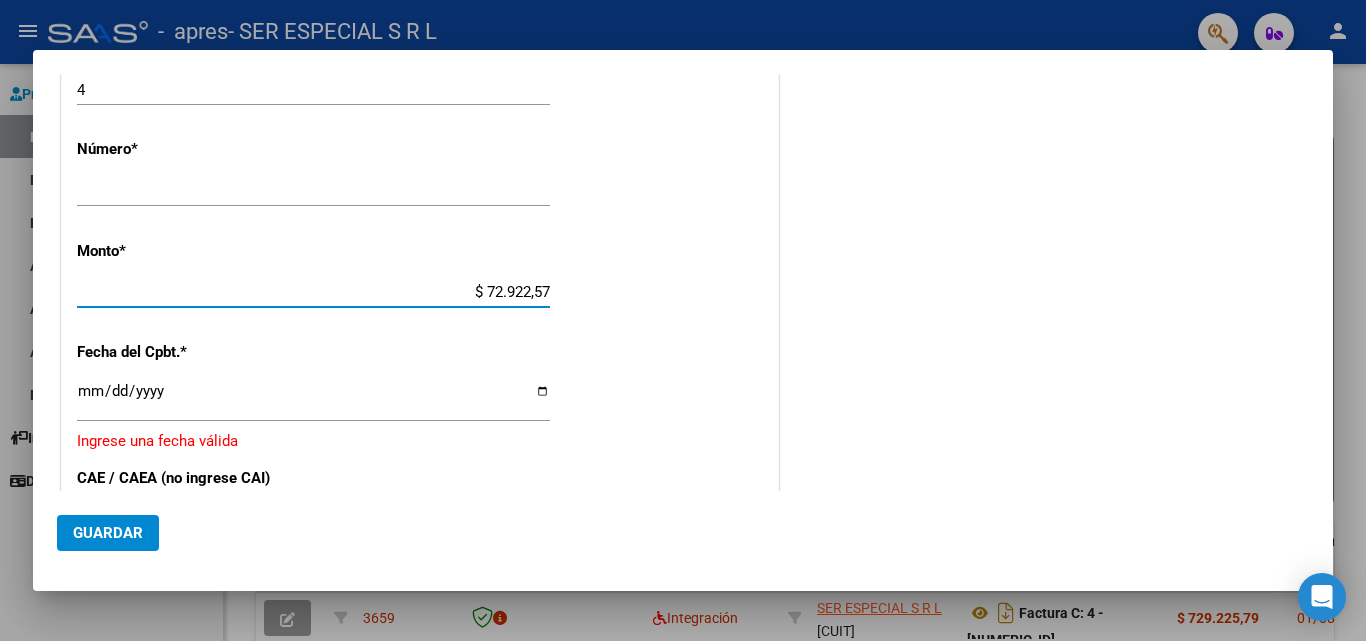 type on "$ 729.225,79" 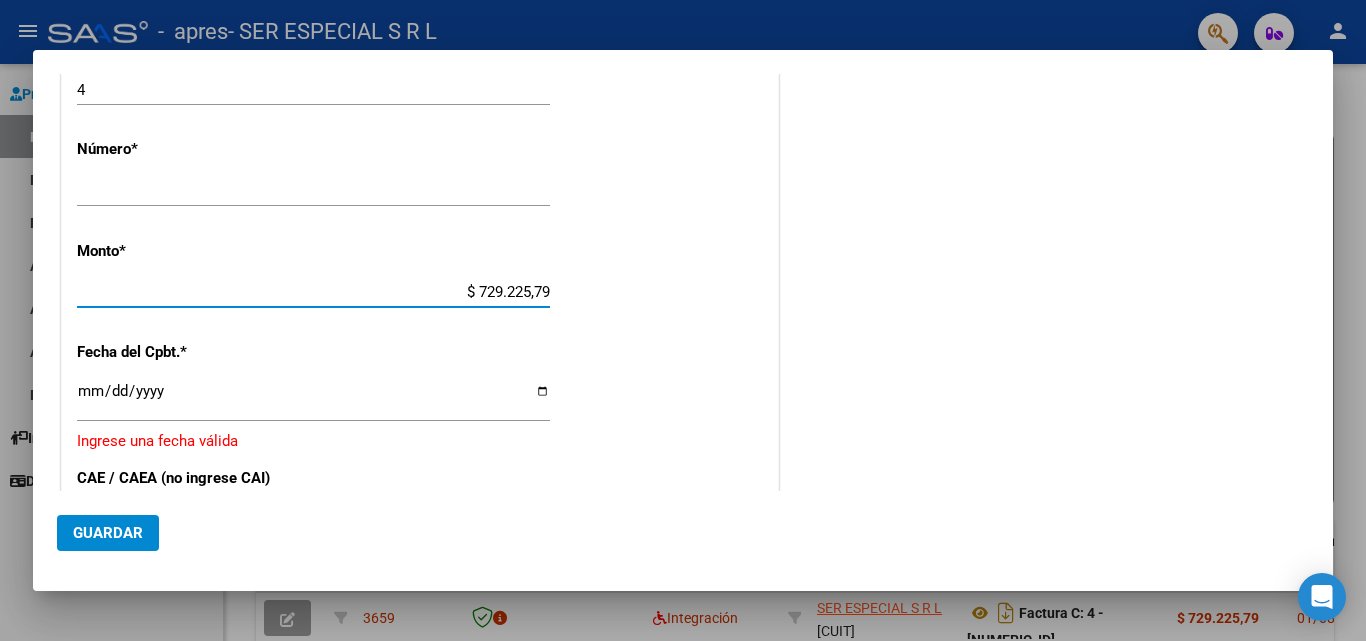 click on "Ingresar la fecha" at bounding box center [313, 399] 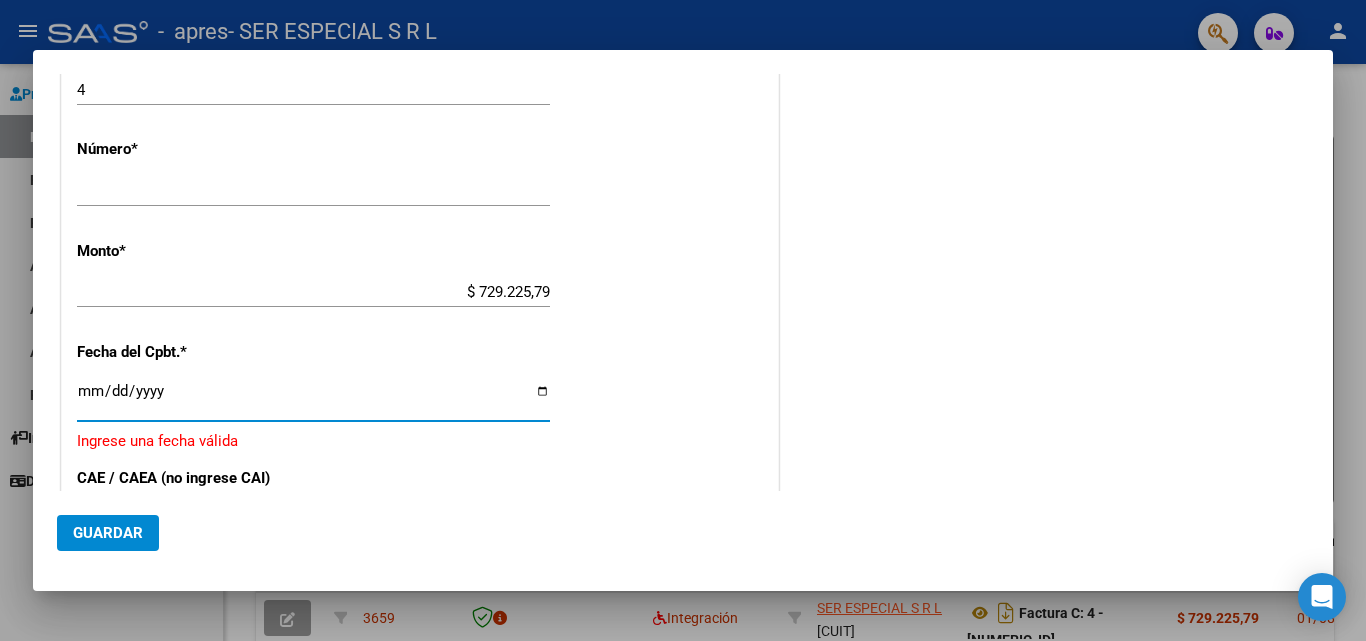 type on "2025-08-01" 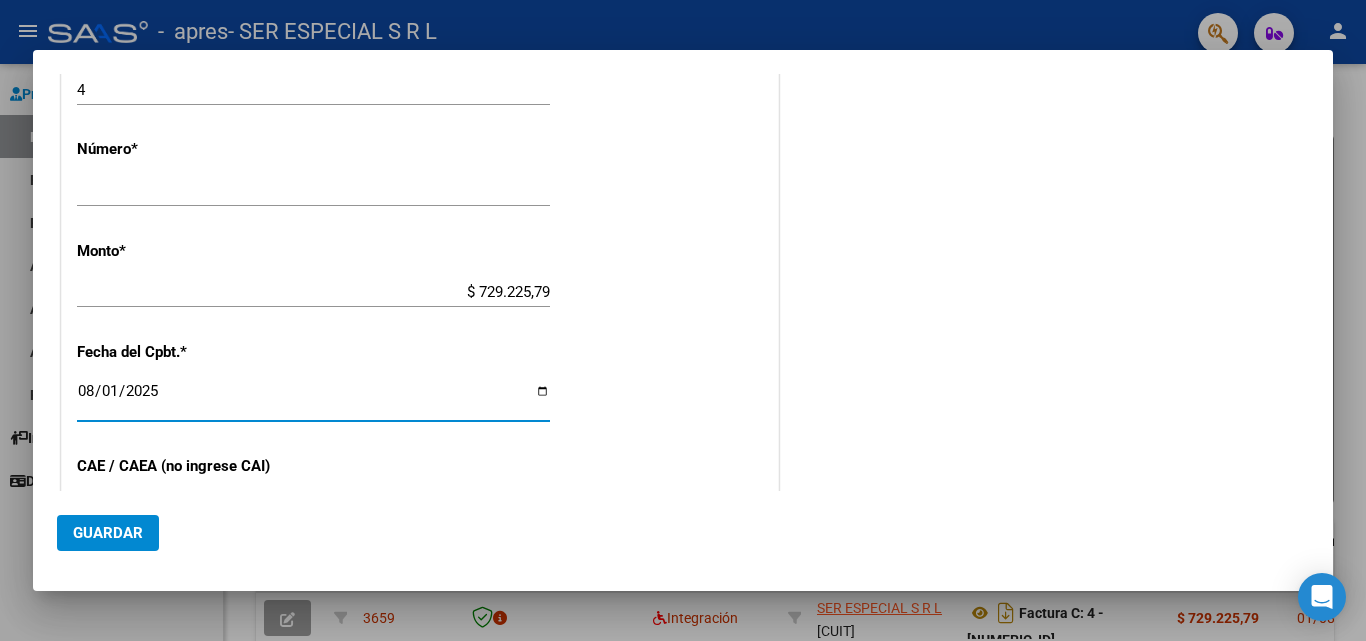 scroll, scrollTop: 901, scrollLeft: 0, axis: vertical 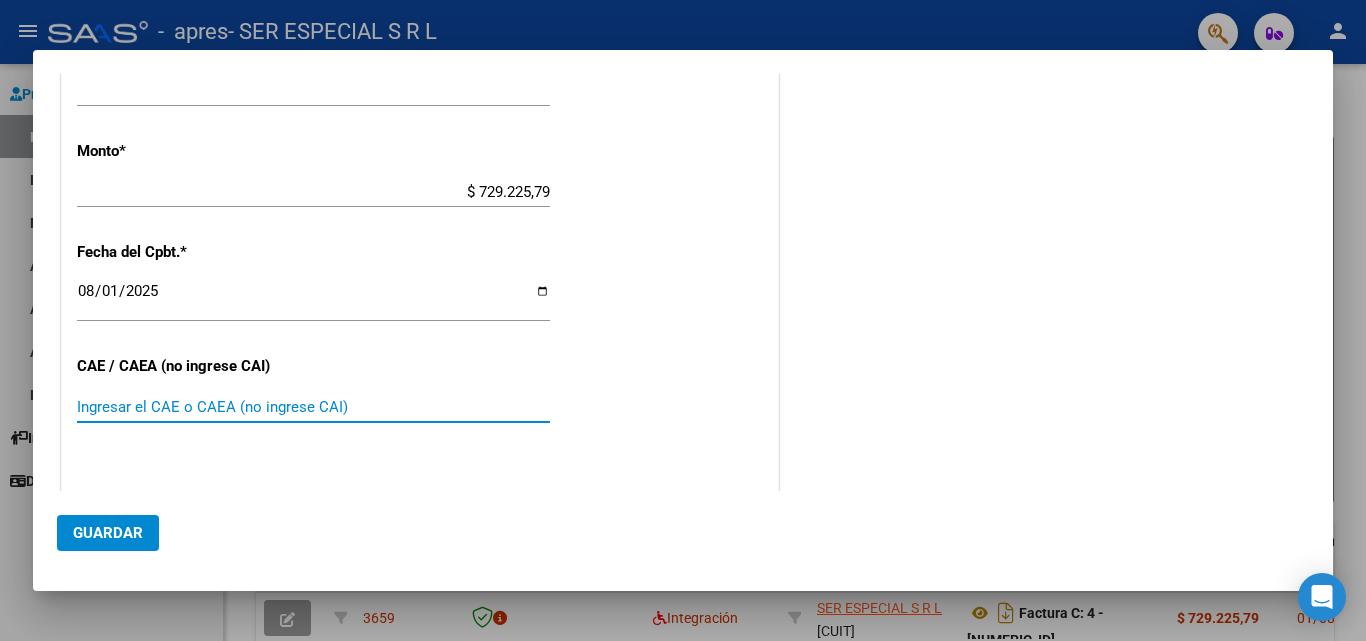 click on "Ingresar el CAE o CAEA (no ingrese CAI)" at bounding box center [313, 407] 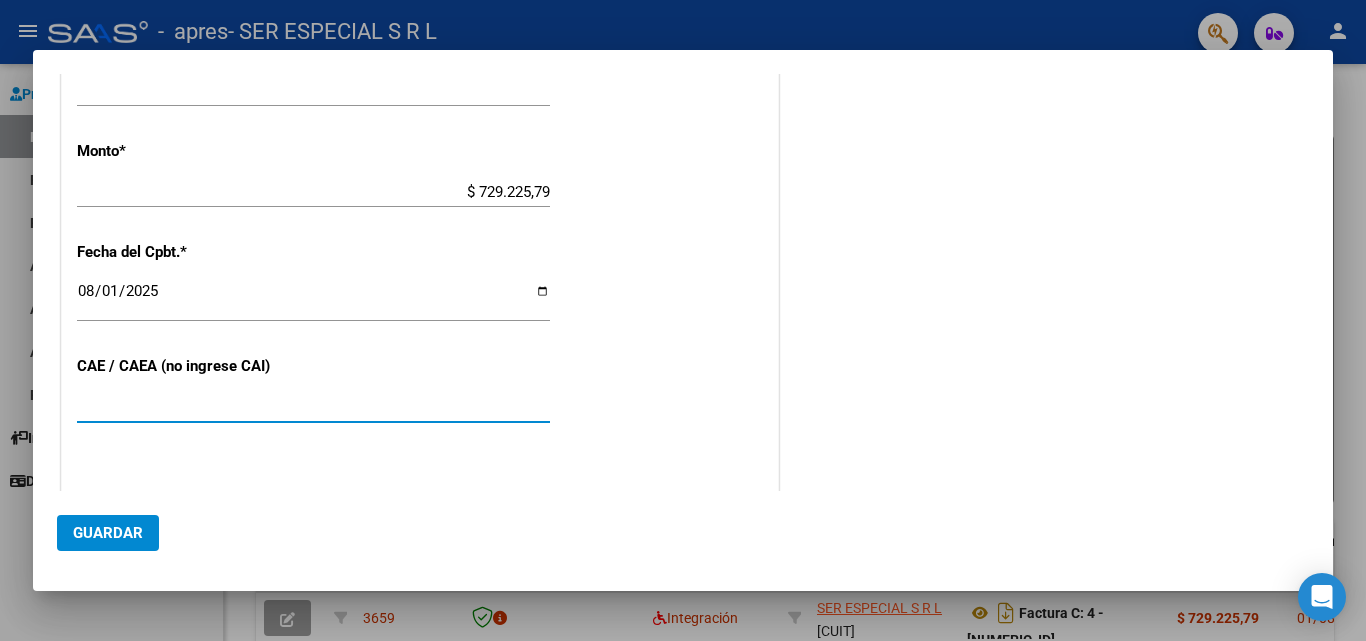 type on "[NUMERIC_ID]" 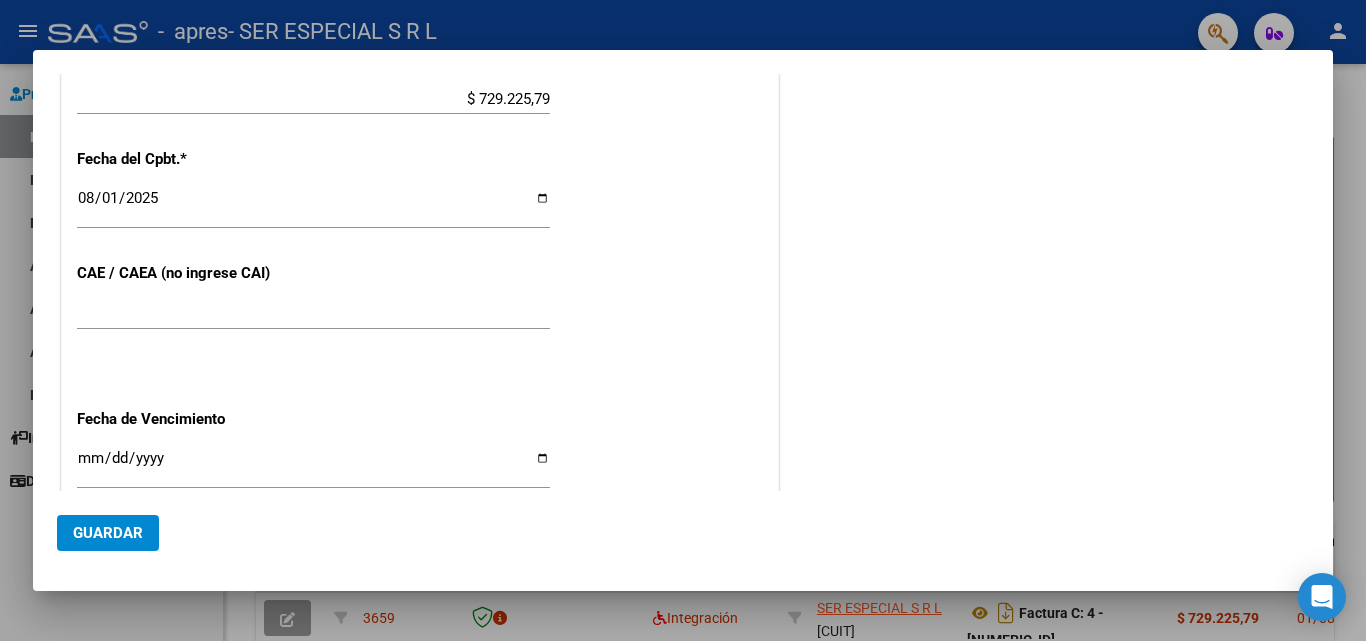 scroll, scrollTop: 1001, scrollLeft: 0, axis: vertical 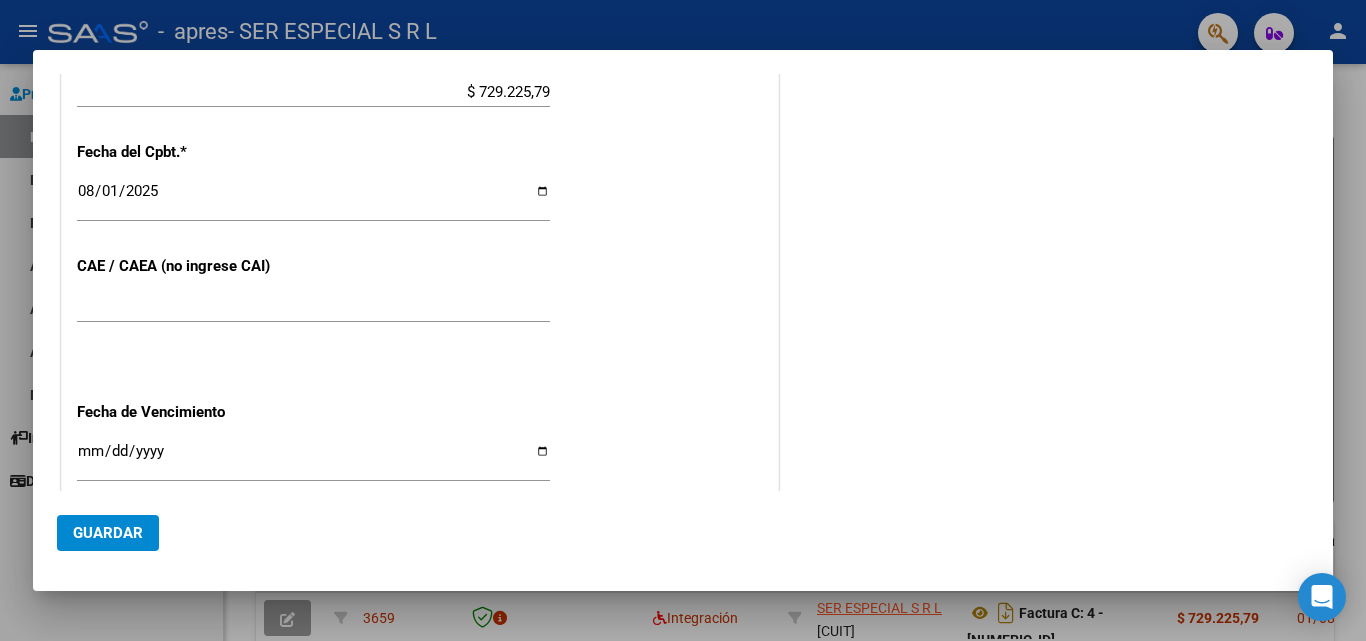 click on "Ingresar la fecha" at bounding box center (313, 459) 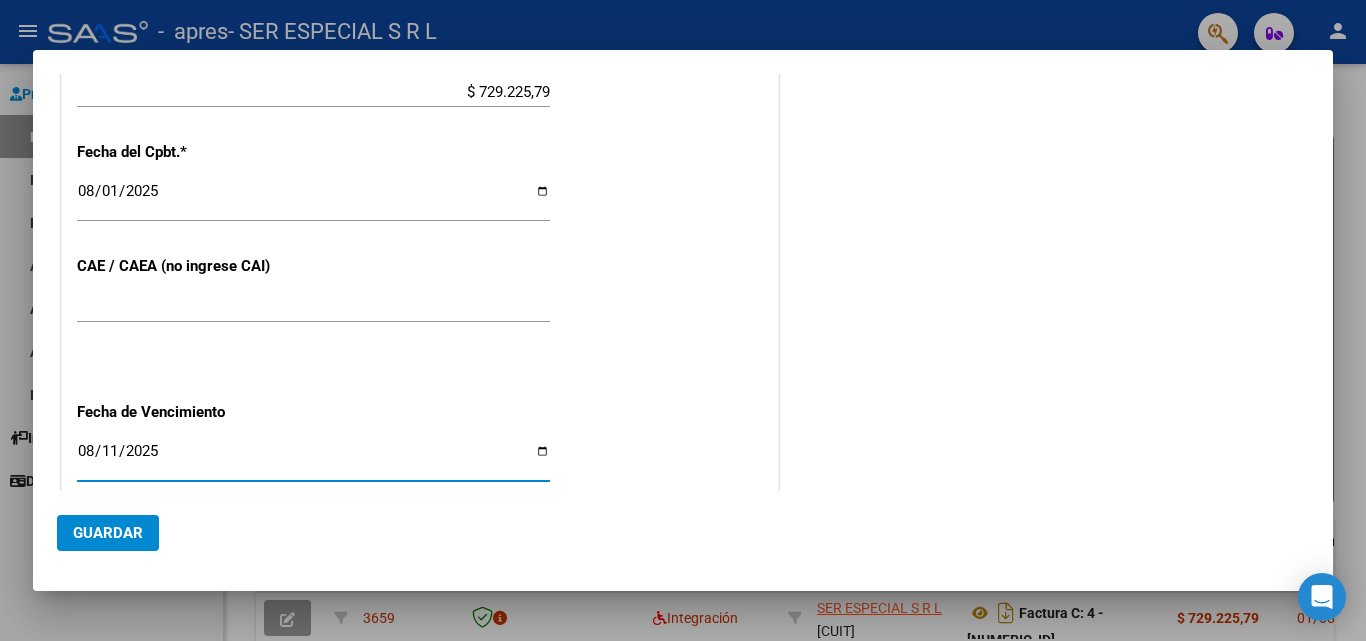 type on "2025-08-11" 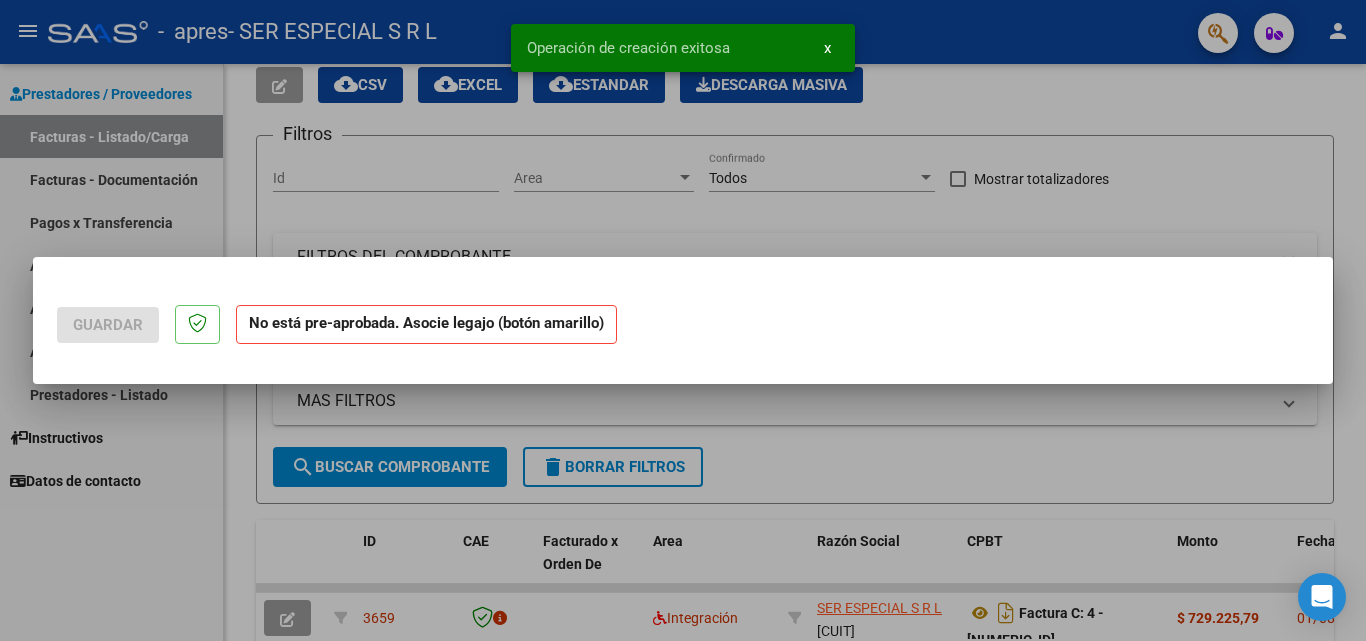 scroll, scrollTop: 0, scrollLeft: 0, axis: both 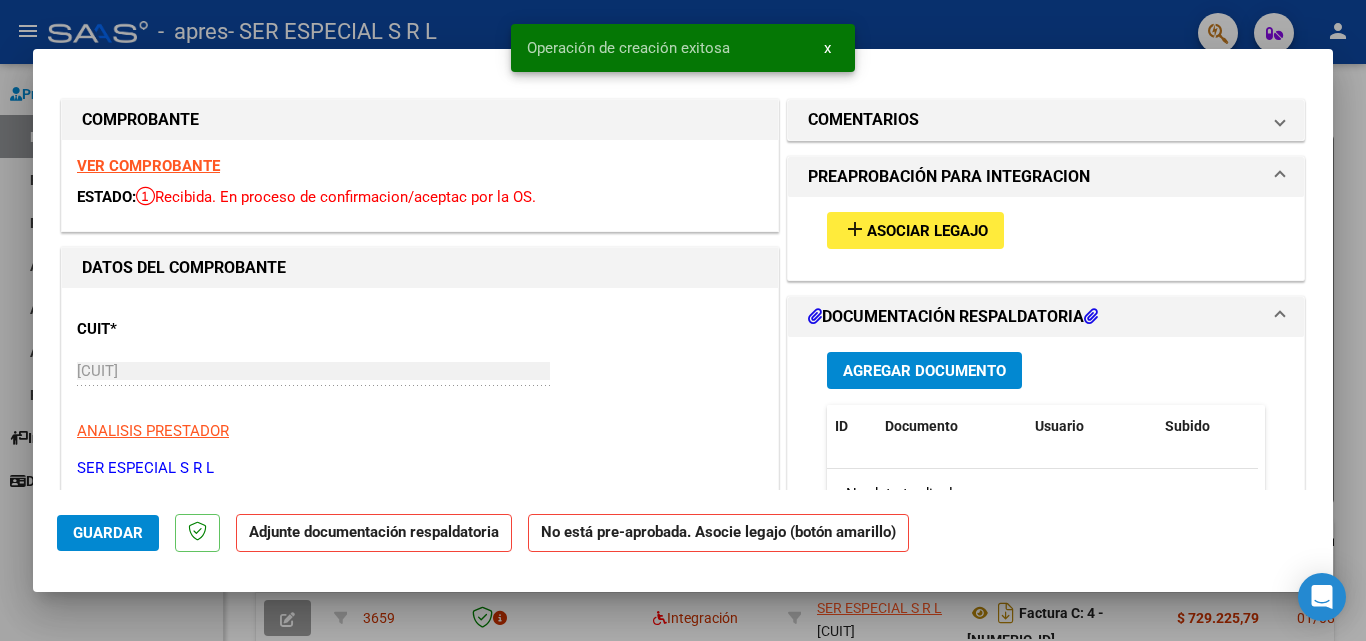 click on "Agregar Documento" at bounding box center [924, 371] 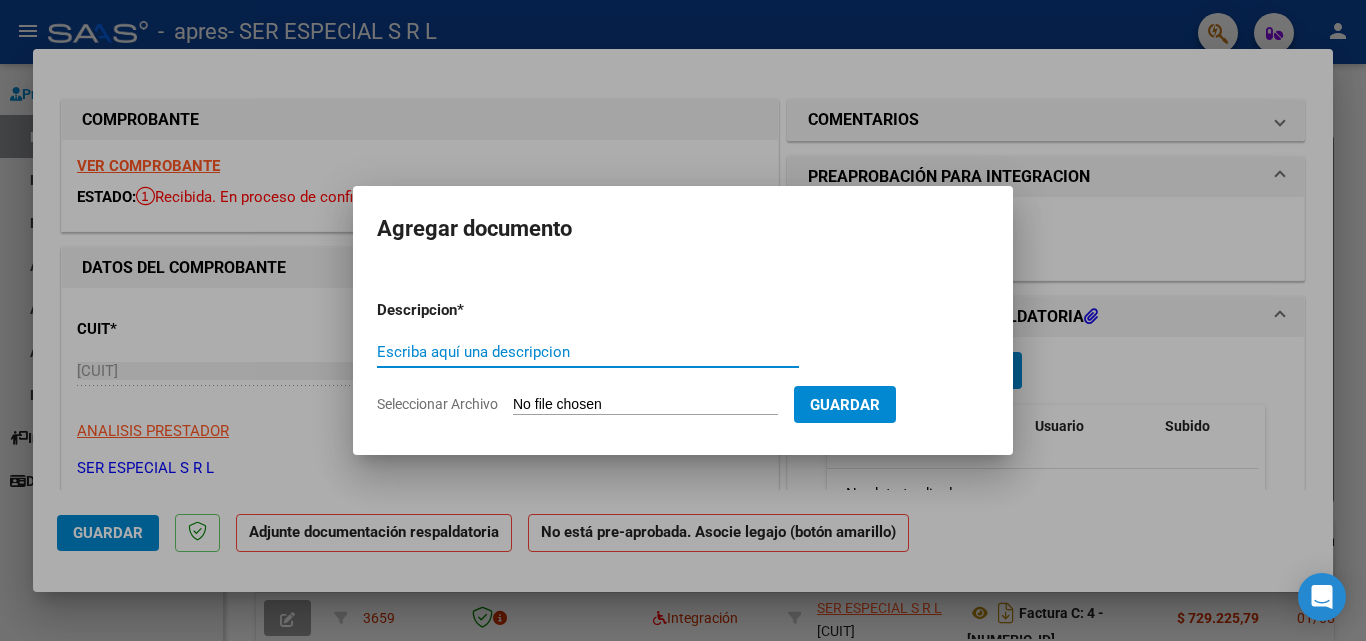 click on "Escriba aquí una descripcion" at bounding box center [588, 352] 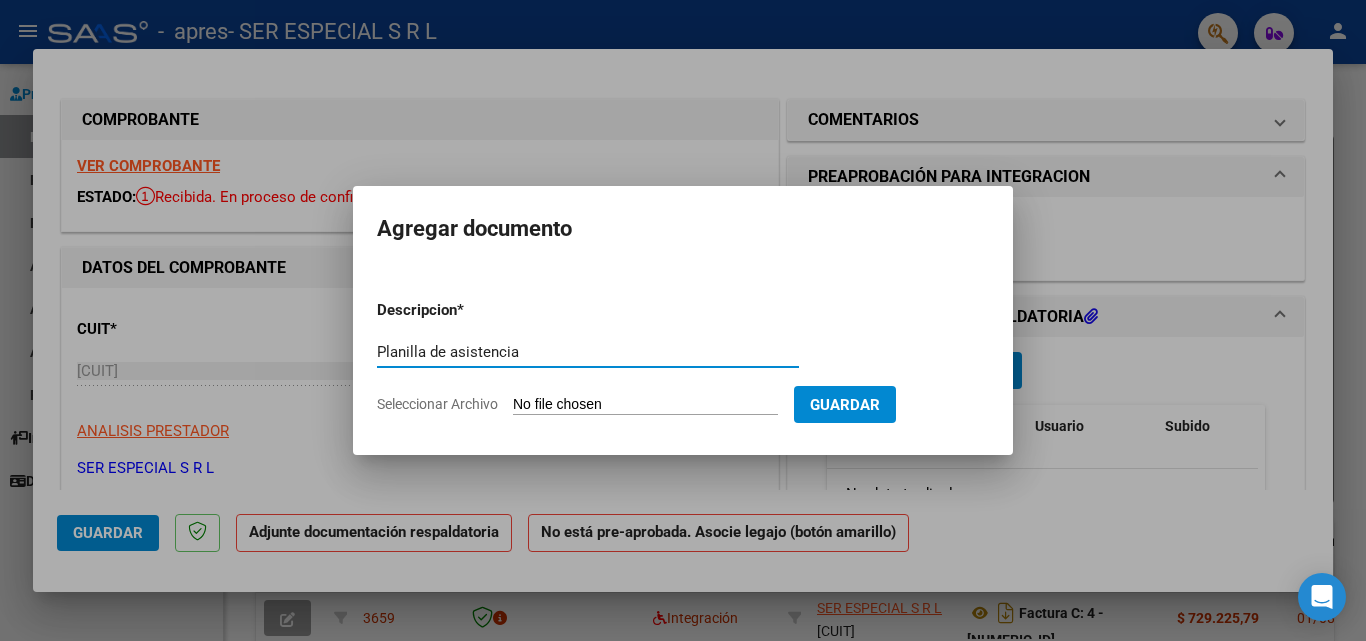 type on "Planilla de asistencia" 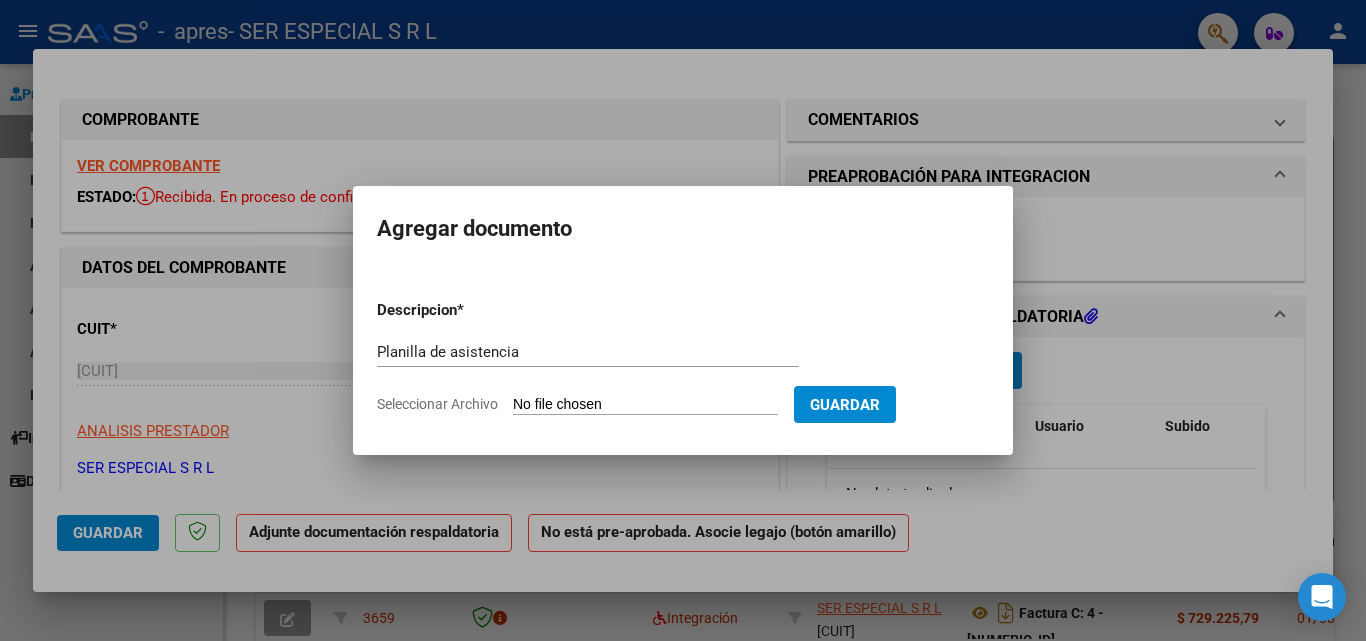 click on "Seleccionar Archivo" at bounding box center (645, 405) 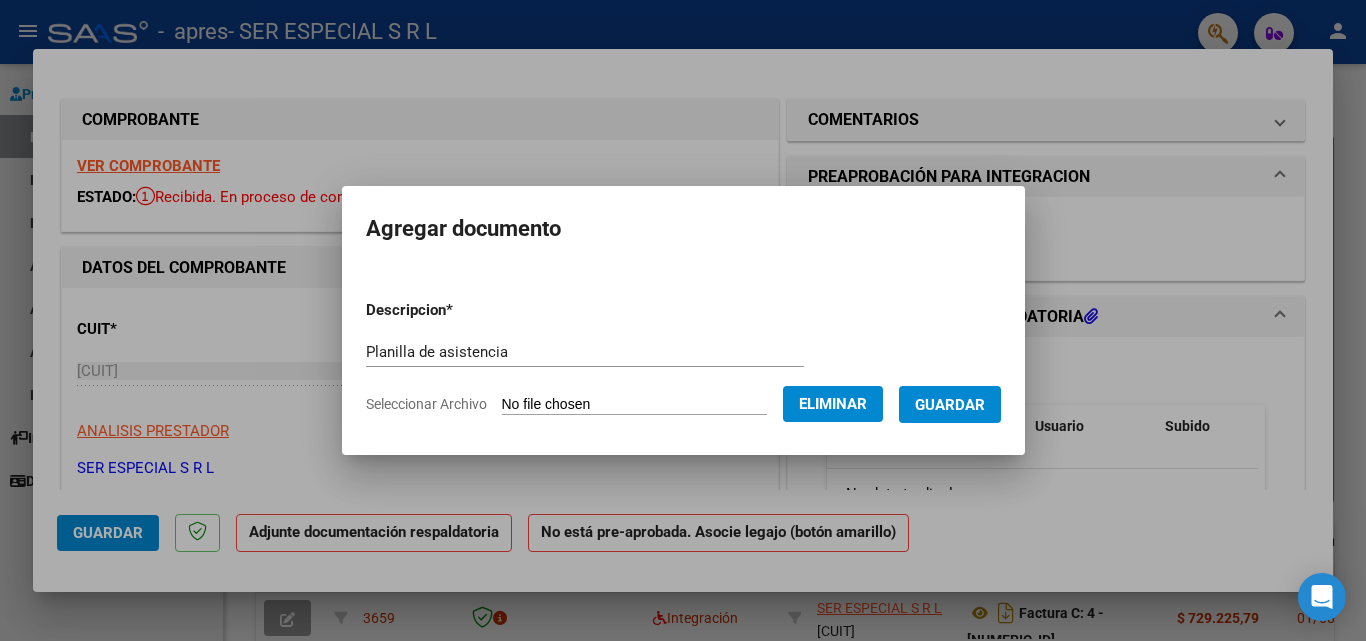 click on "Guardar" at bounding box center (950, 405) 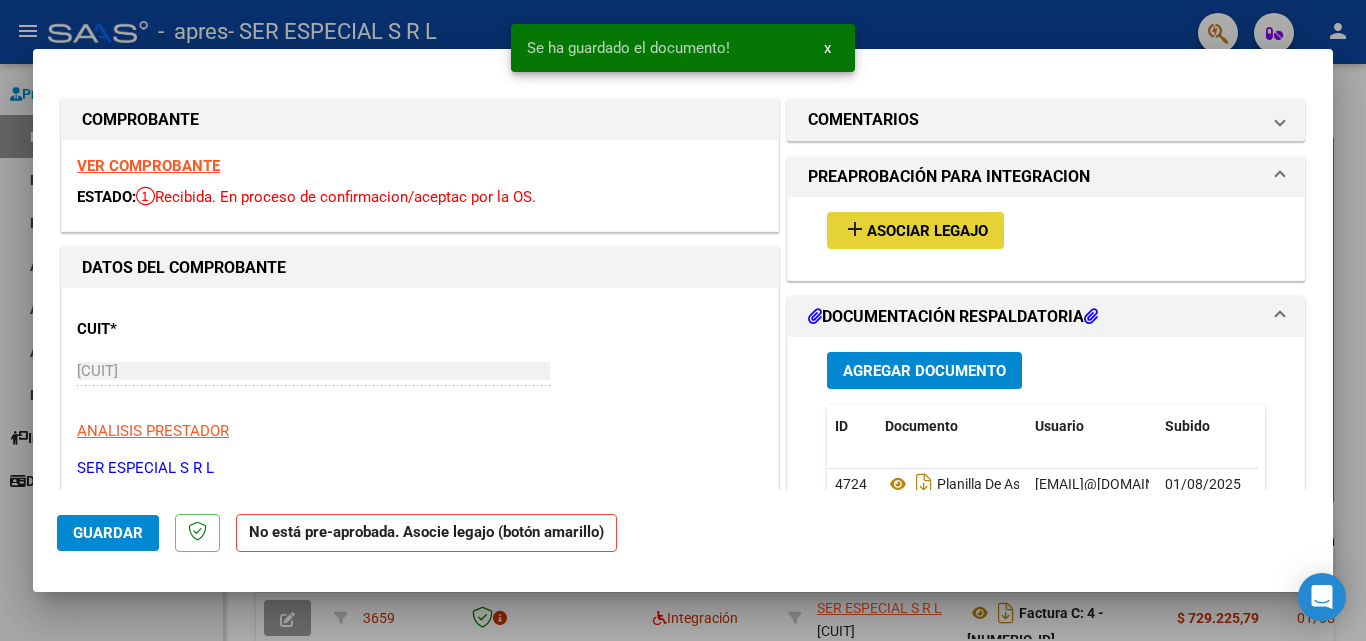click on "Asociar Legajo" at bounding box center [927, 231] 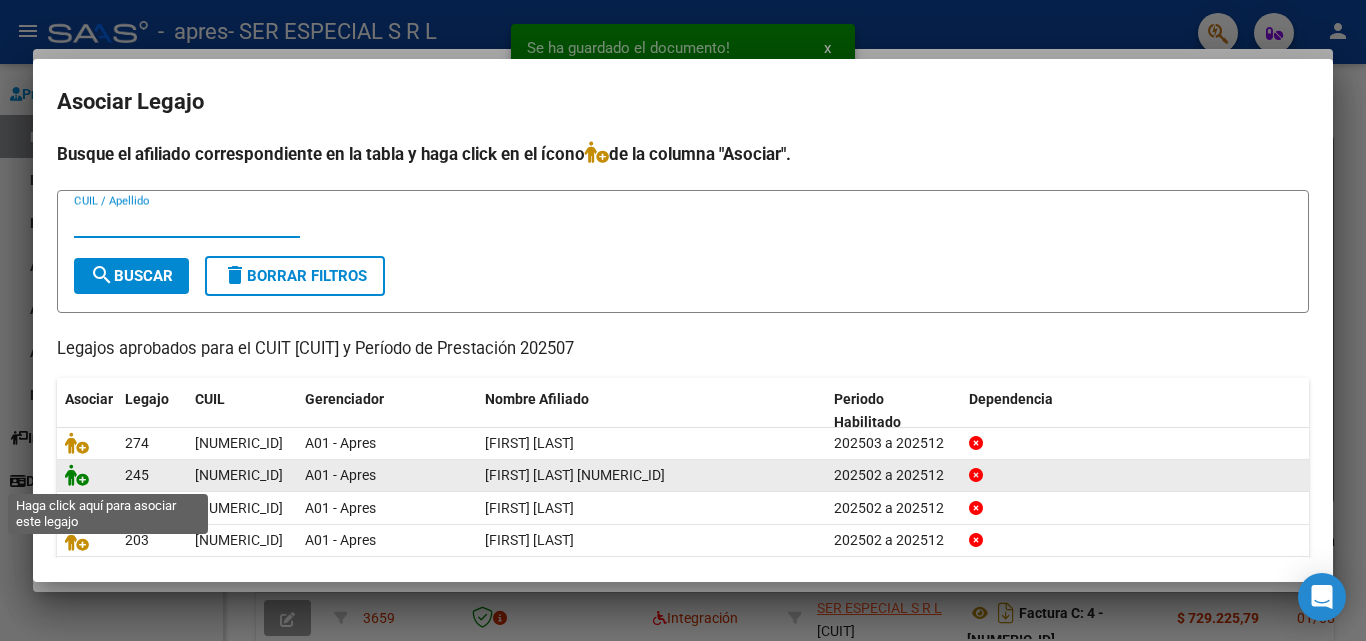 click 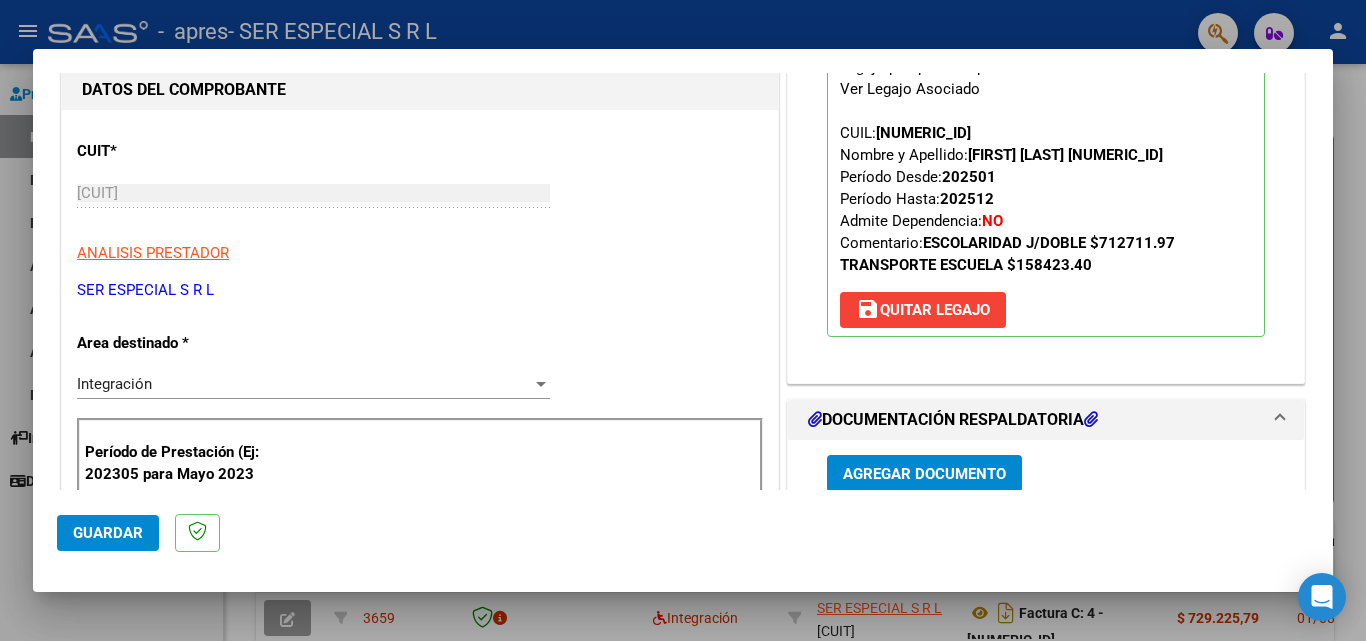 scroll, scrollTop: 200, scrollLeft: 0, axis: vertical 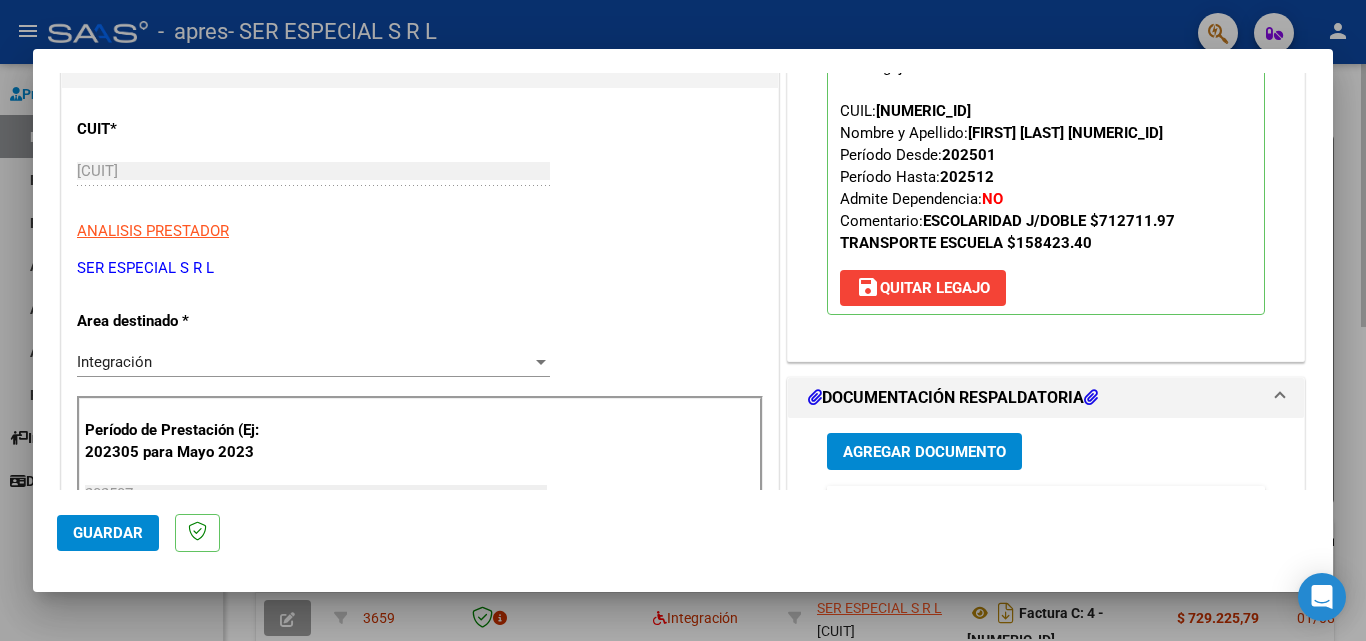 drag, startPoint x: 1350, startPoint y: 213, endPoint x: 1365, endPoint y: 213, distance: 15 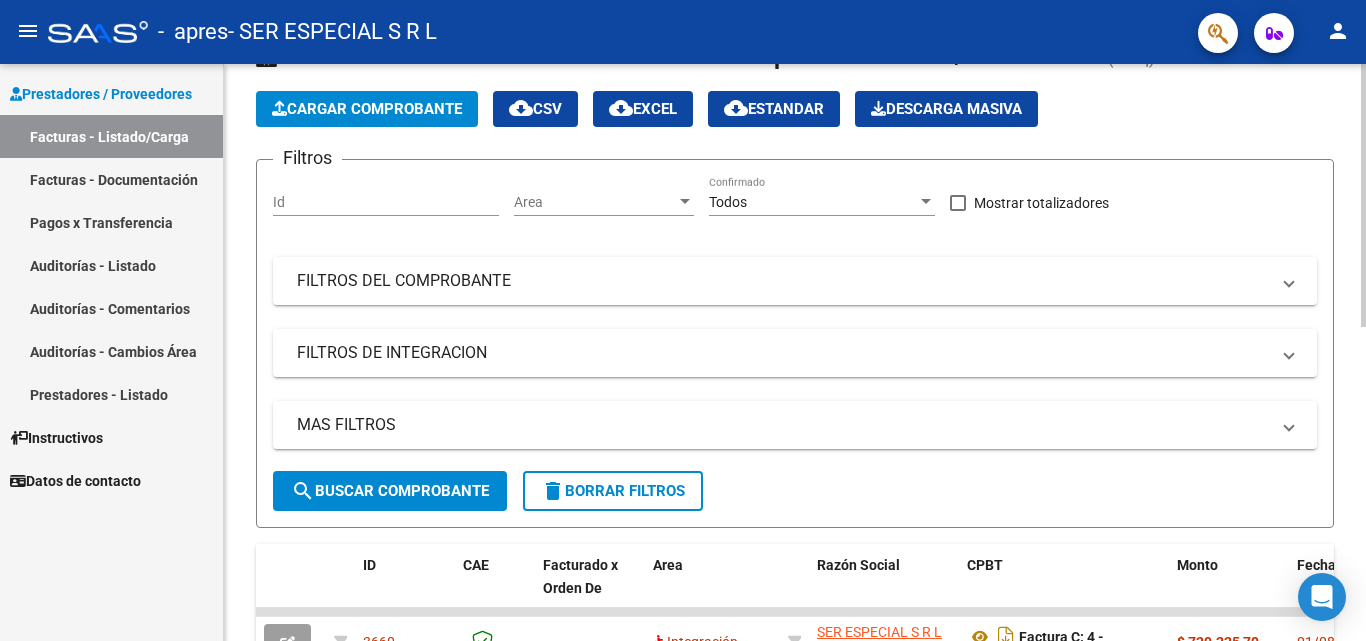 scroll, scrollTop: 0, scrollLeft: 0, axis: both 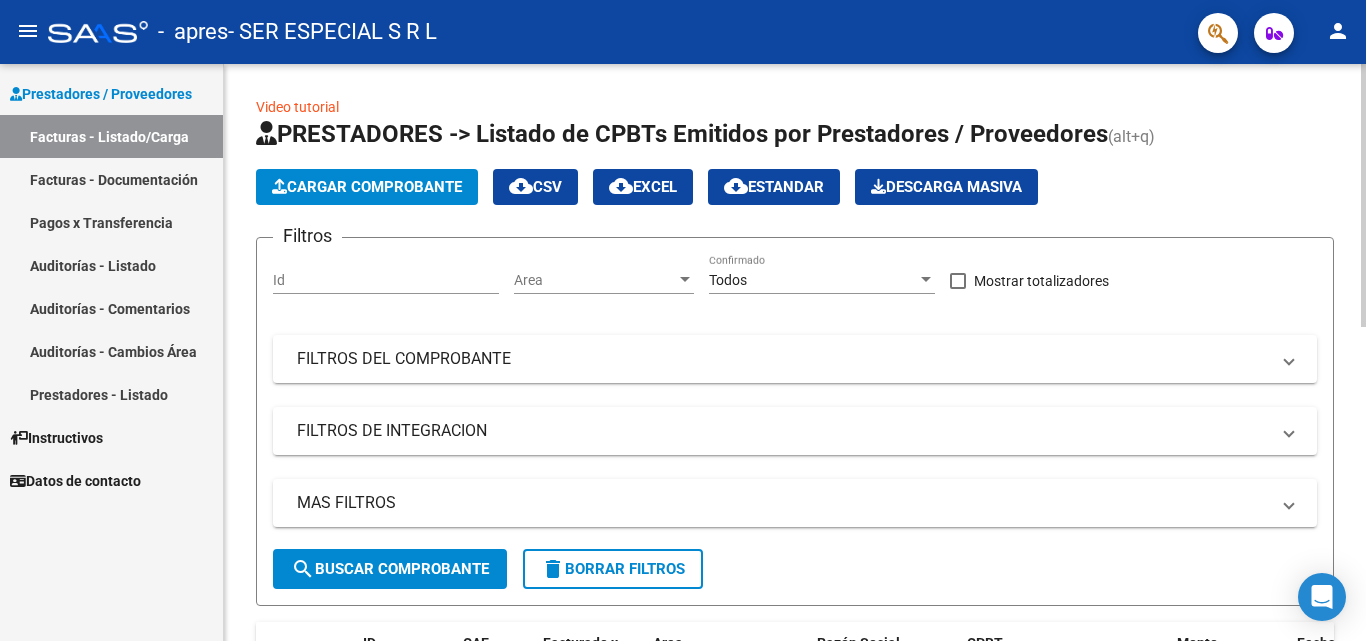 click on "Cargar Comprobante" 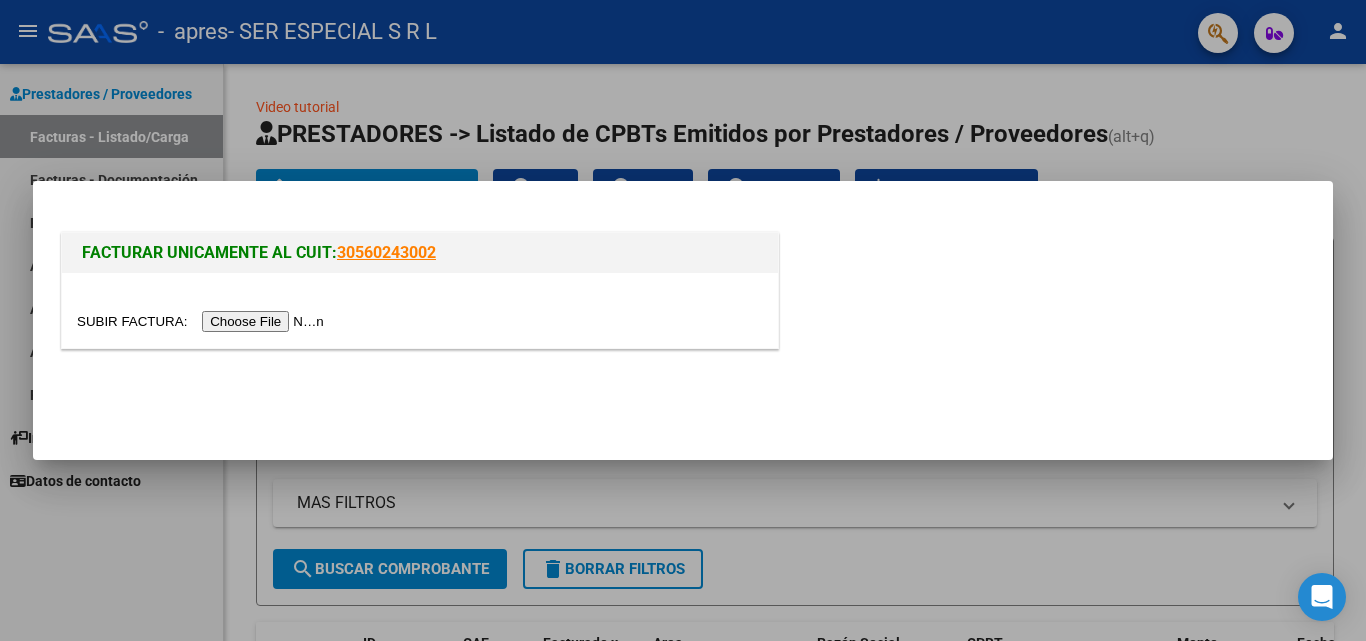 click at bounding box center [203, 321] 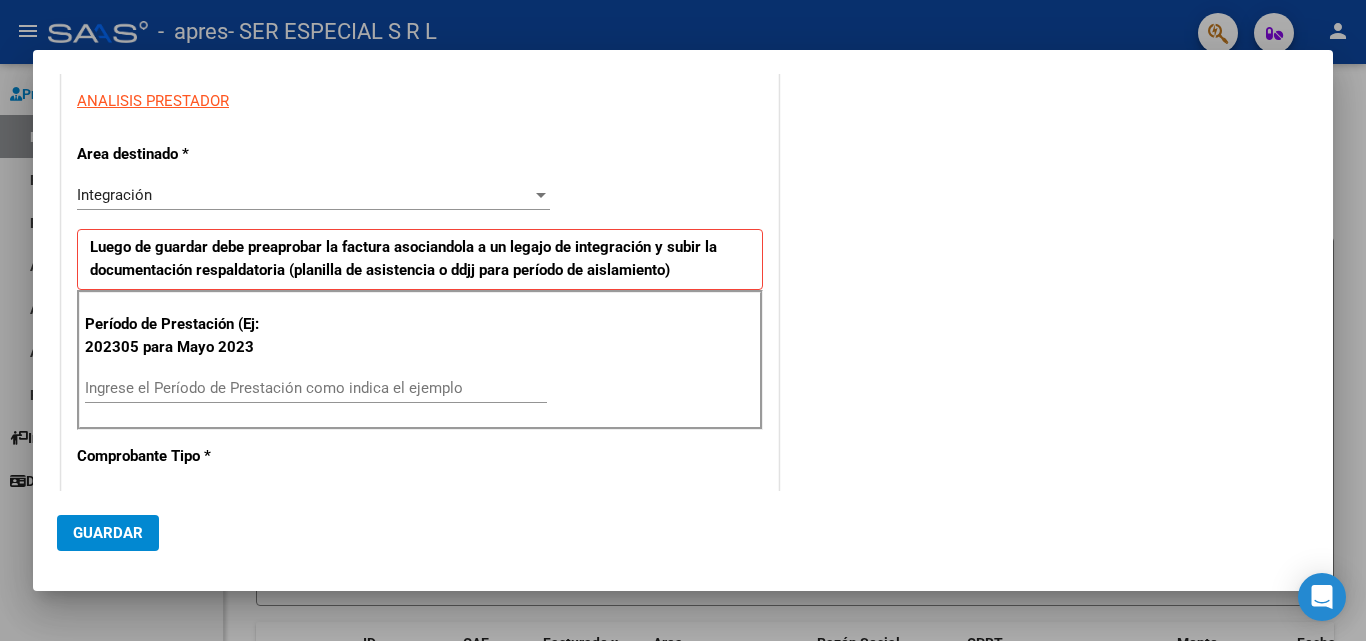 scroll, scrollTop: 300, scrollLeft: 0, axis: vertical 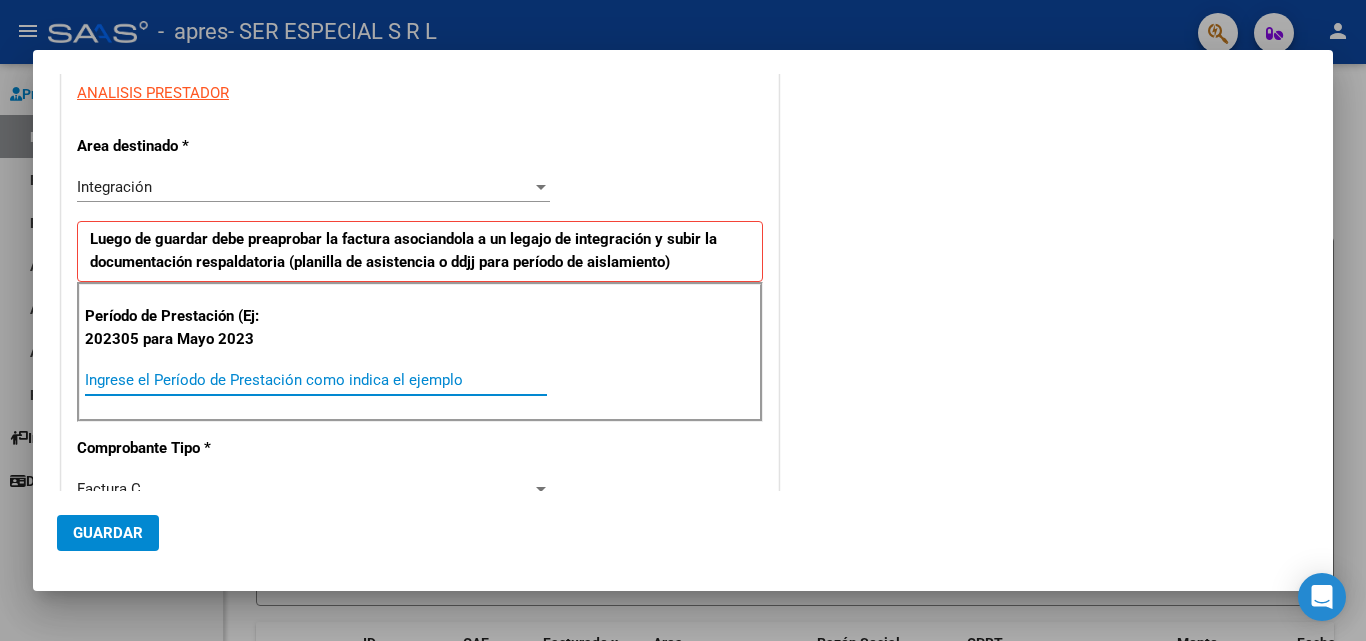 drag, startPoint x: 170, startPoint y: 387, endPoint x: 202, endPoint y: 381, distance: 32.55764 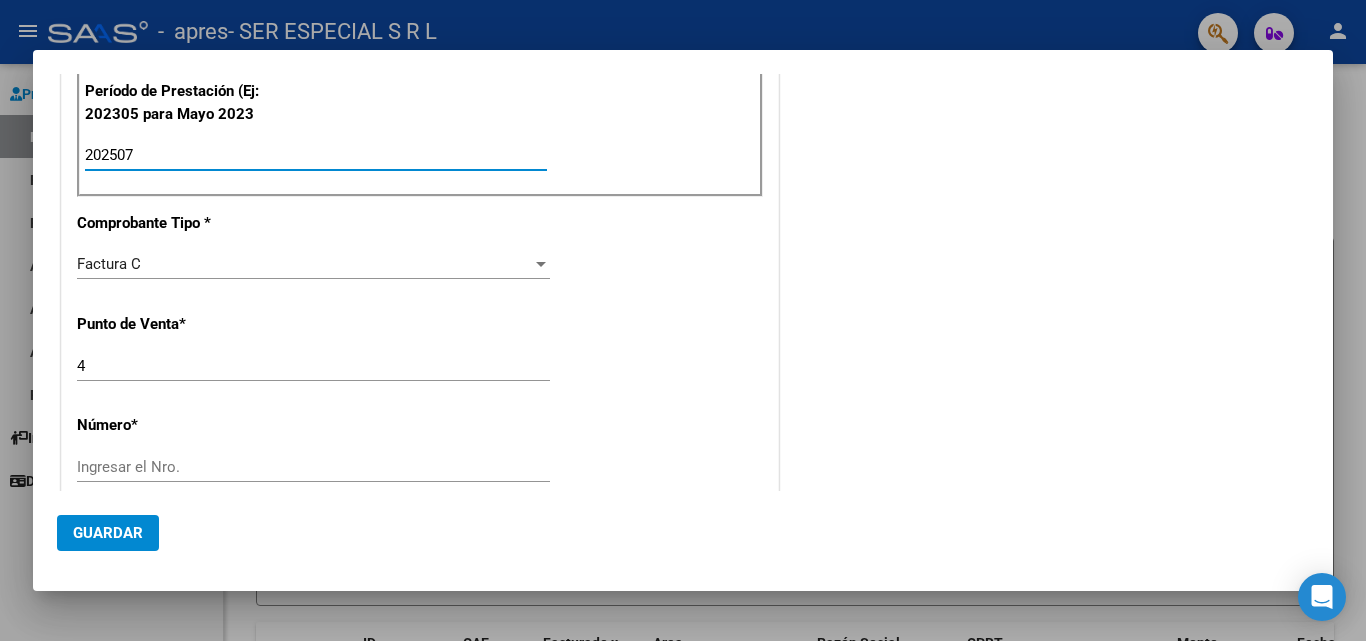 scroll, scrollTop: 600, scrollLeft: 0, axis: vertical 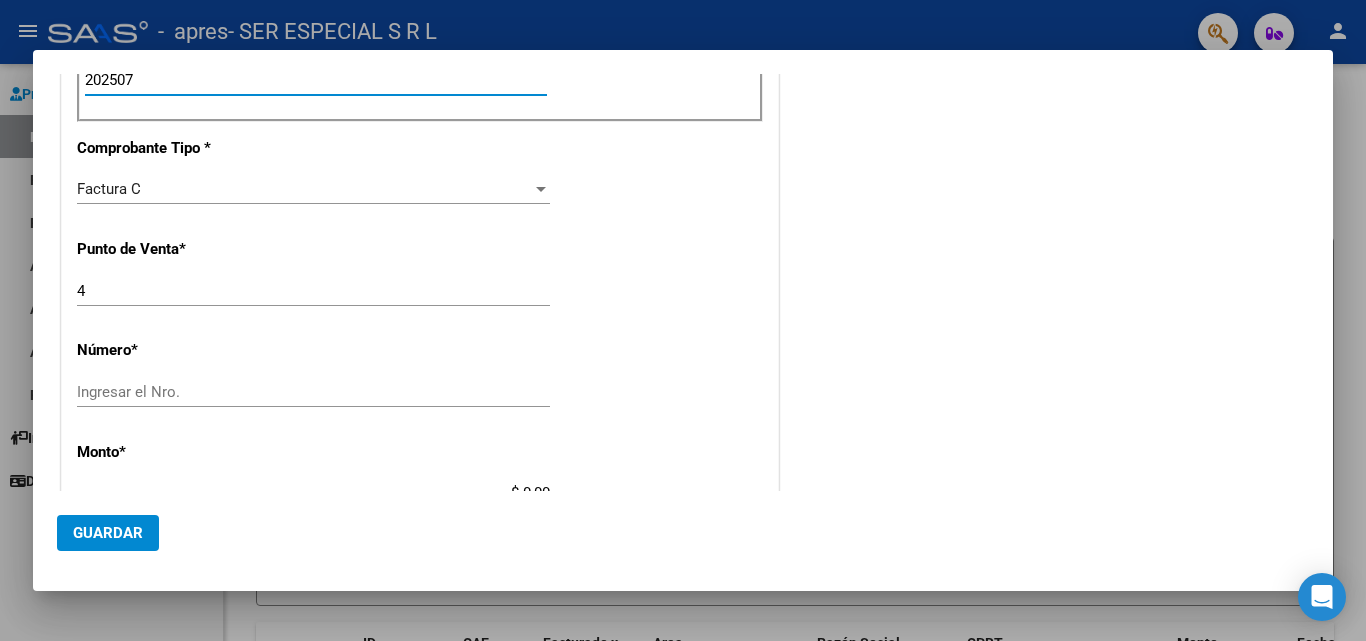 type on "202507" 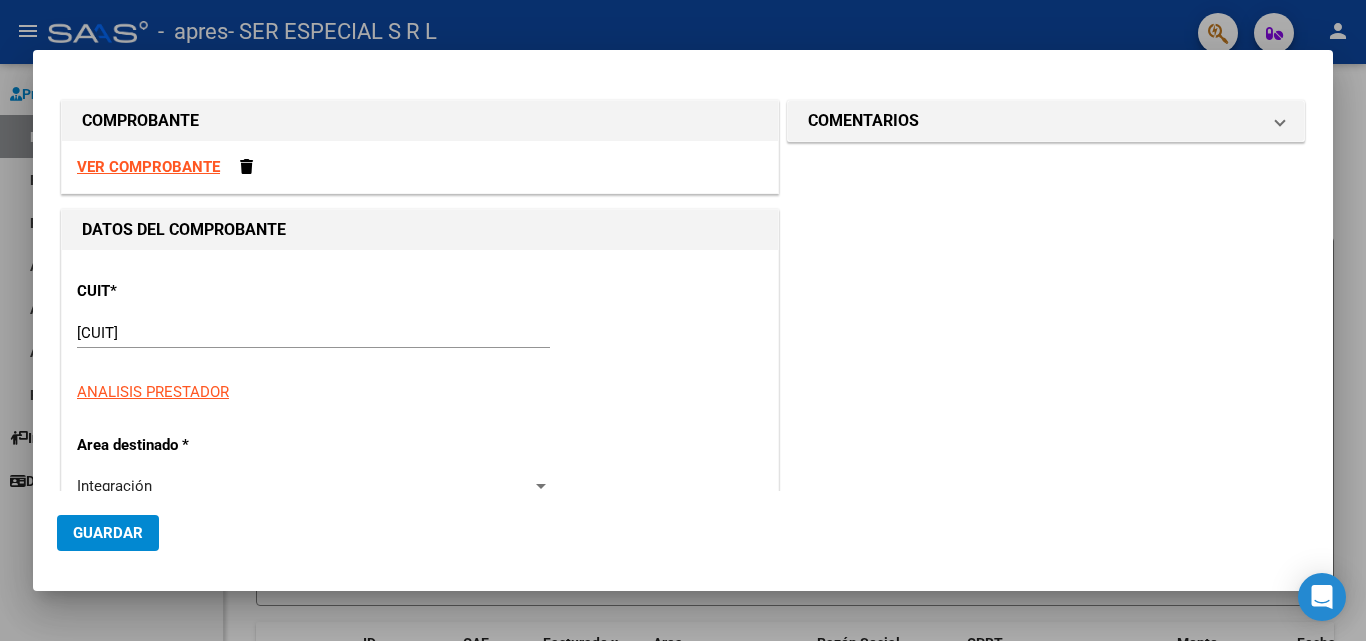 scroll, scrollTop: 0, scrollLeft: 0, axis: both 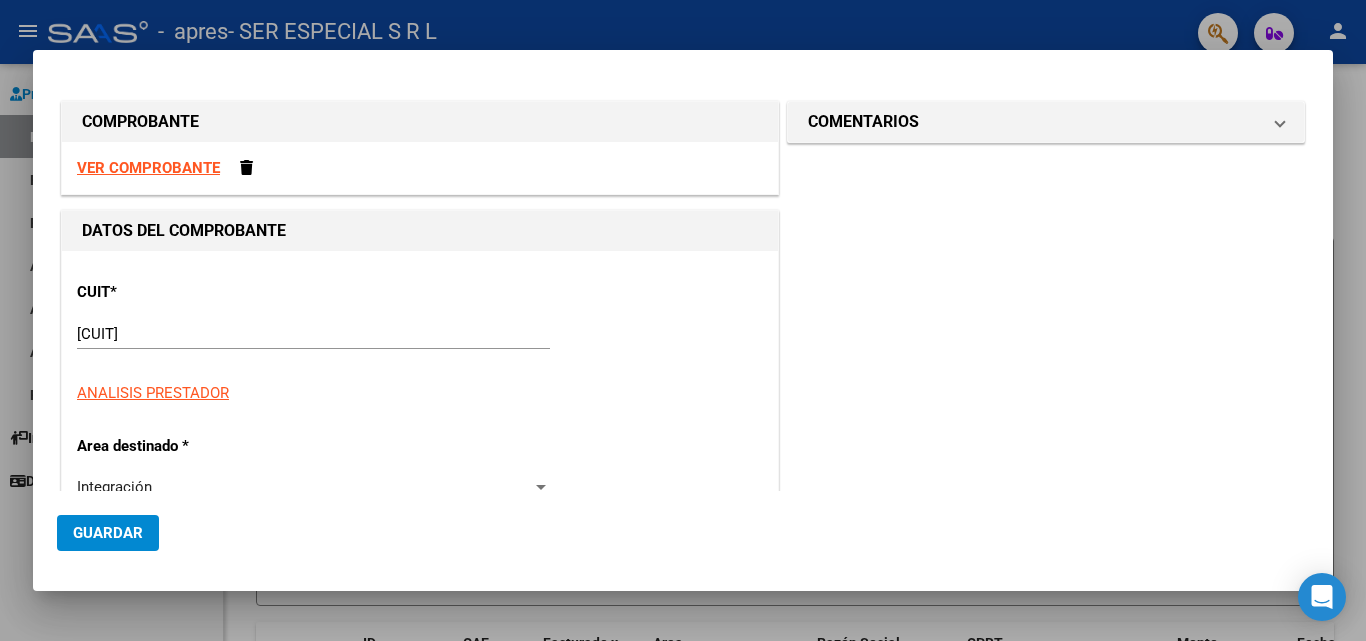 click on "VER COMPROBANTE" at bounding box center (148, 168) 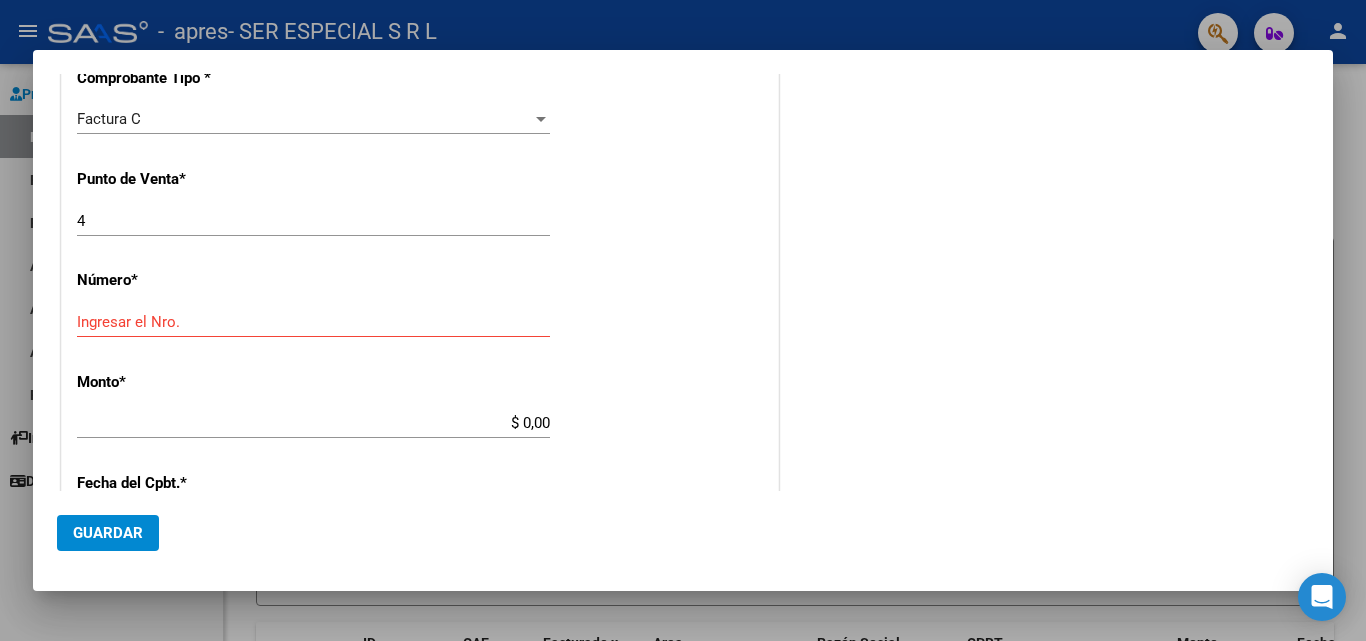 scroll, scrollTop: 700, scrollLeft: 0, axis: vertical 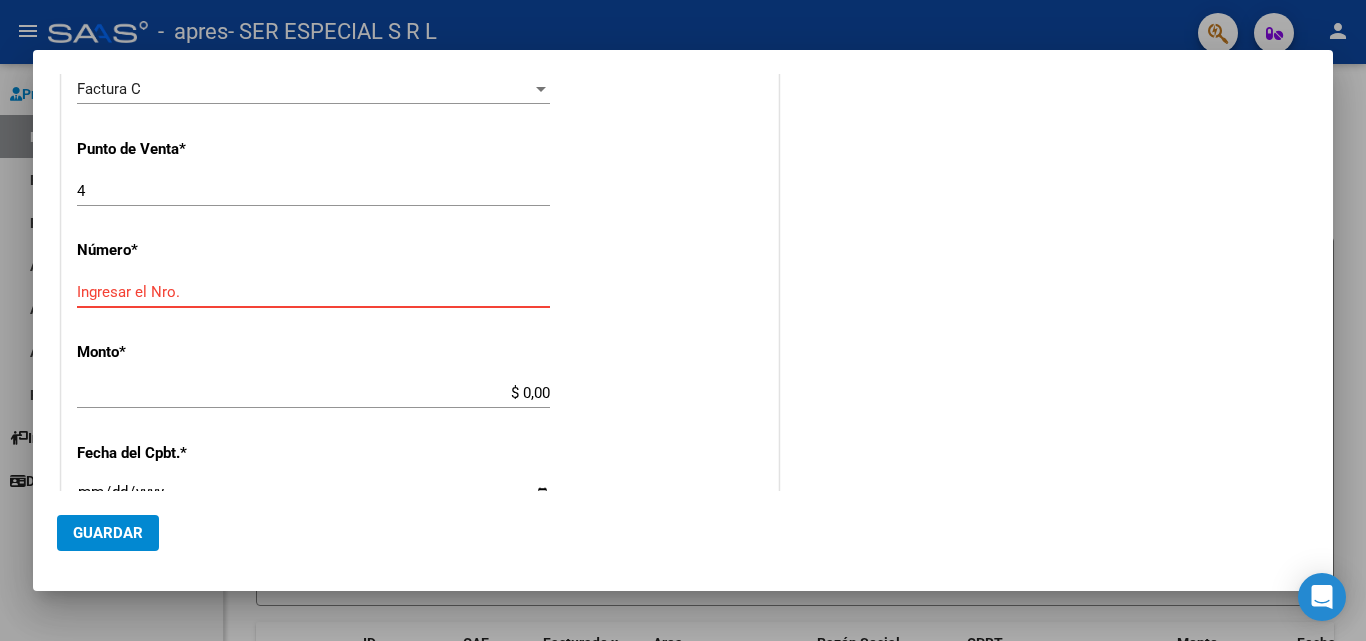 click on "Ingresar el Nro." at bounding box center [313, 292] 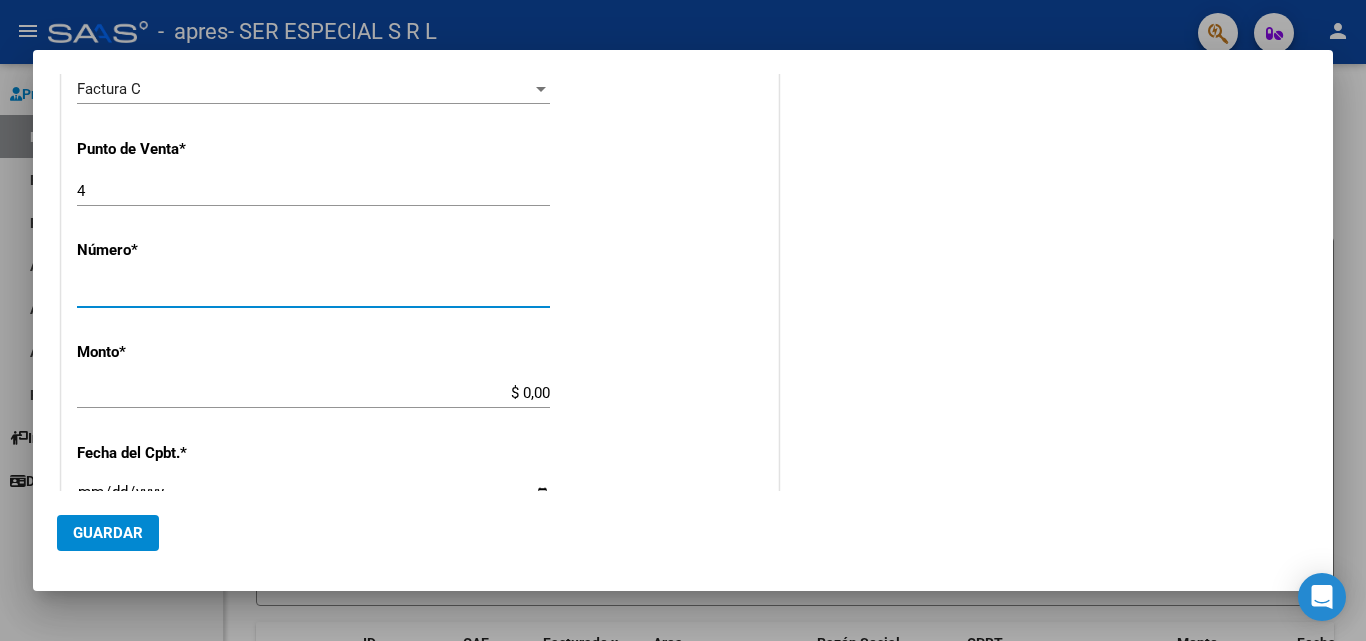 type on "[NUMERIC_ID]" 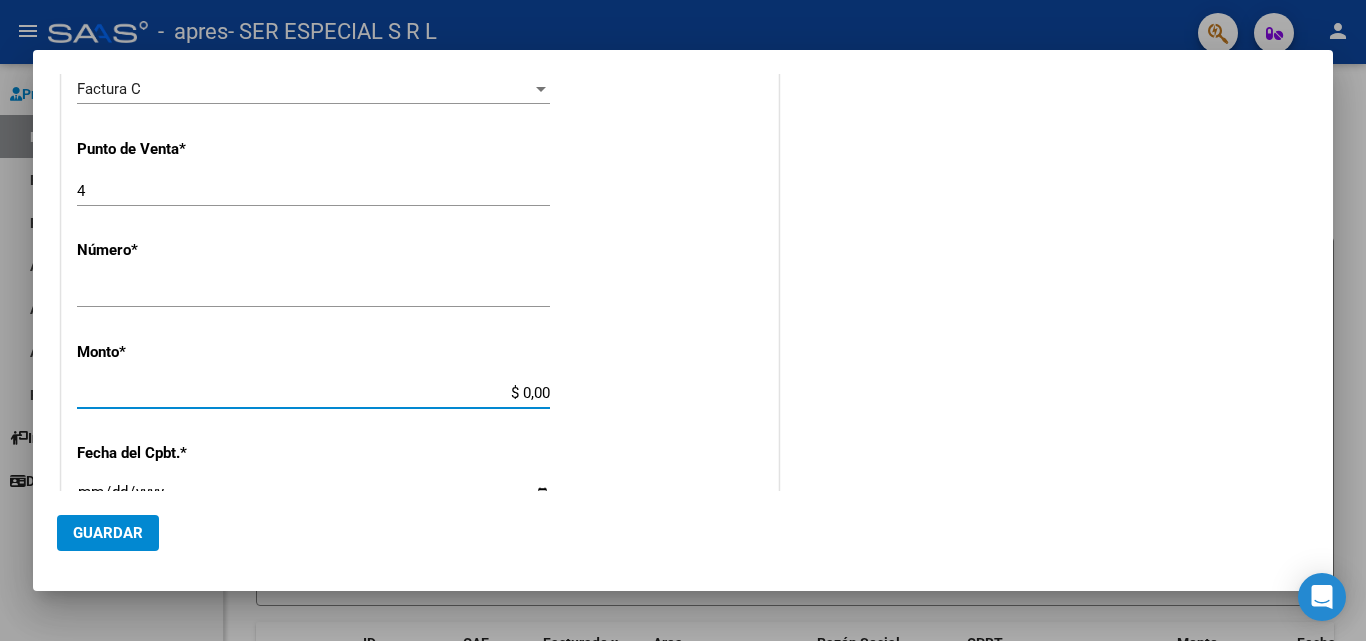 drag, startPoint x: 507, startPoint y: 390, endPoint x: 562, endPoint y: 396, distance: 55.326305 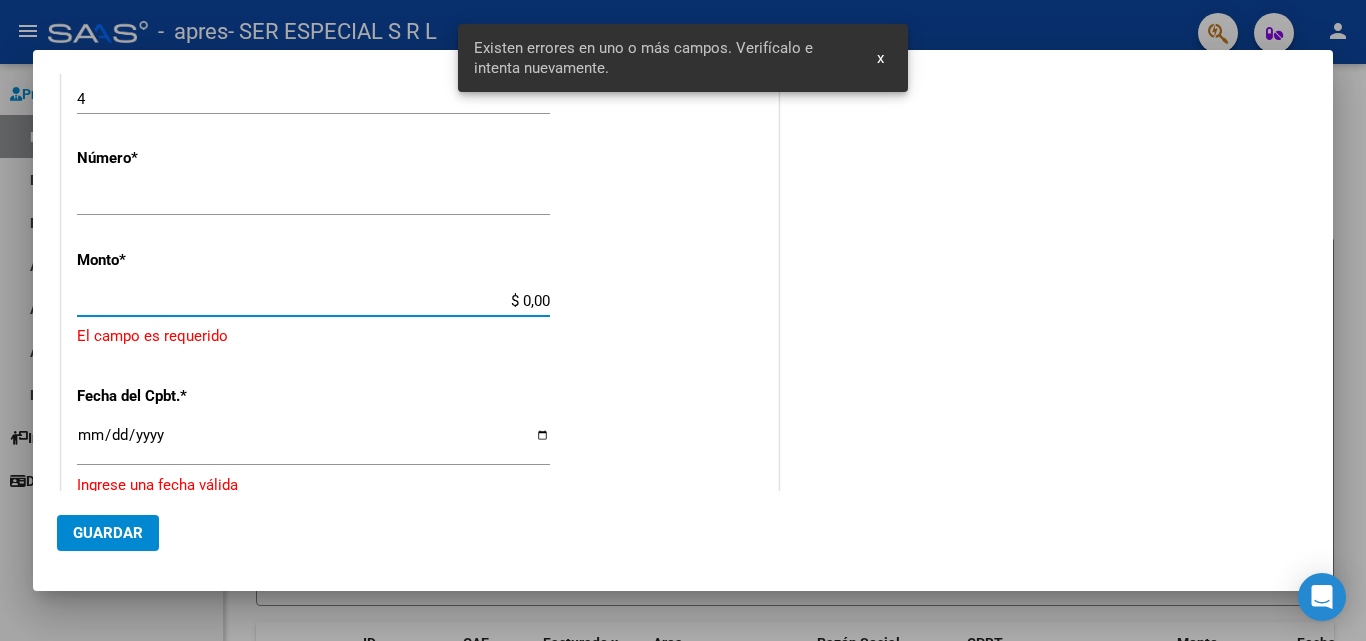 scroll, scrollTop: 801, scrollLeft: 0, axis: vertical 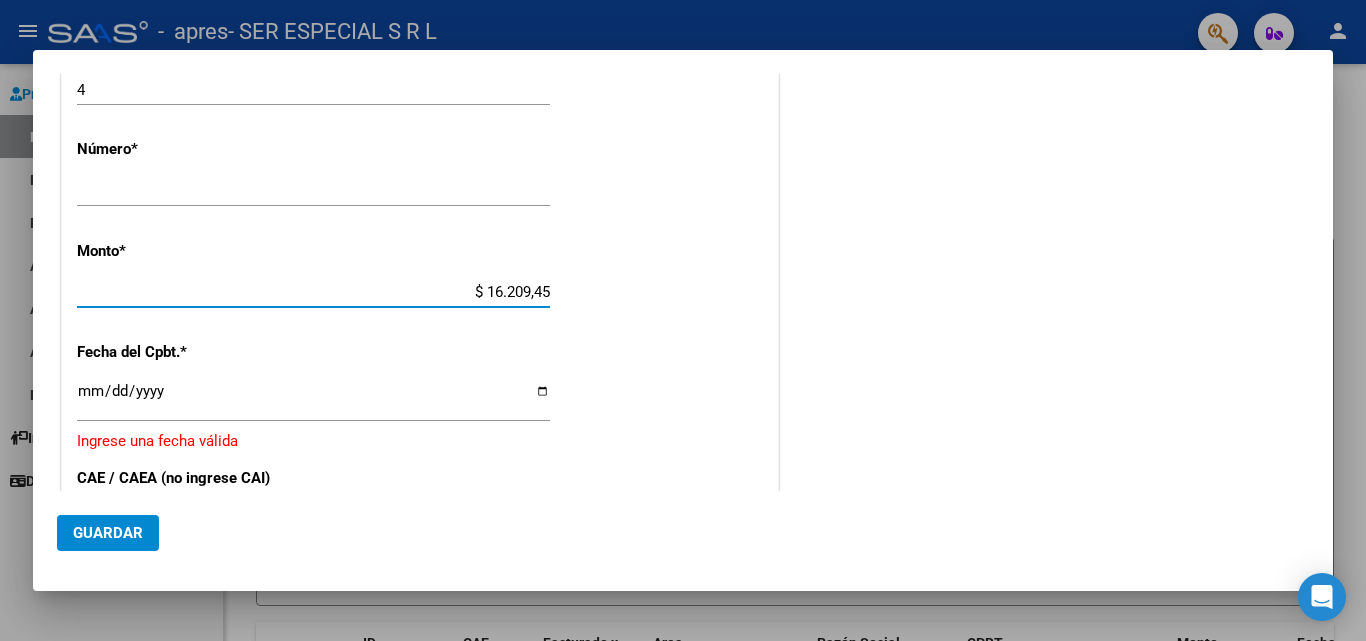 type on "$ 162.094,59" 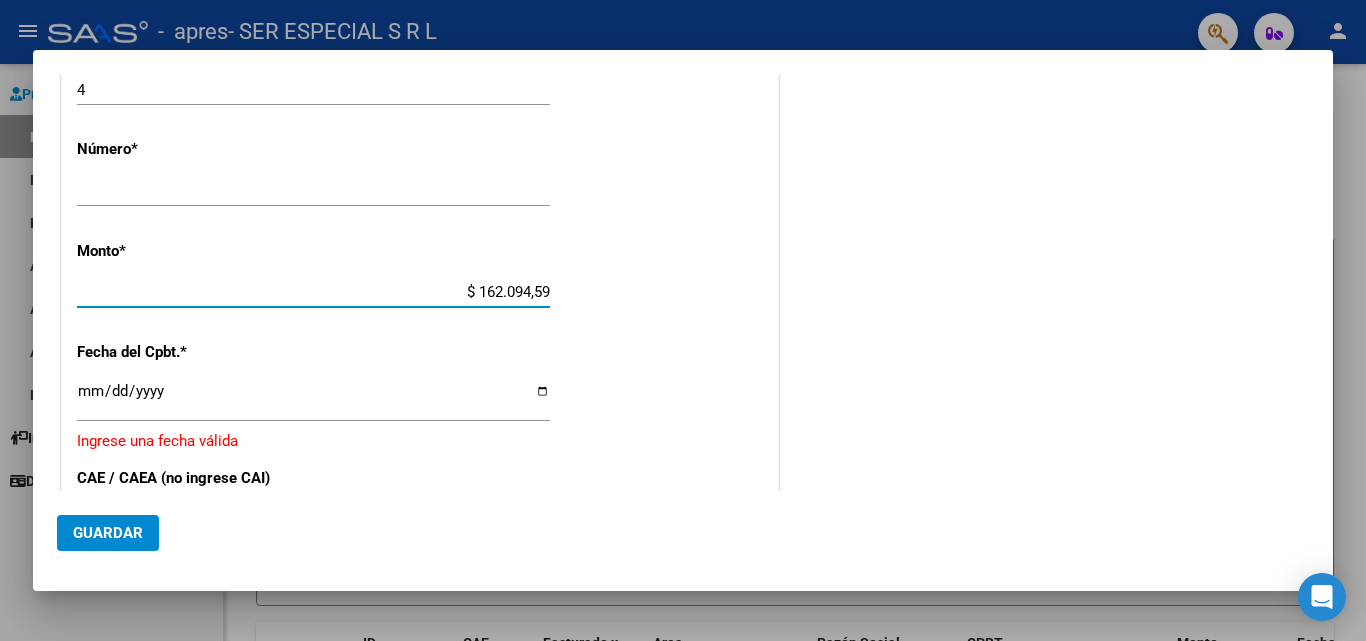 click on "Ingresar la fecha" at bounding box center [313, 399] 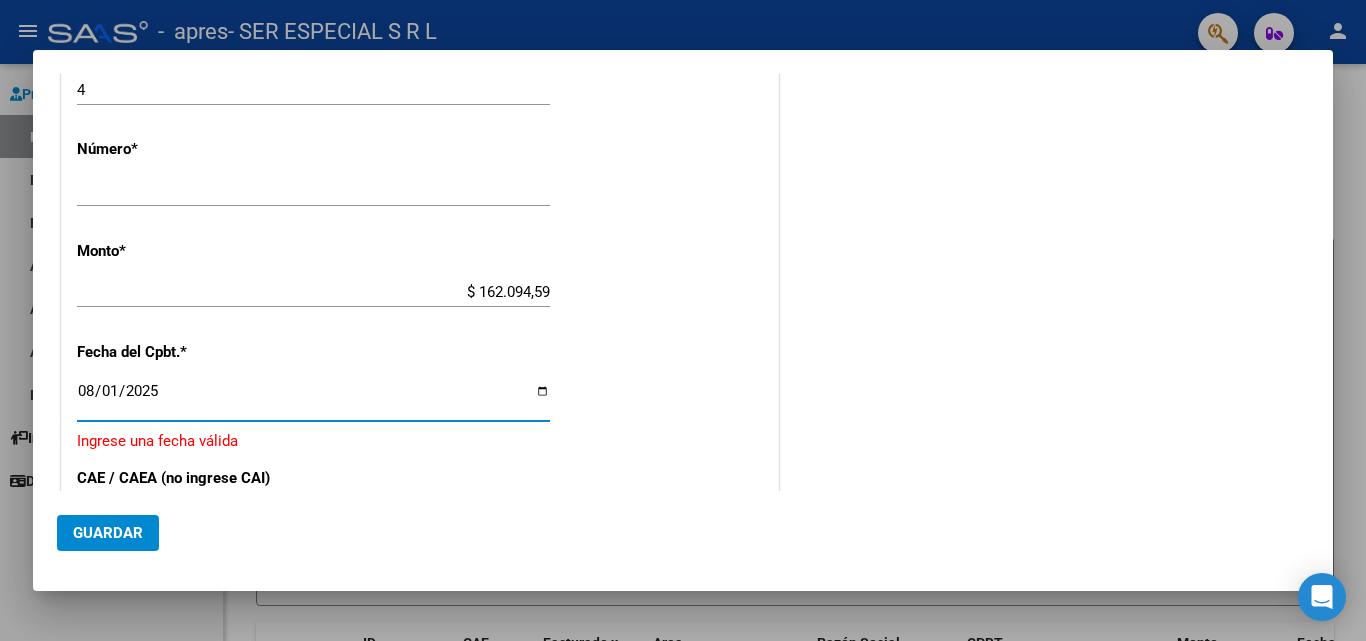 type on "2025-08-01" 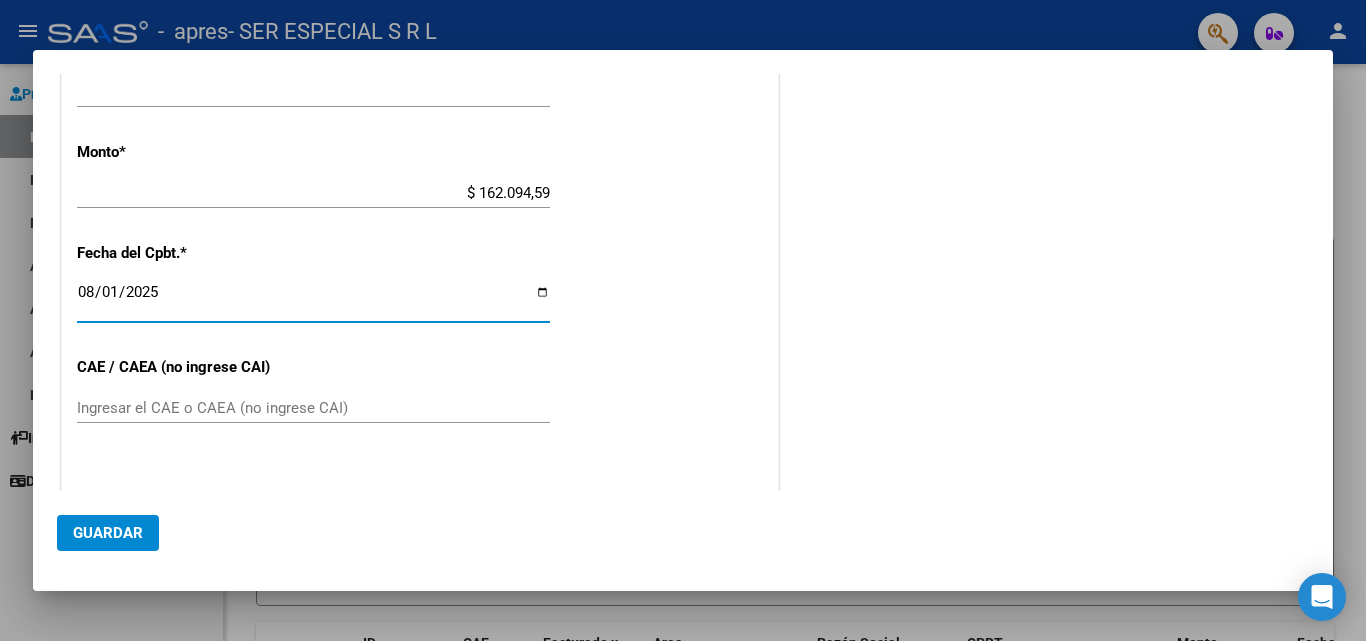 scroll, scrollTop: 901, scrollLeft: 0, axis: vertical 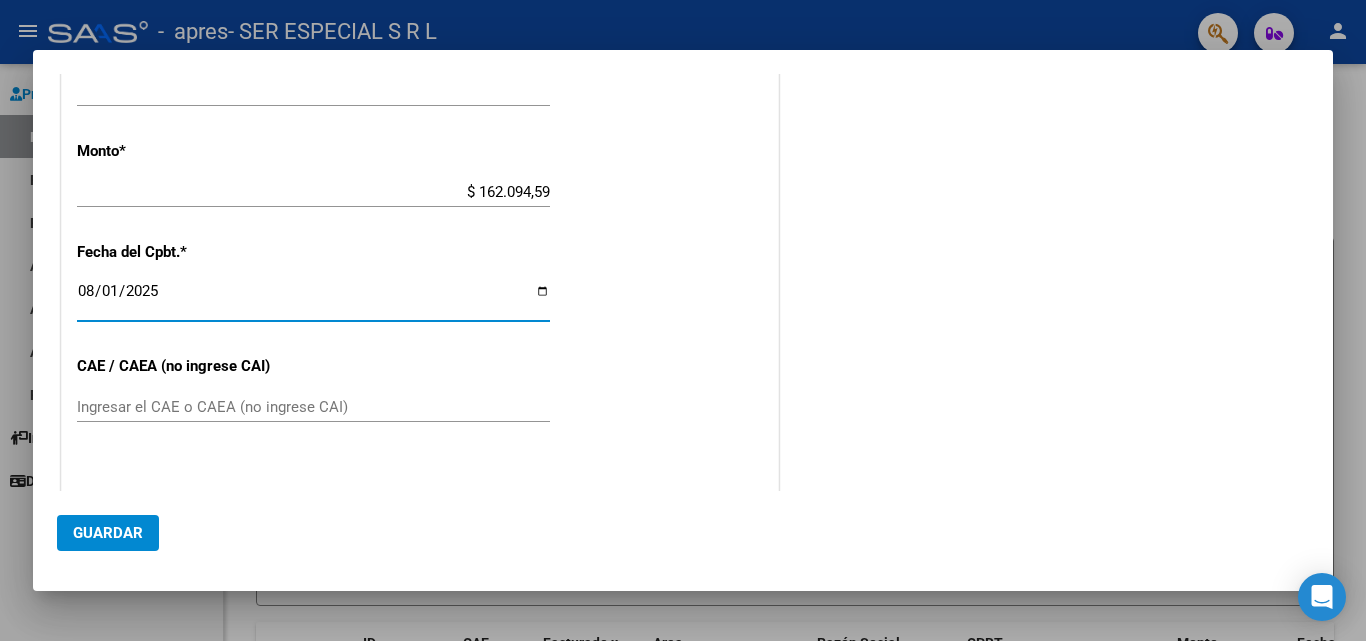 click on "Ingresar el CAE o CAEA (no ingrese CAI)" at bounding box center [313, 407] 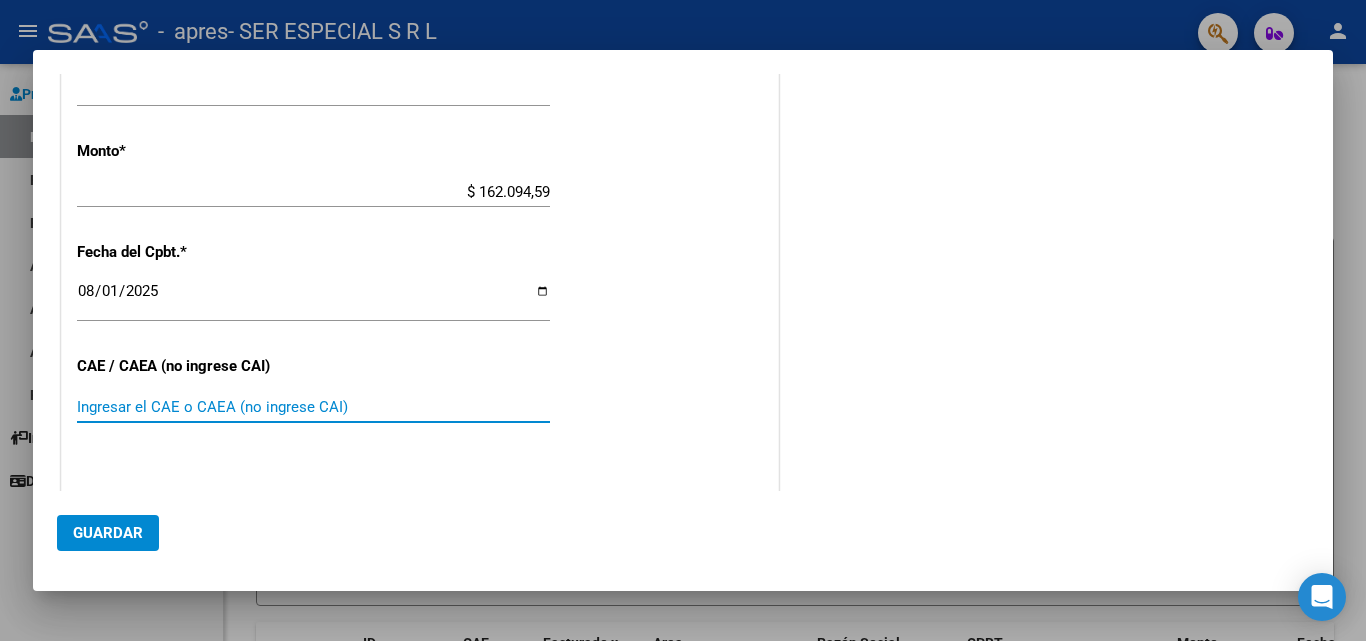 paste on "[NUMERIC_ID]" 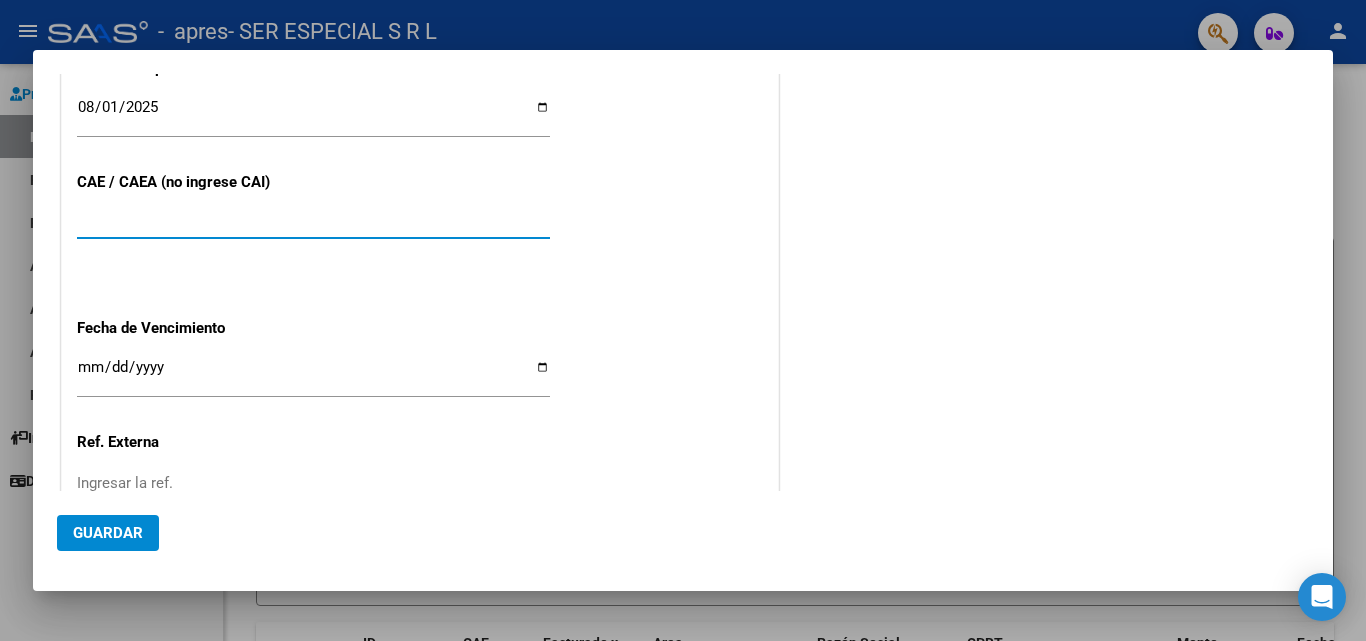 scroll, scrollTop: 1101, scrollLeft: 0, axis: vertical 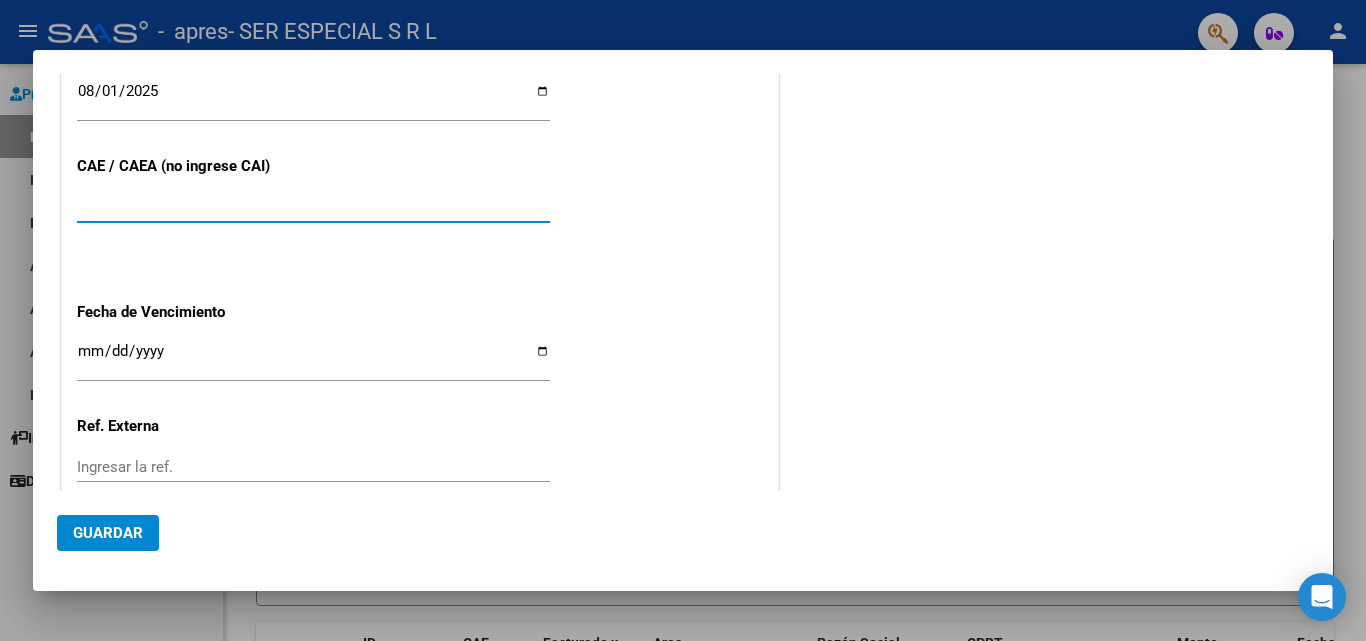 type on "[NUMERIC_ID]" 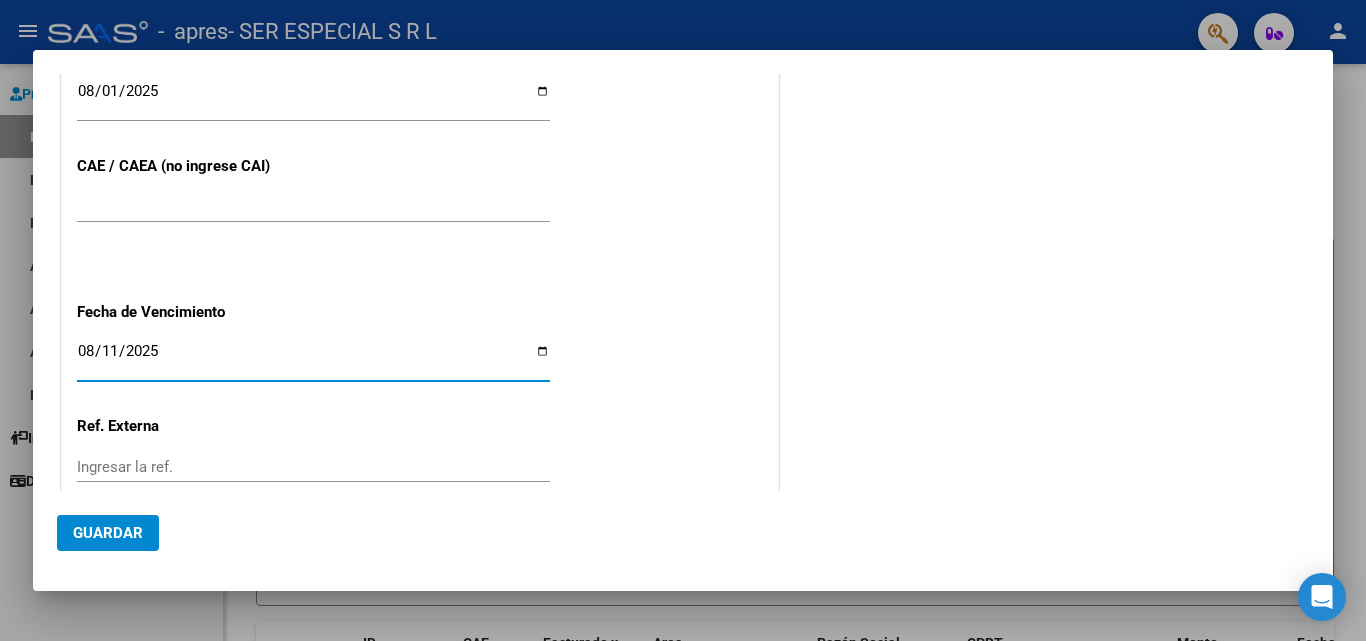 type on "2025-08-11" 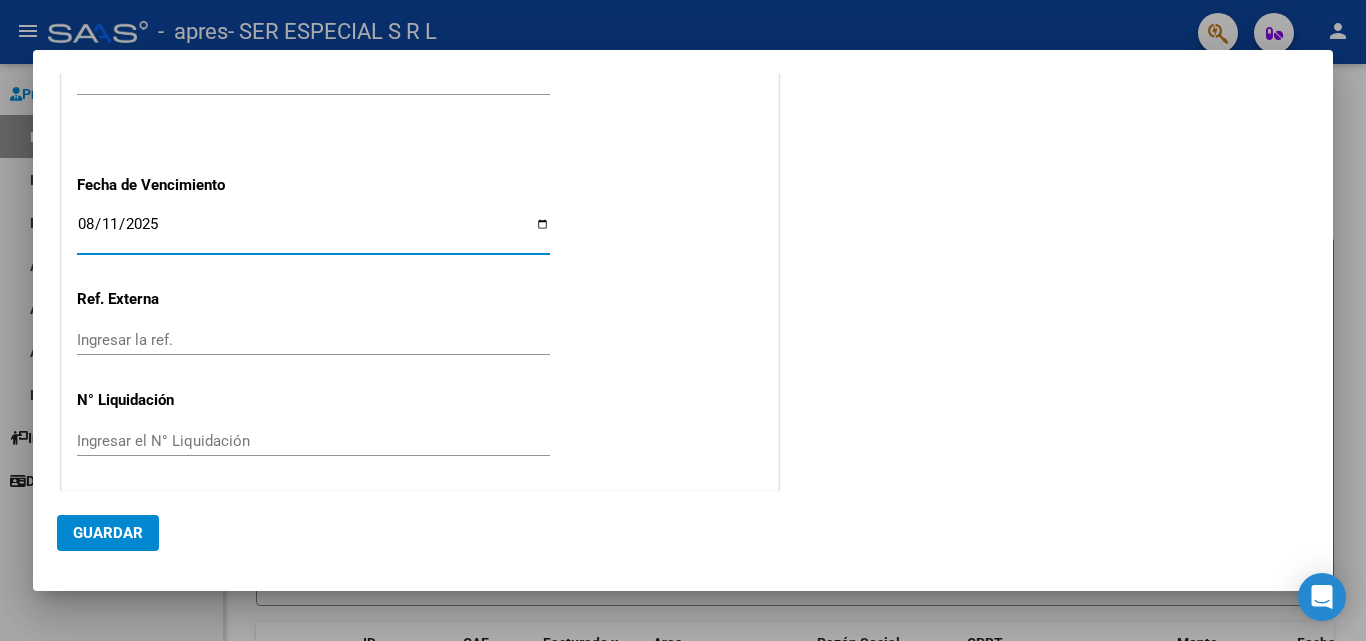 scroll, scrollTop: 1232, scrollLeft: 0, axis: vertical 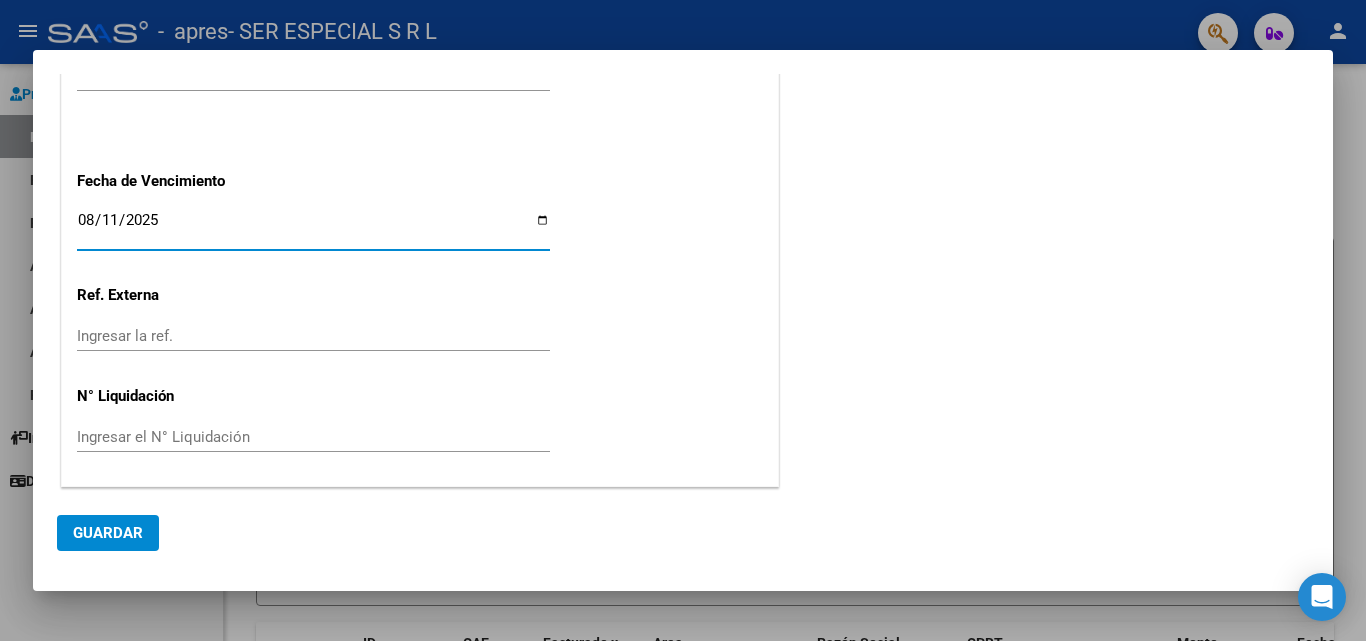 click on "Guardar" 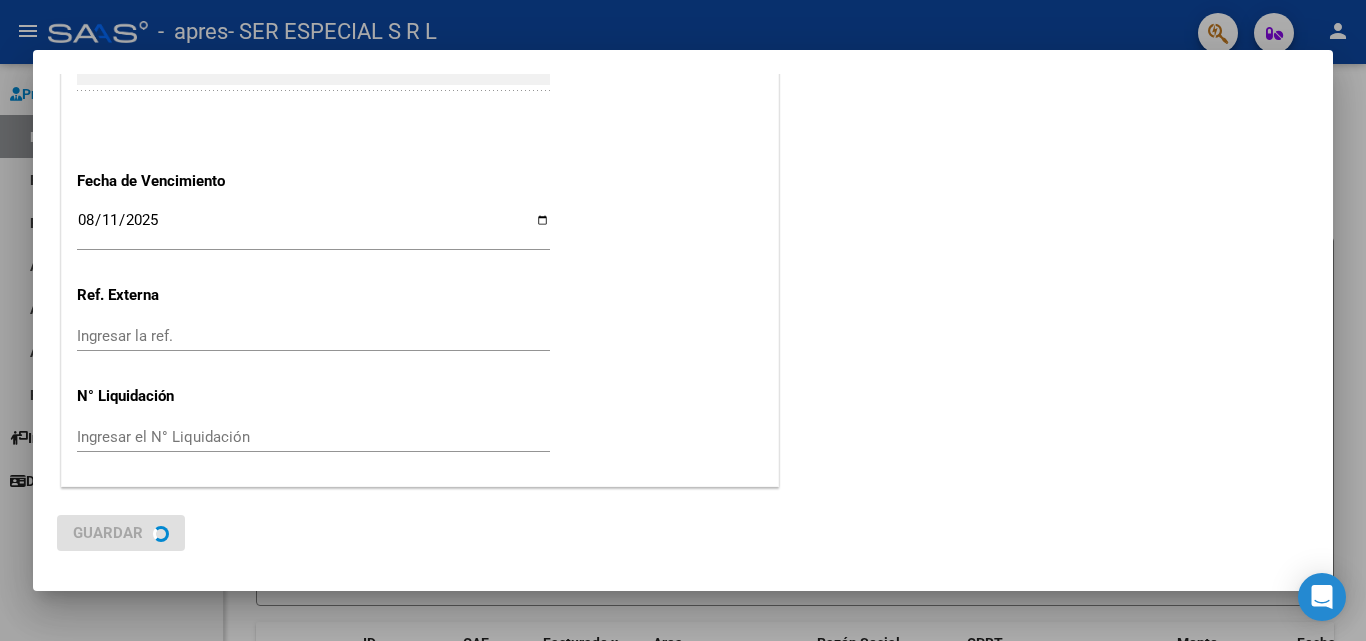 scroll, scrollTop: 0, scrollLeft: 0, axis: both 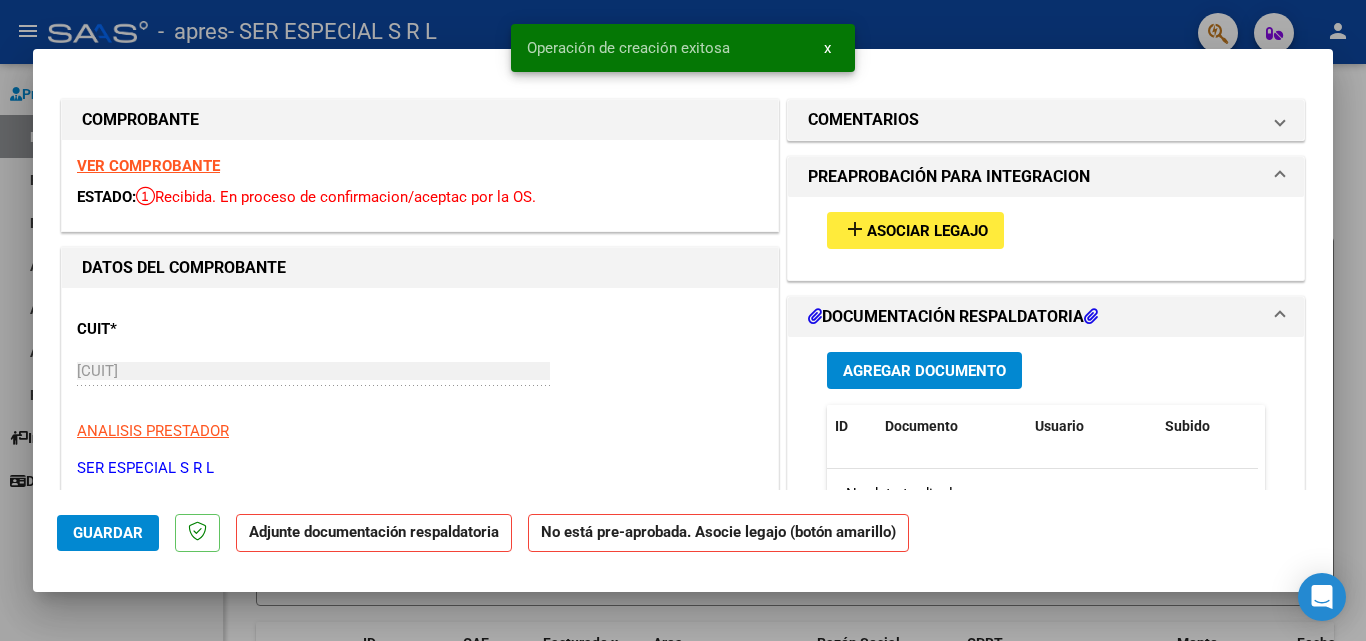 click on "Agregar Documento" at bounding box center (924, 371) 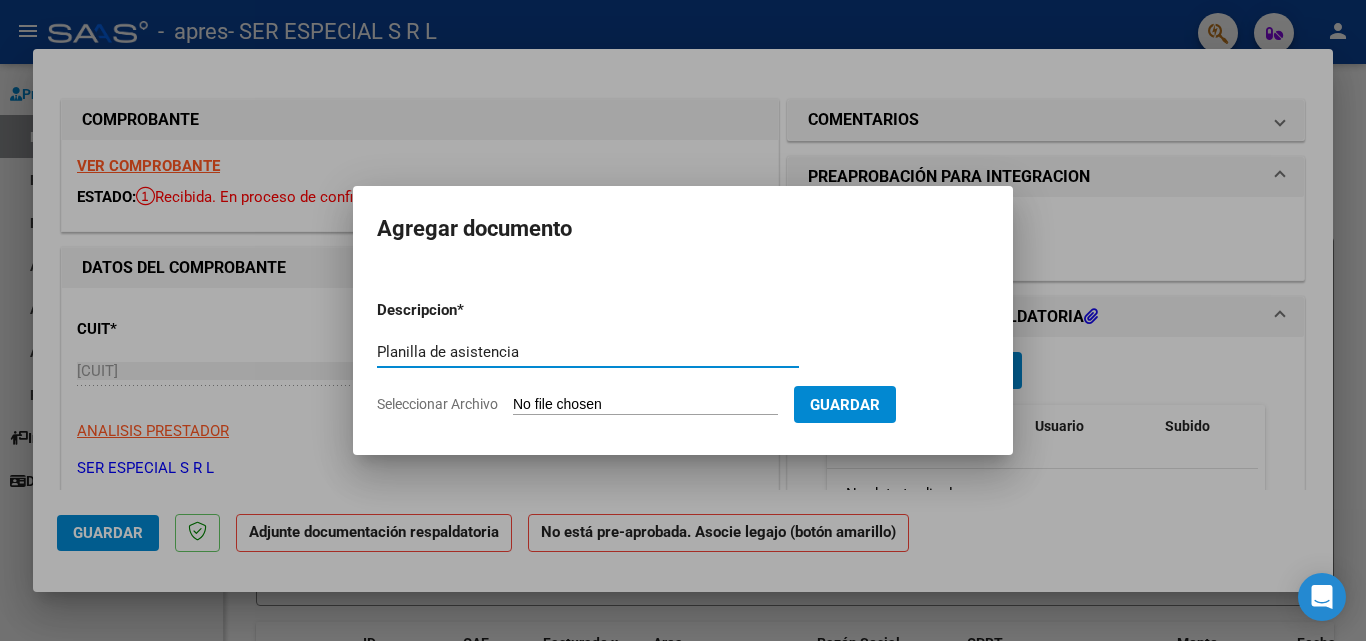 type on "Planilla de asistencia" 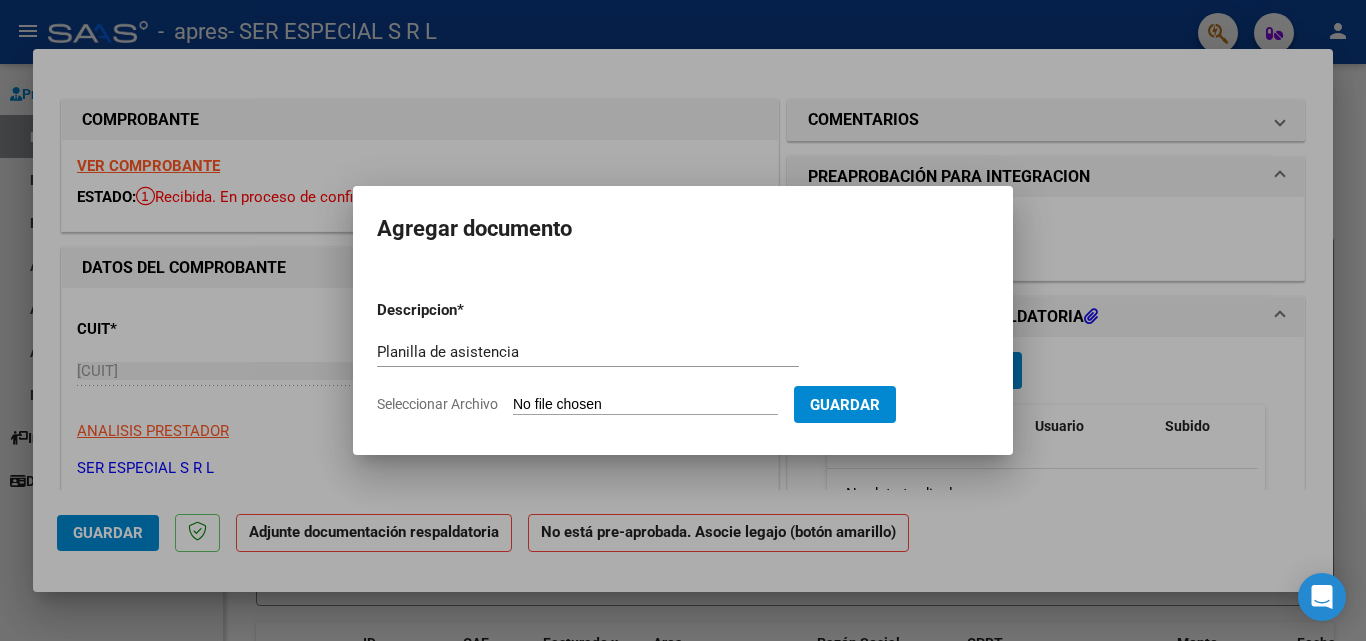 type on "C:\fakepath\[NAME] Transporte.pdf" 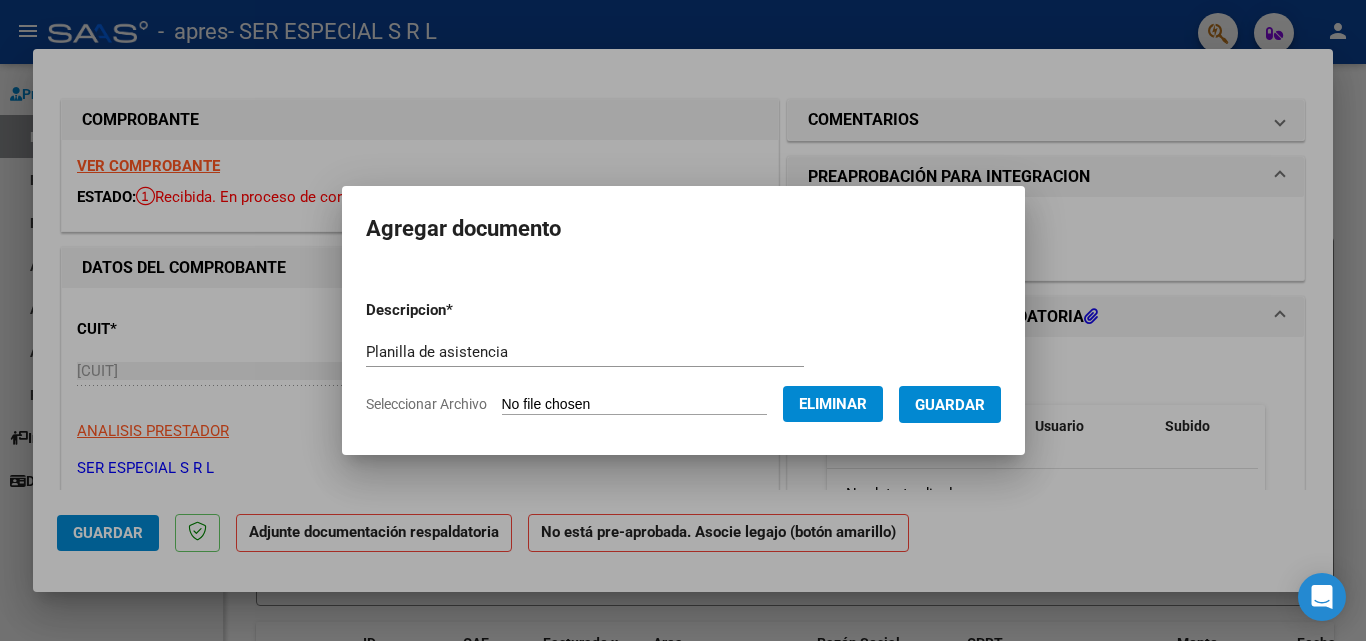 click on "Guardar" at bounding box center [950, 405] 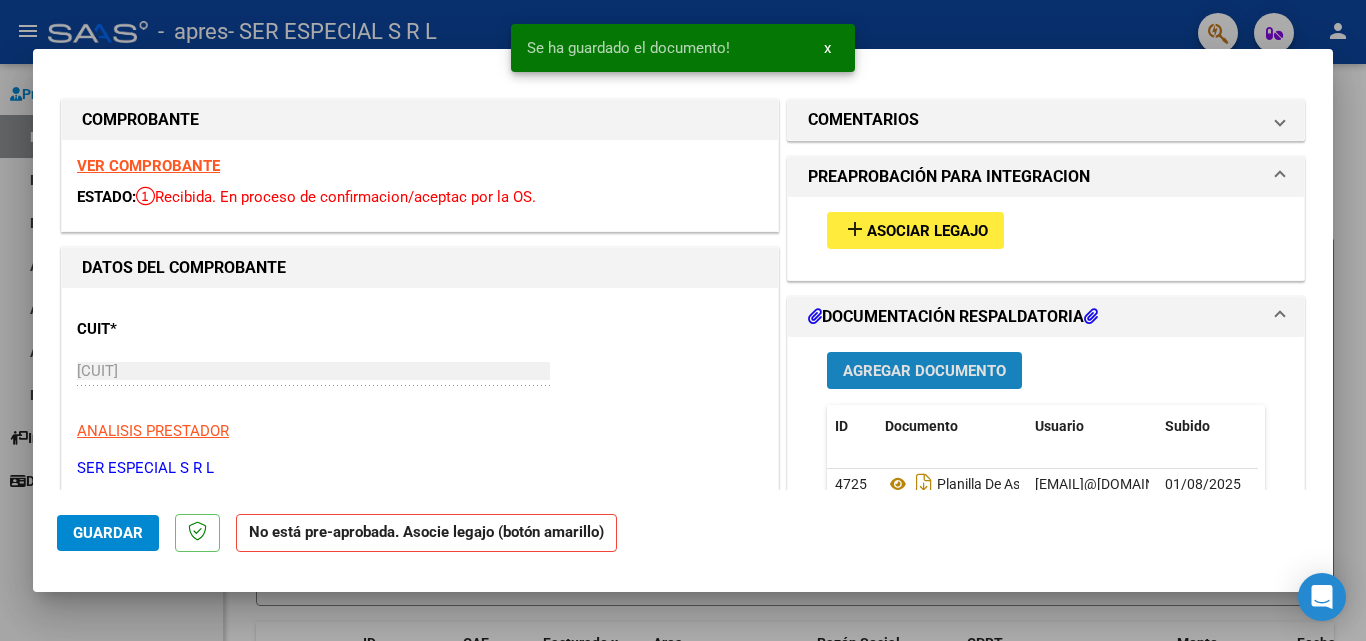 click on "Agregar Documento" at bounding box center [924, 371] 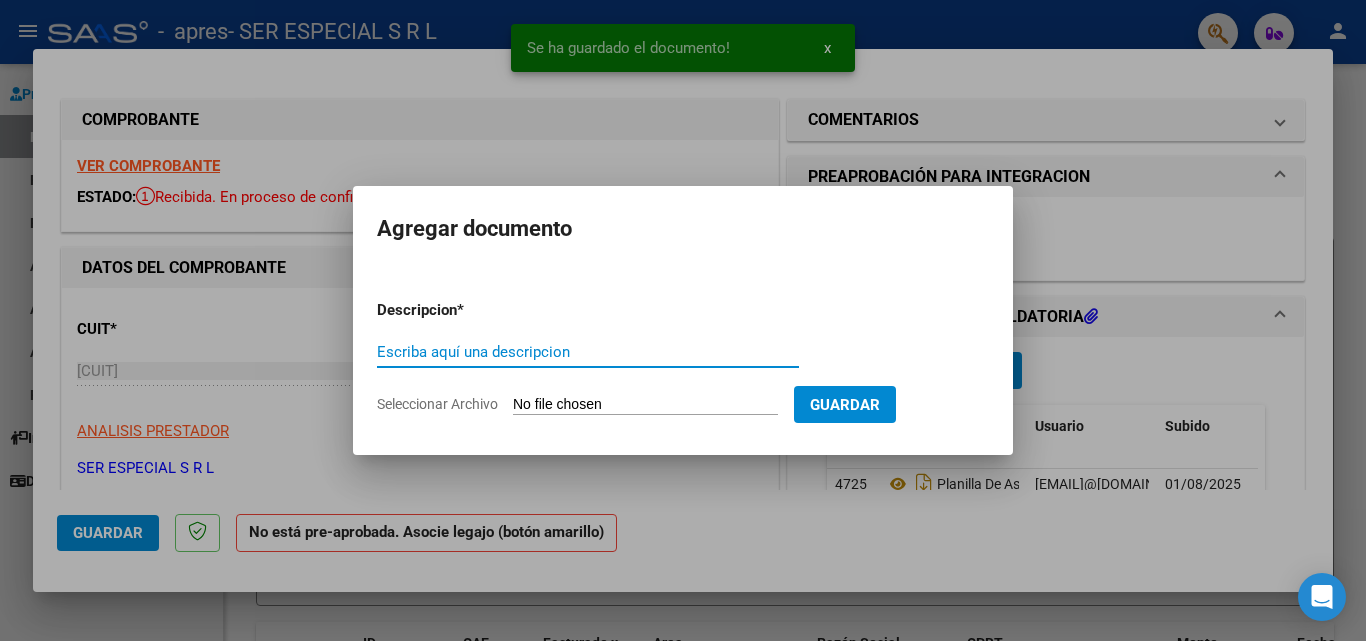 click at bounding box center (683, 320) 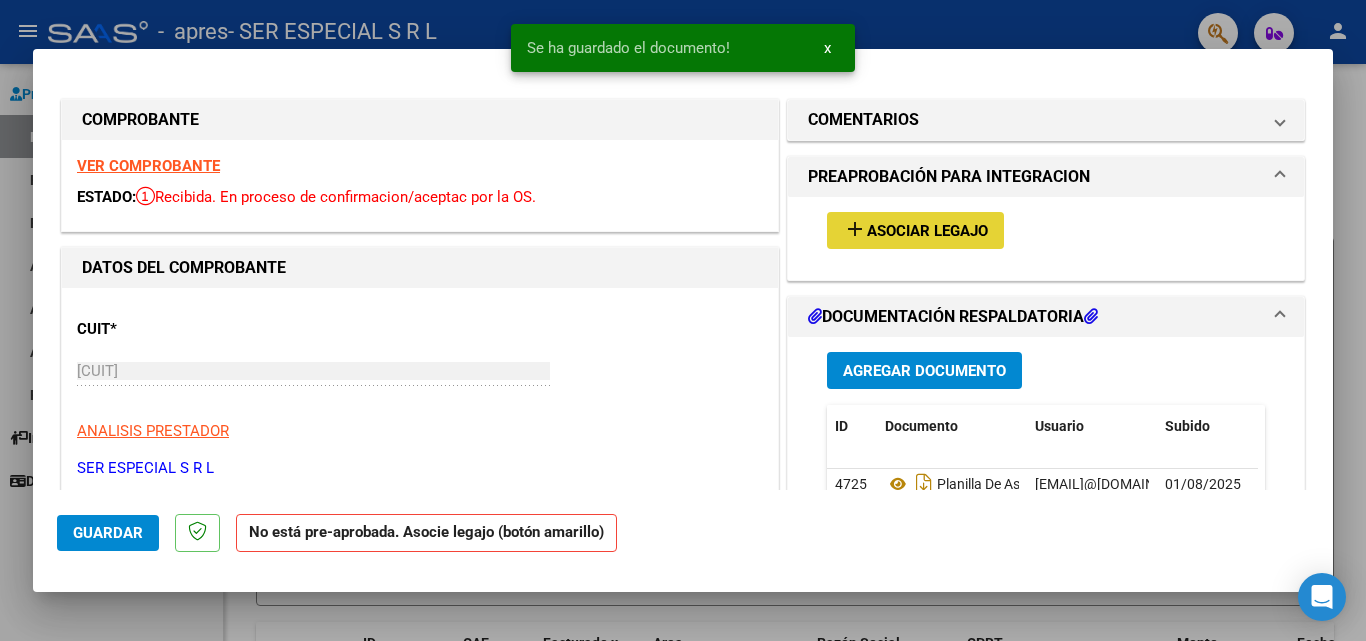 click on "Asociar Legajo" at bounding box center [927, 231] 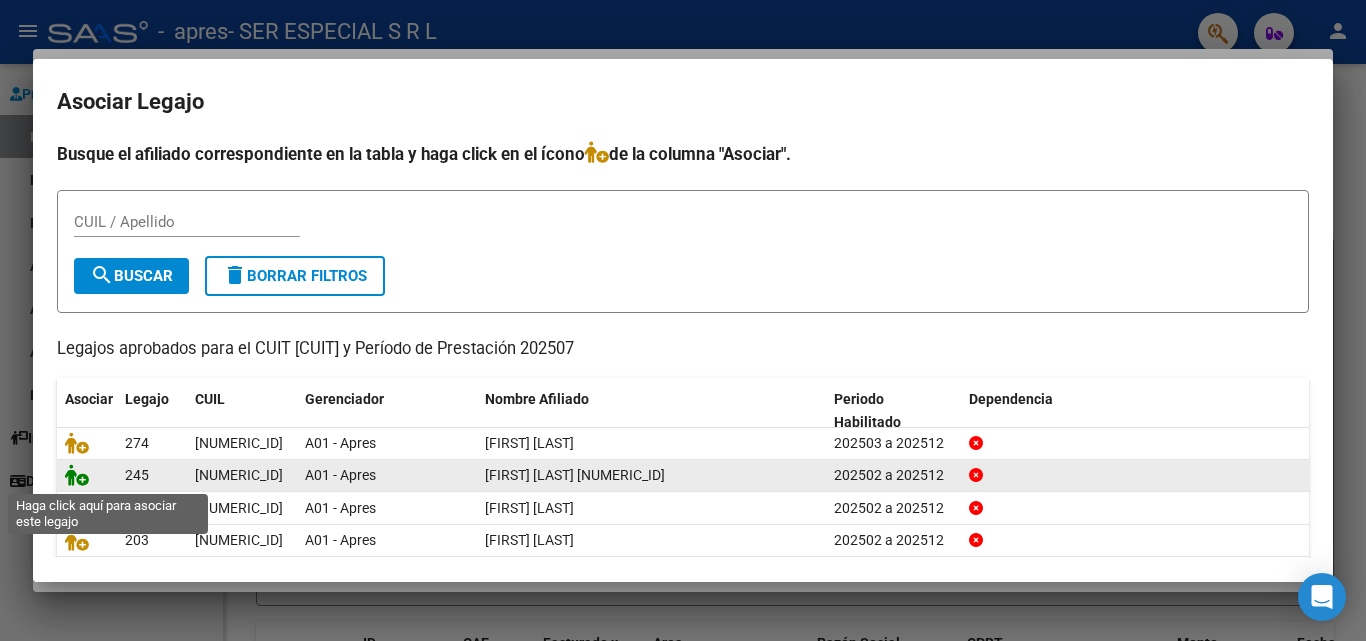 click 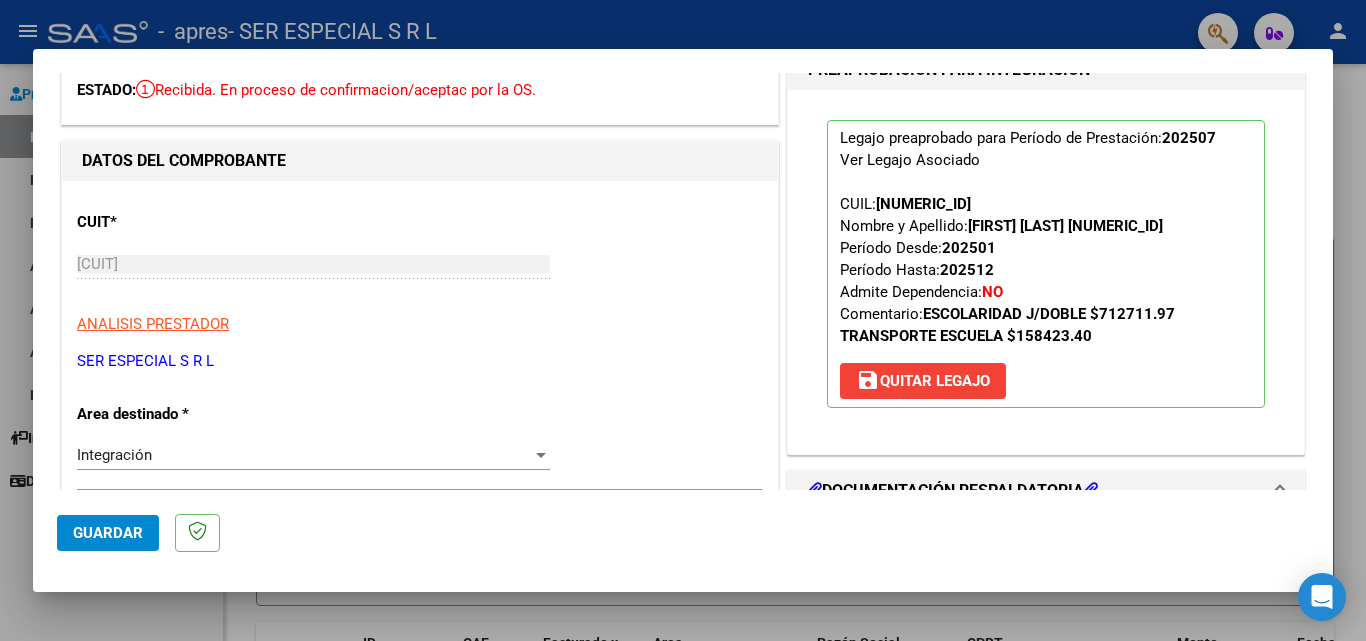 scroll, scrollTop: 200, scrollLeft: 0, axis: vertical 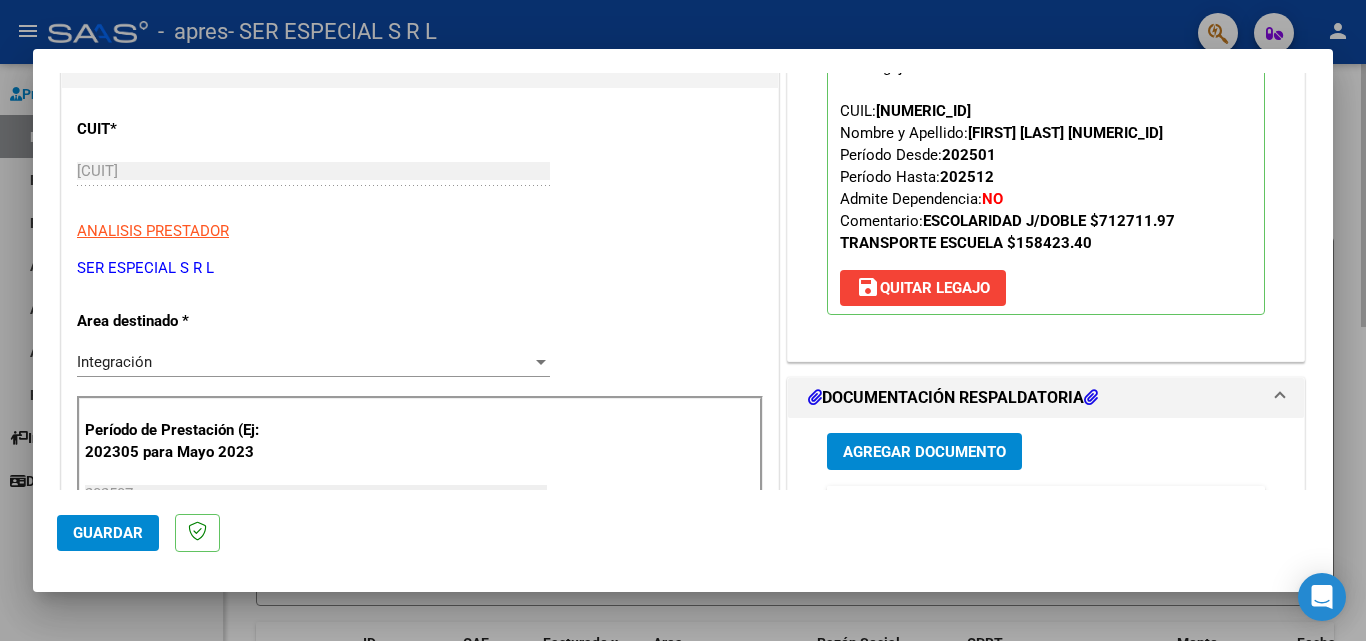 click at bounding box center (683, 320) 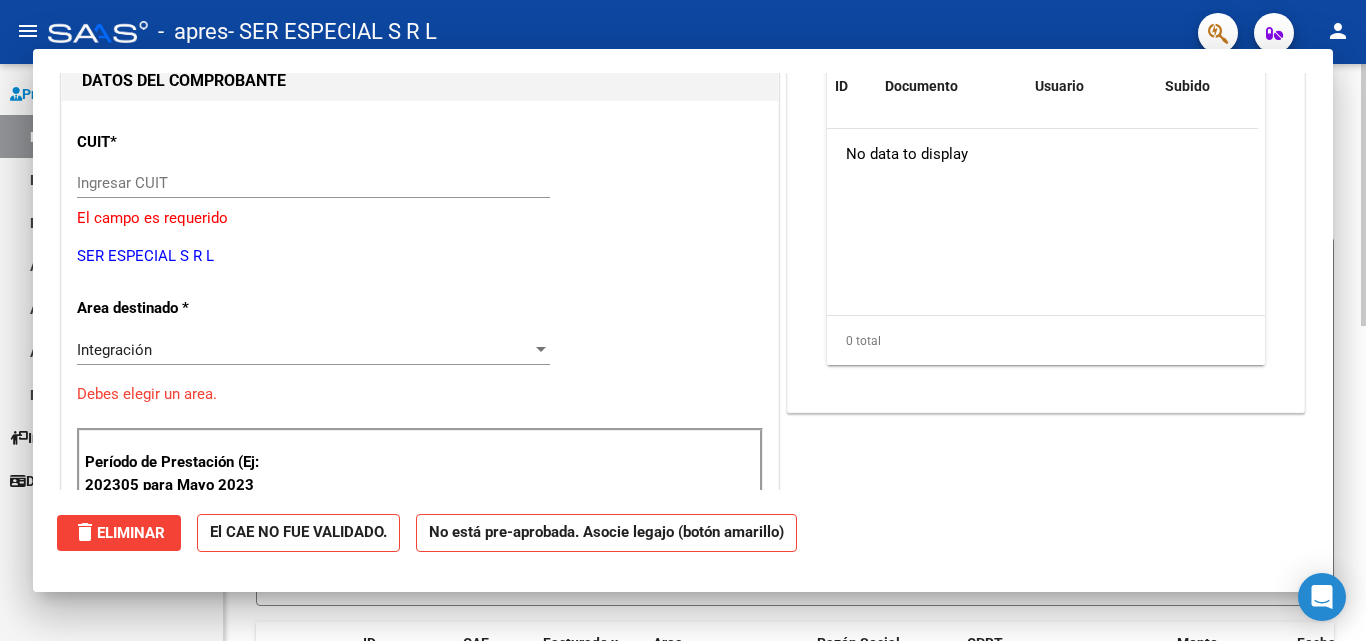 scroll, scrollTop: 0, scrollLeft: 0, axis: both 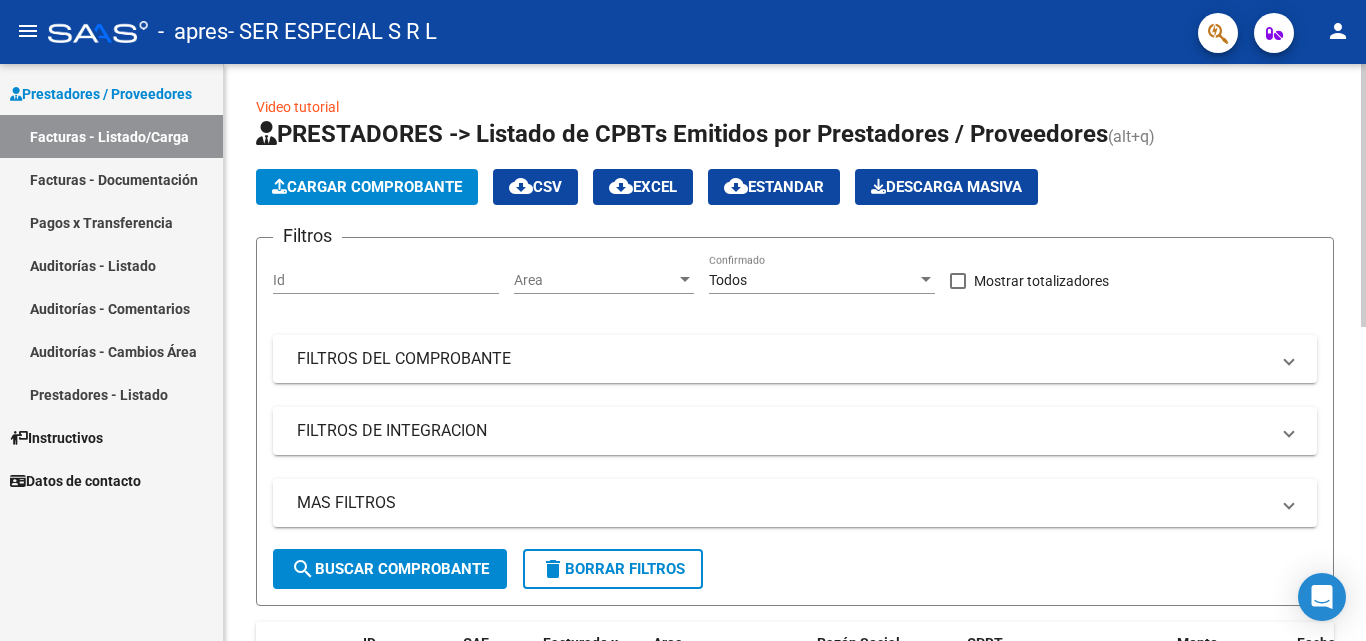 click on "Cargar Comprobante" 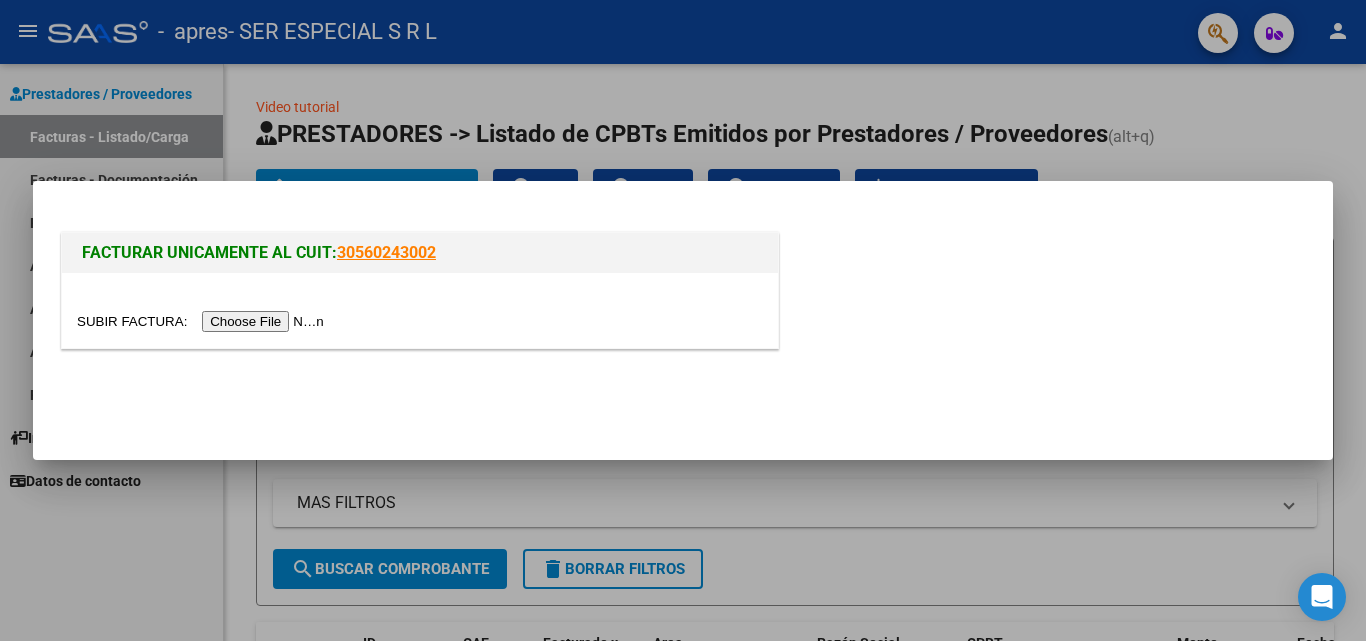 click at bounding box center (203, 321) 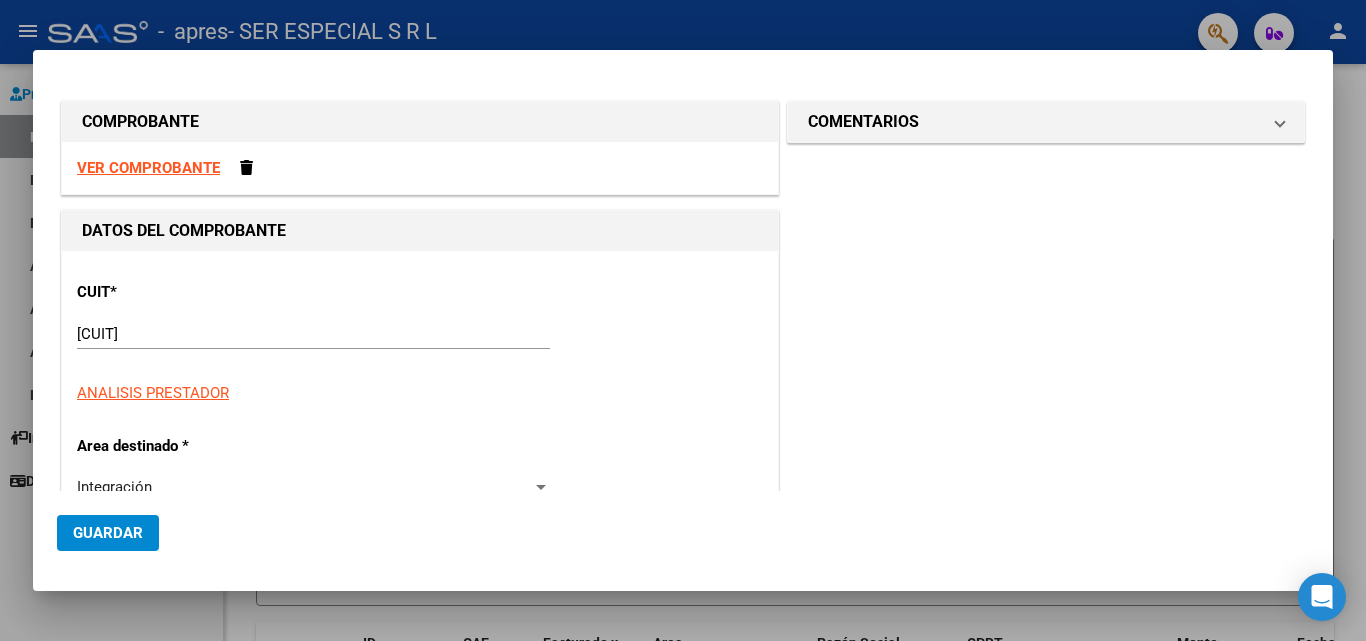 click on "VER COMPROBANTE" at bounding box center (148, 168) 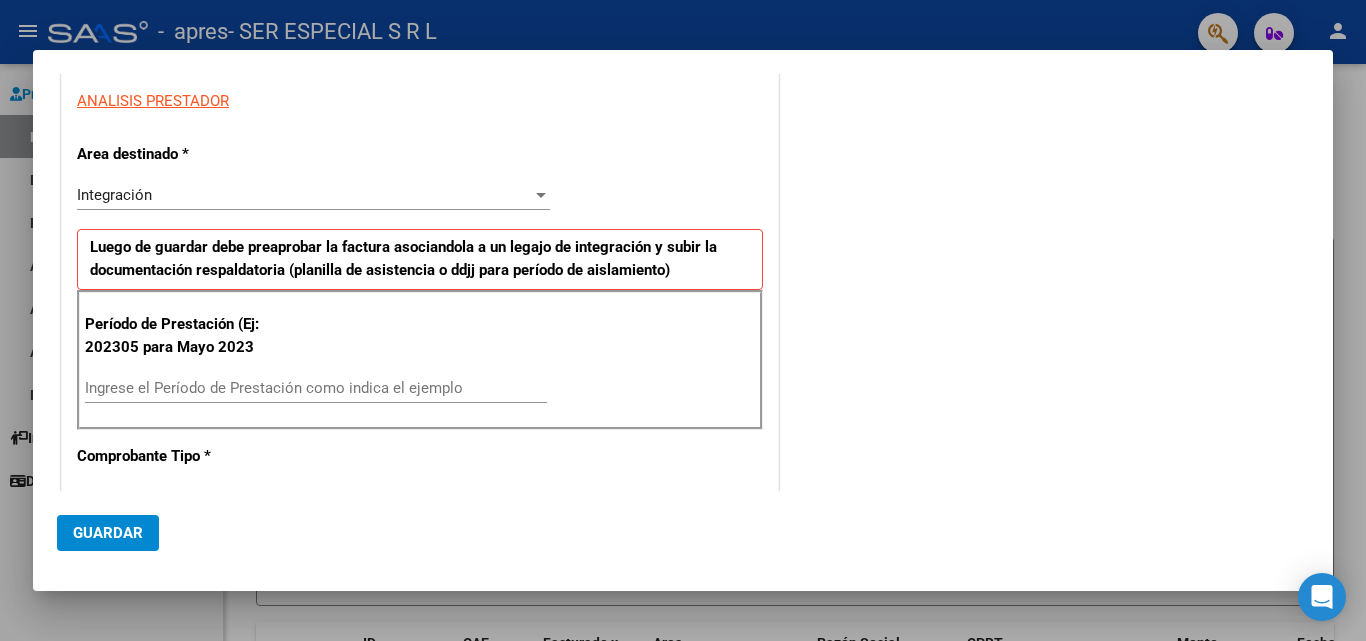 scroll, scrollTop: 300, scrollLeft: 0, axis: vertical 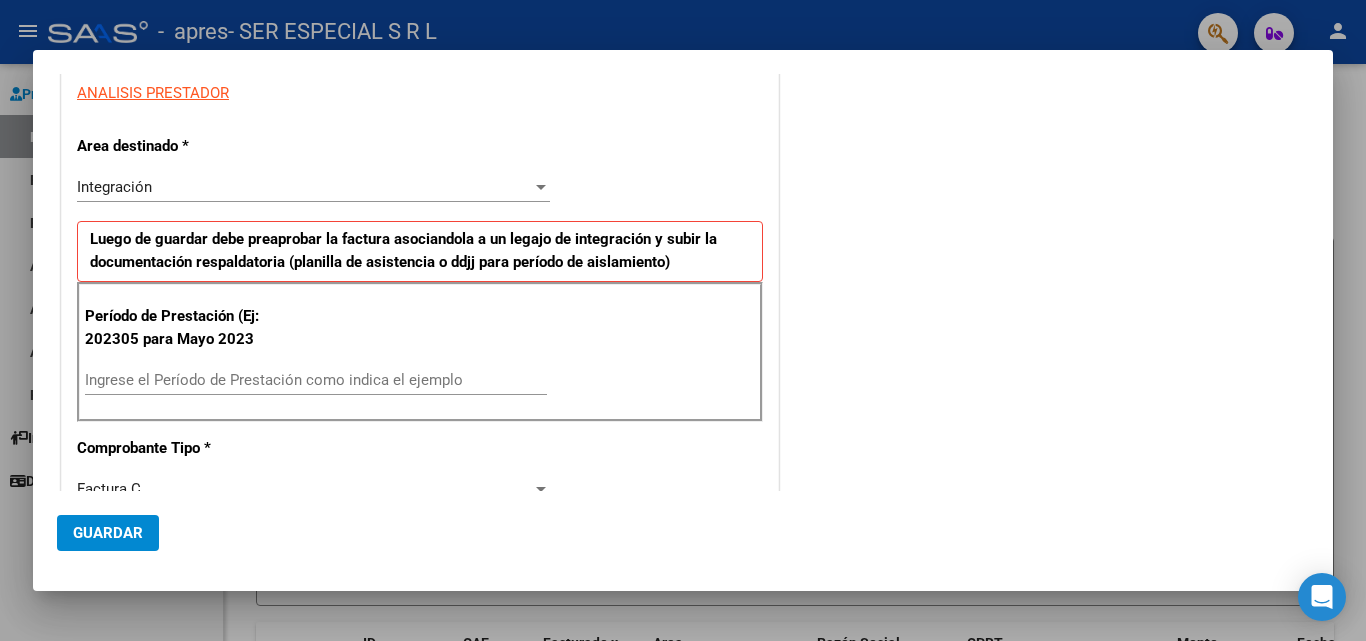 click on "Ingrese el Período de Prestación como indica el ejemplo" at bounding box center (316, 380) 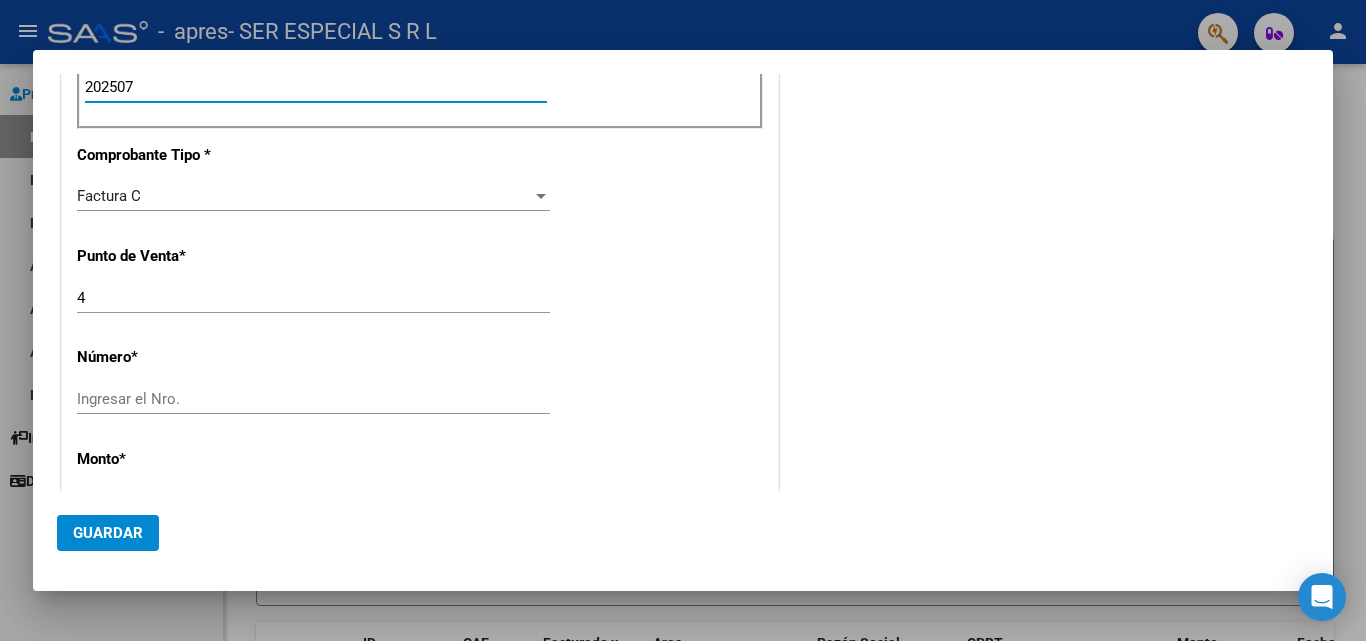 scroll, scrollTop: 700, scrollLeft: 0, axis: vertical 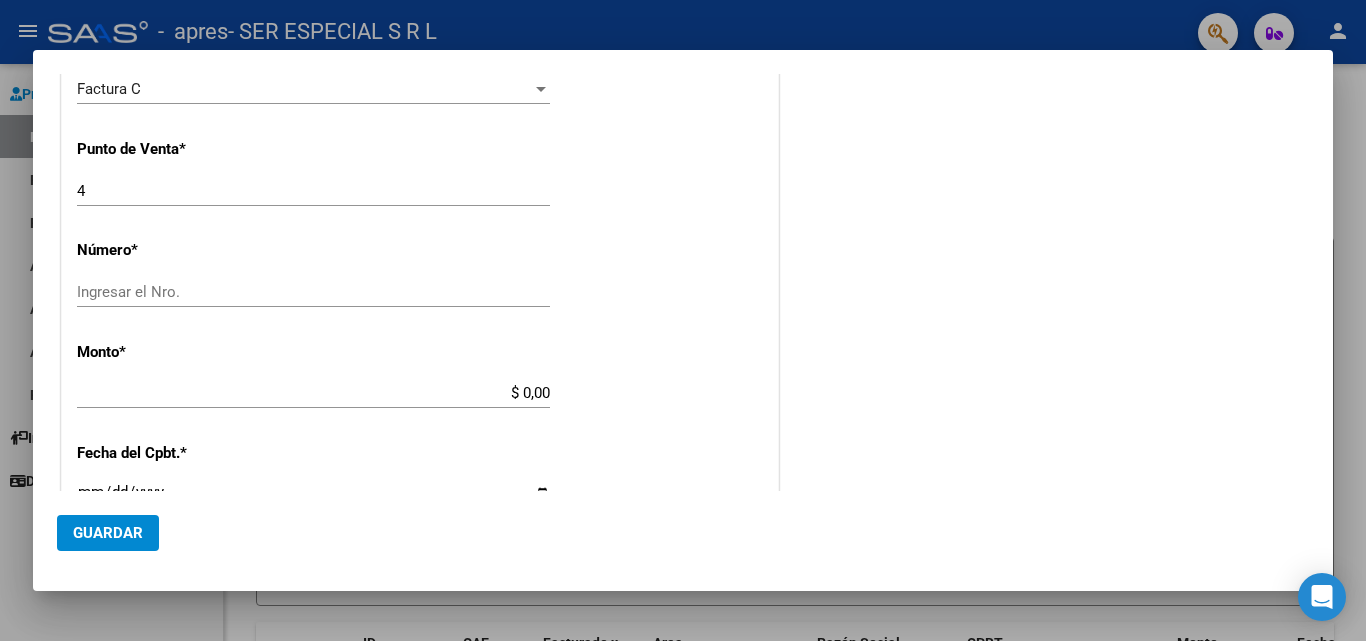 type on "202507" 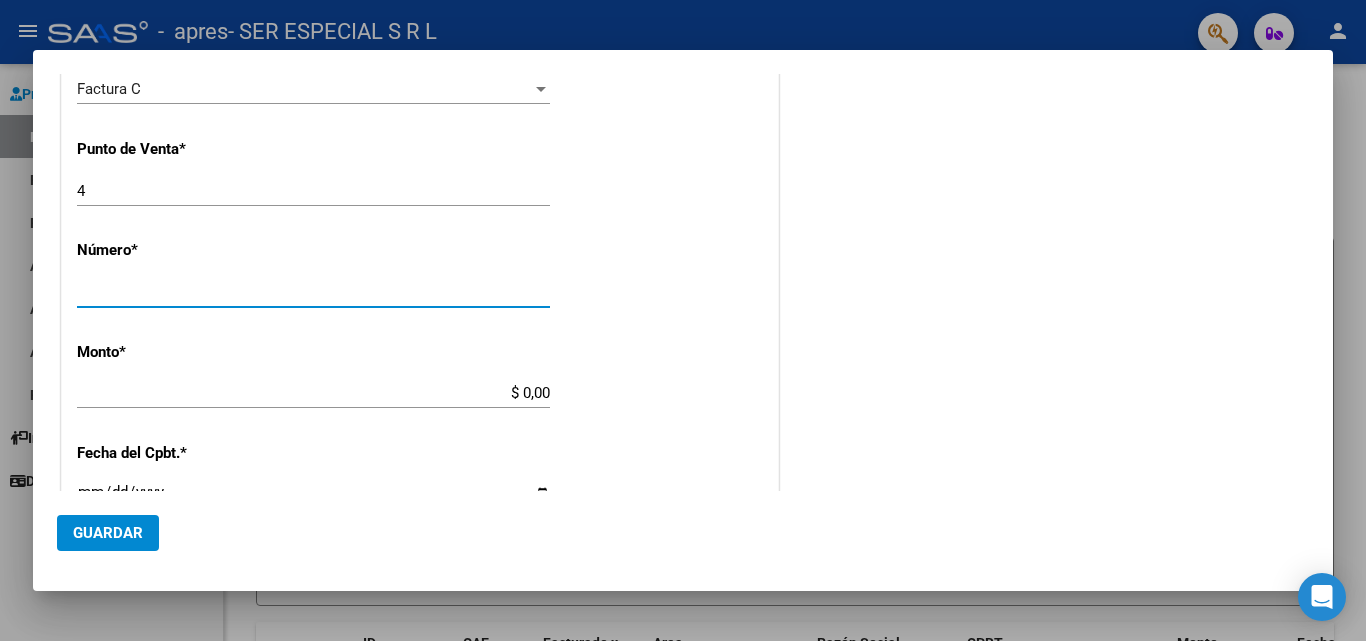 type on "[NUMERIC_ID]" 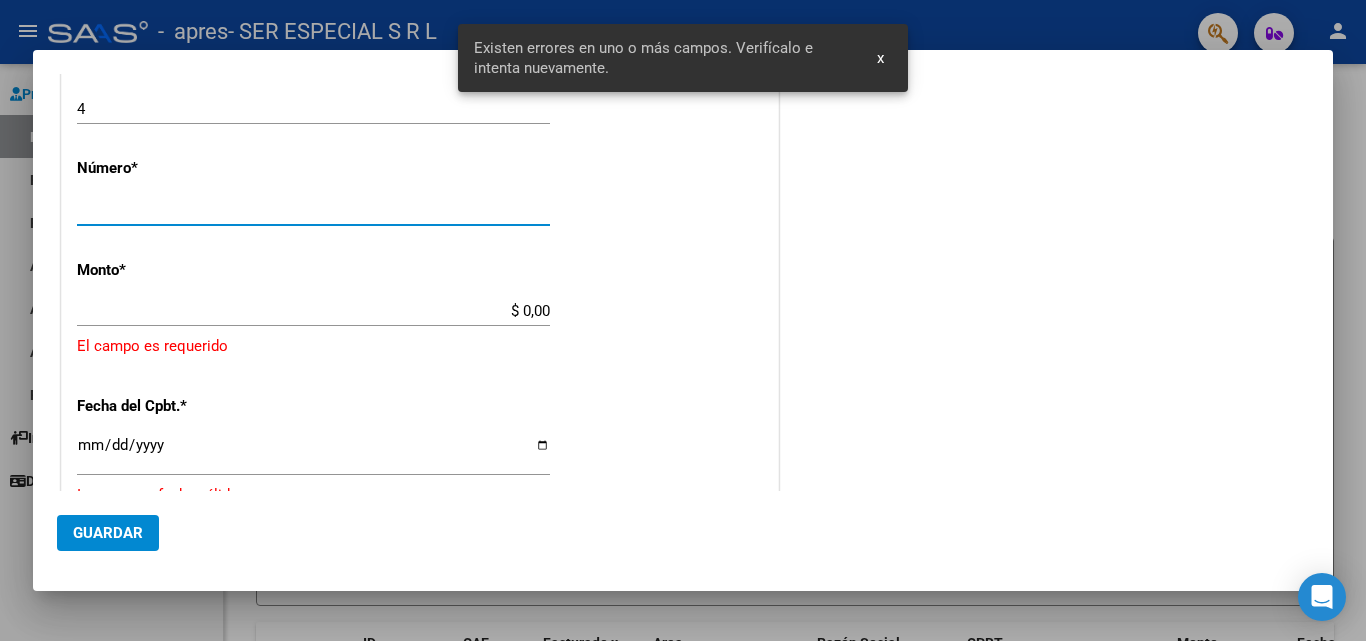scroll, scrollTop: 801, scrollLeft: 0, axis: vertical 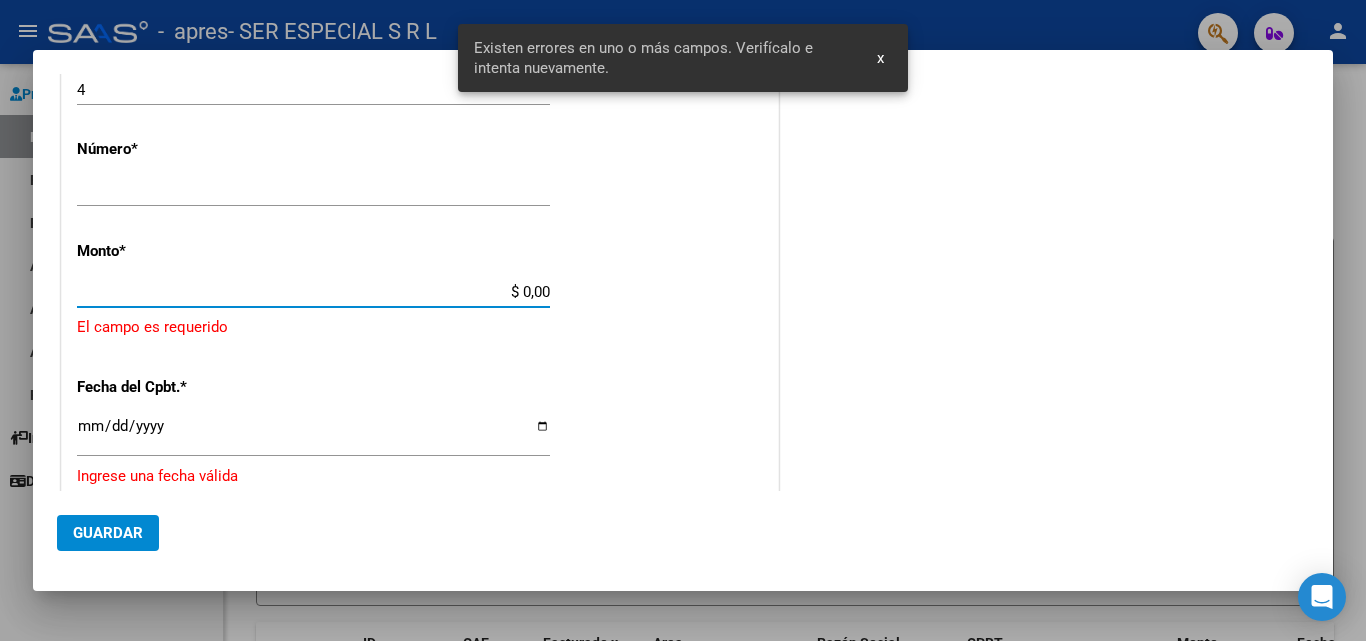 drag, startPoint x: 513, startPoint y: 289, endPoint x: 578, endPoint y: 303, distance: 66.4906 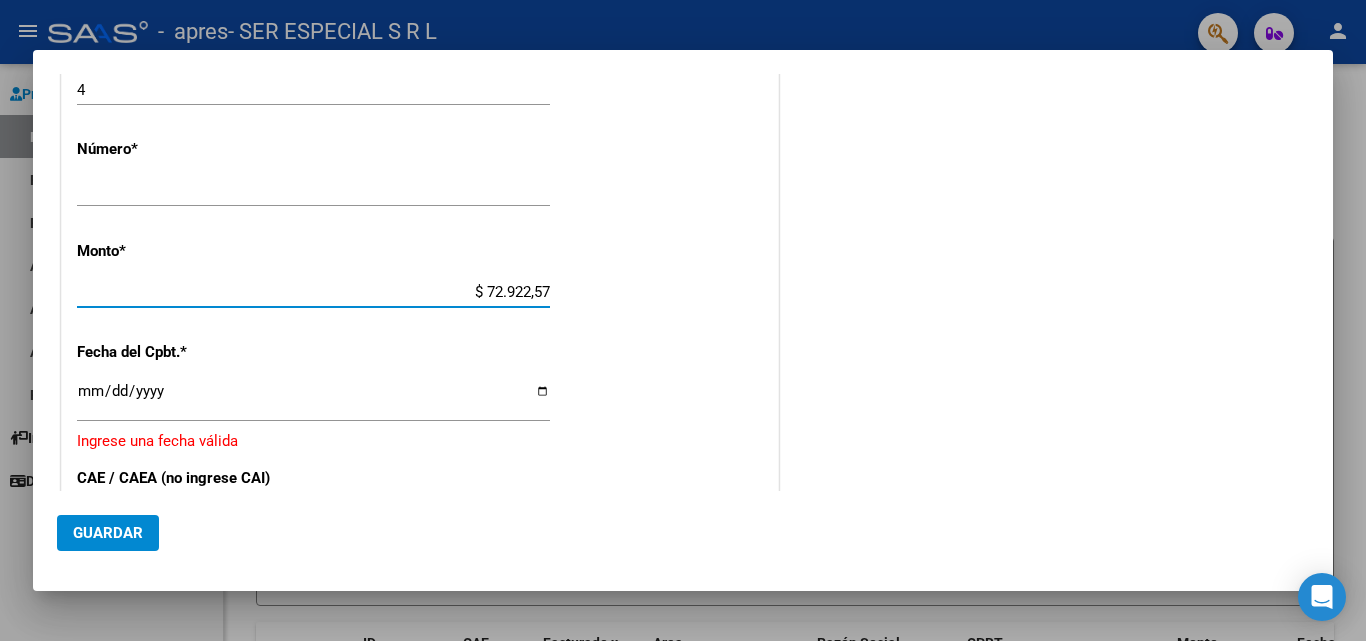 type on "$ 729.225,79" 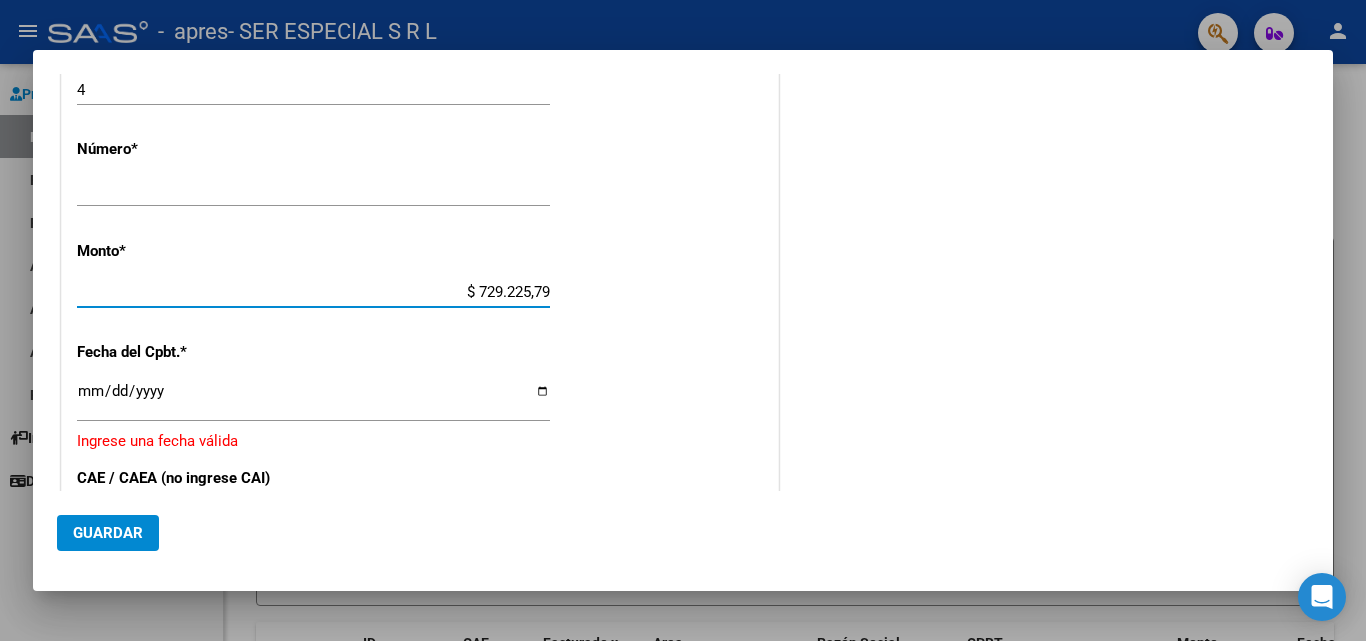 click on "Ingresar la fecha" at bounding box center (313, 399) 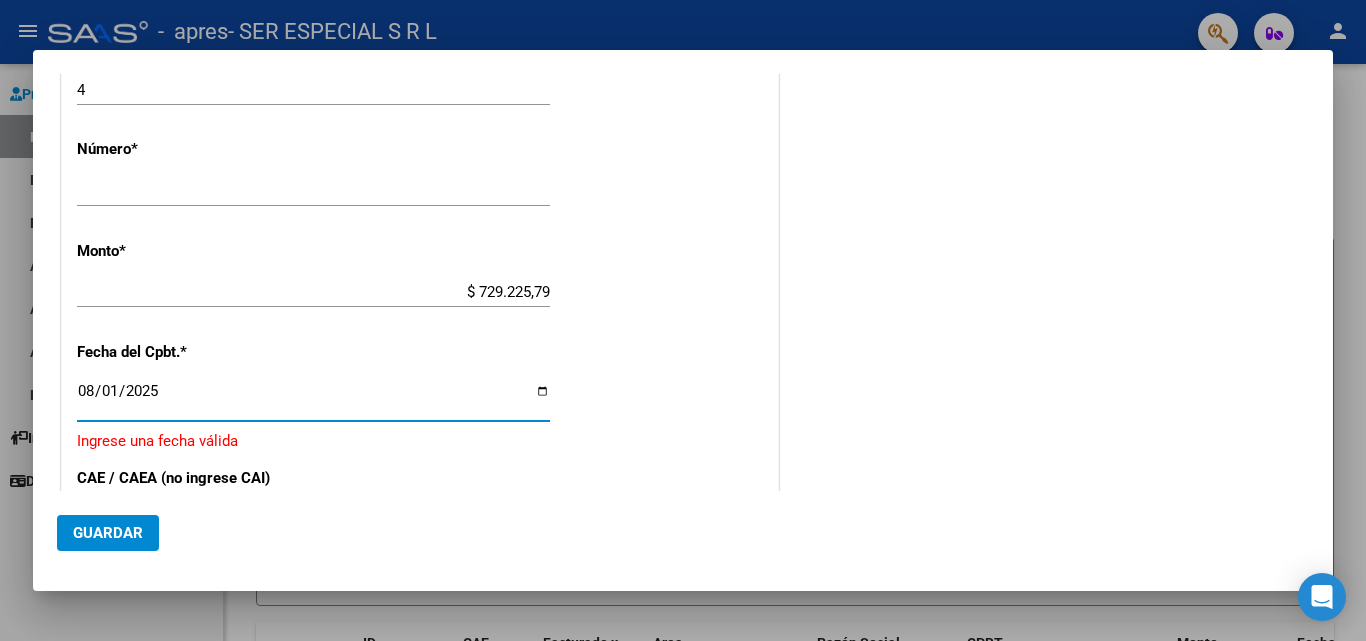 type on "2025-08-01" 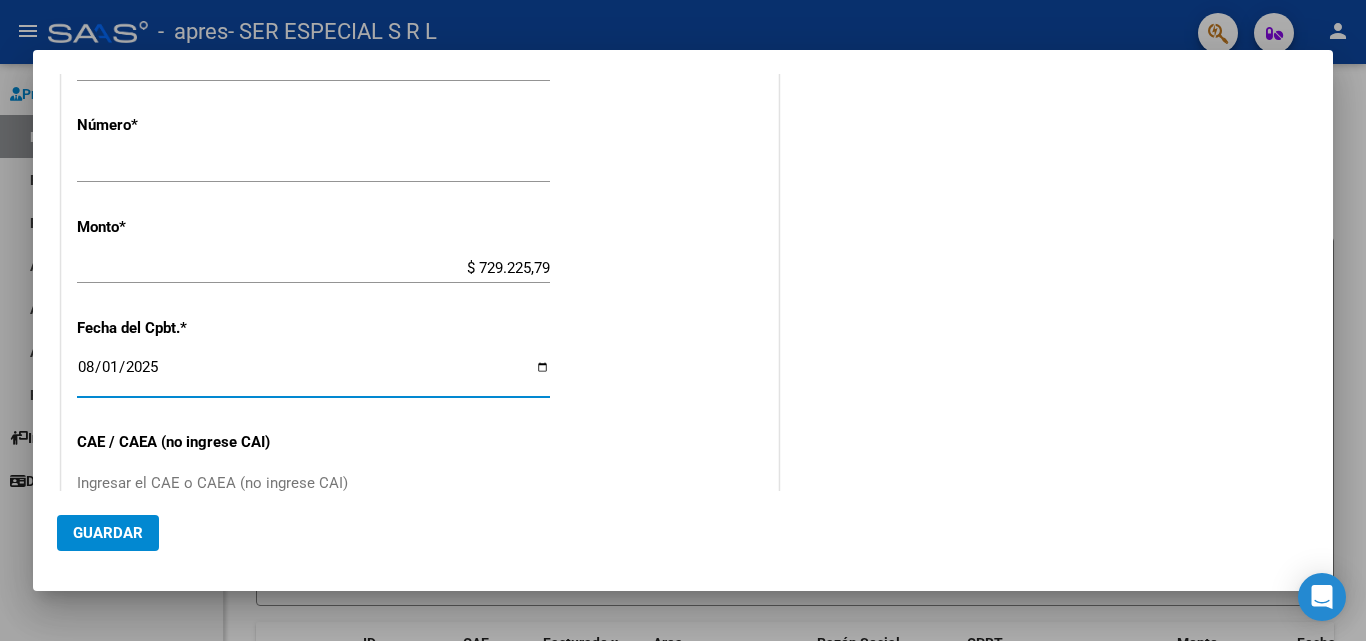 scroll, scrollTop: 901, scrollLeft: 0, axis: vertical 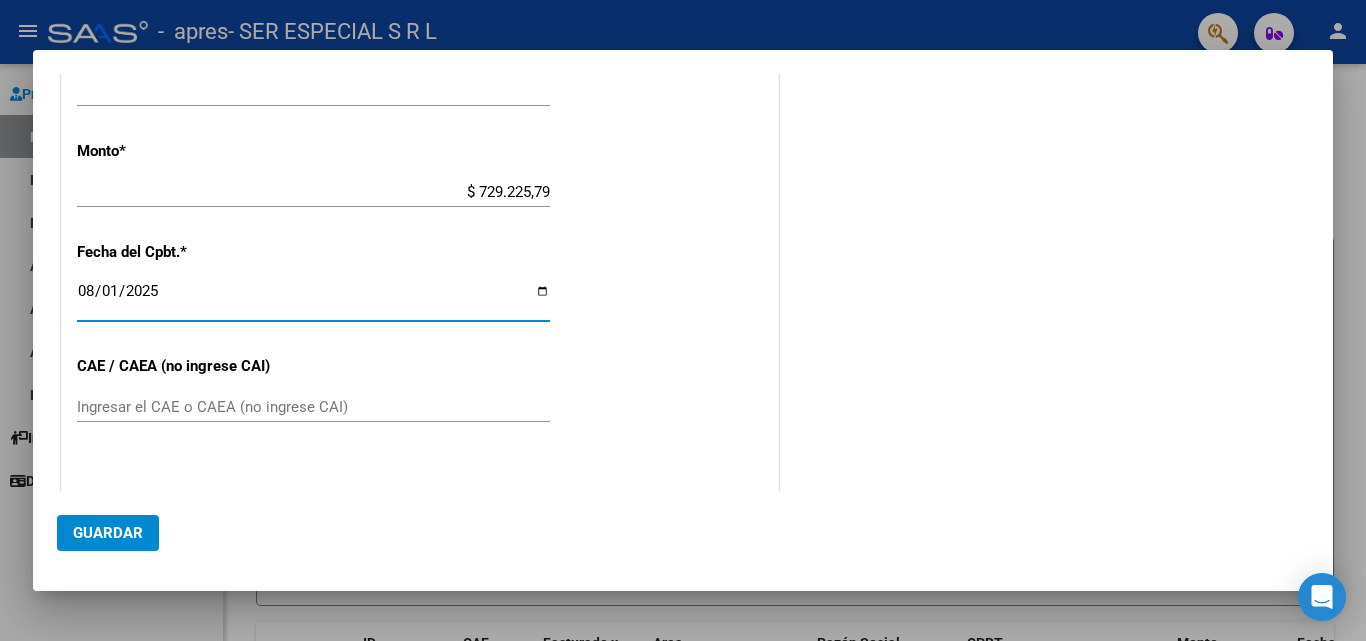 click on "Ingresar el CAE o CAEA (no ingrese CAI)" 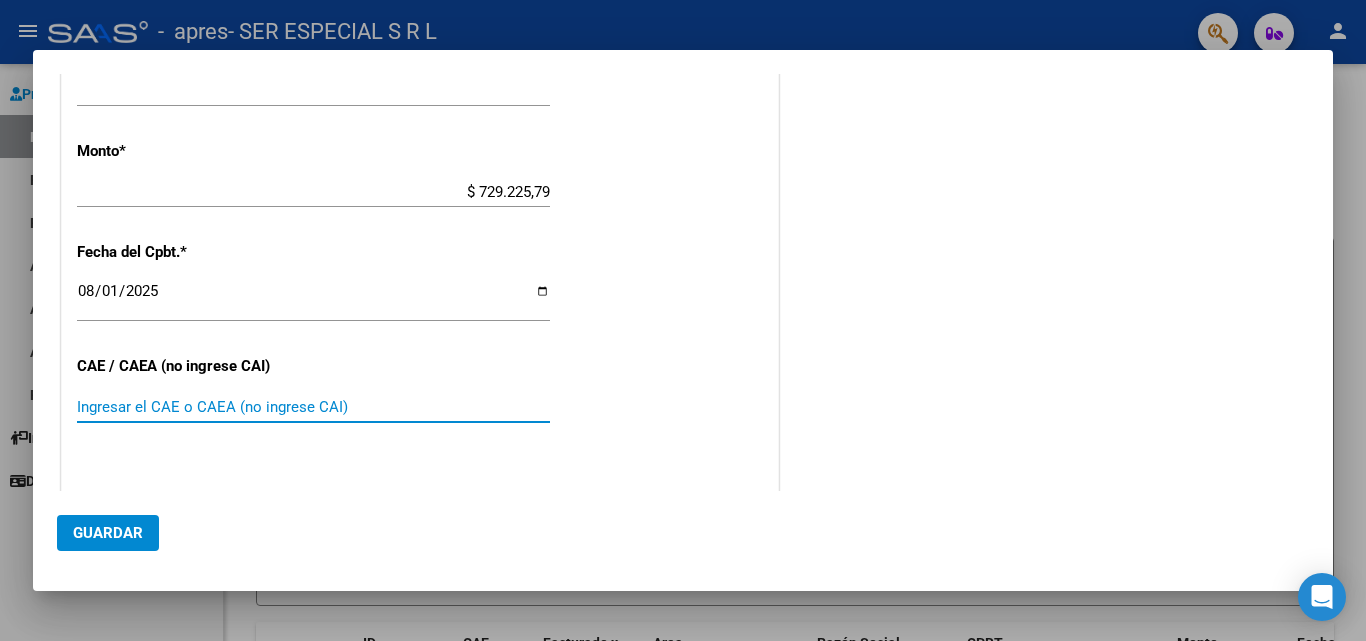paste on "[NUMERIC_ID]" 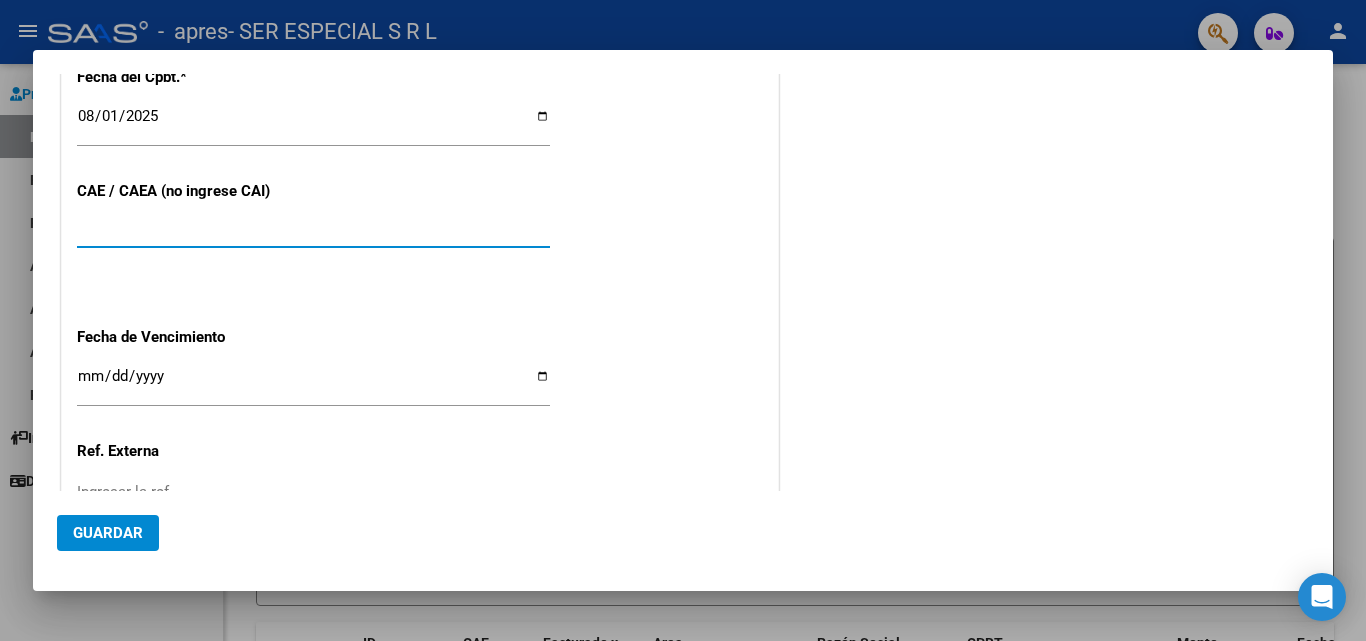 scroll, scrollTop: 1101, scrollLeft: 0, axis: vertical 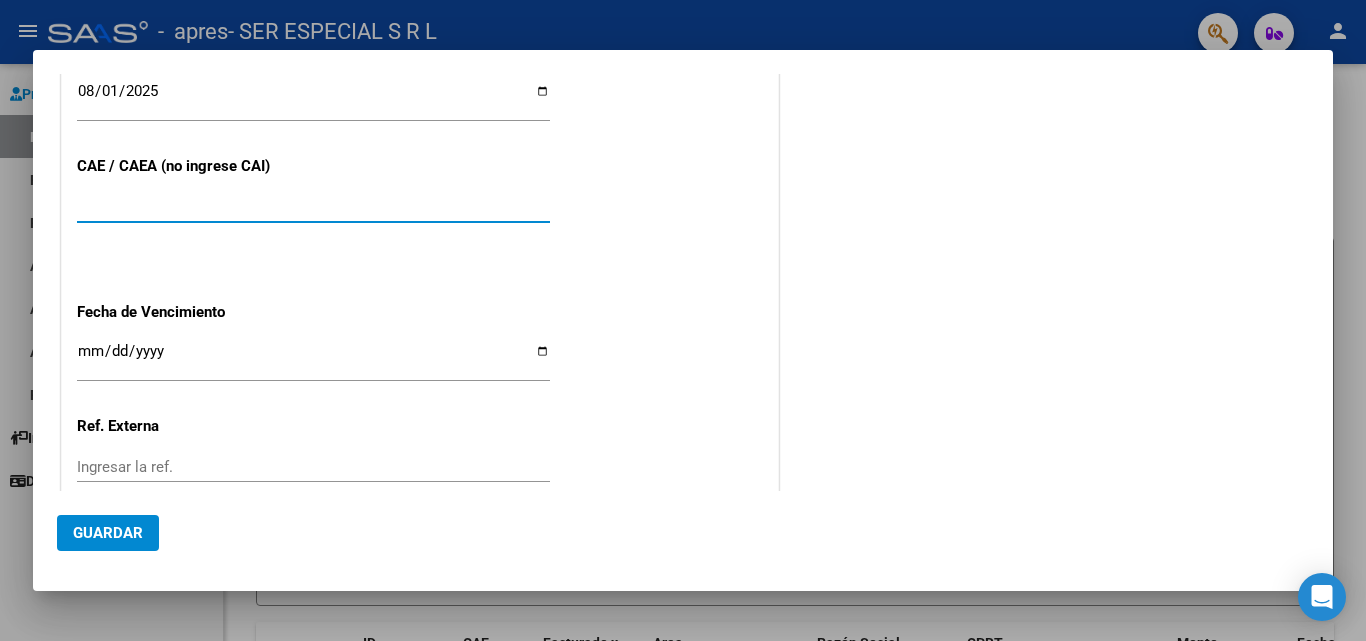 type on "[NUMERIC_ID]" 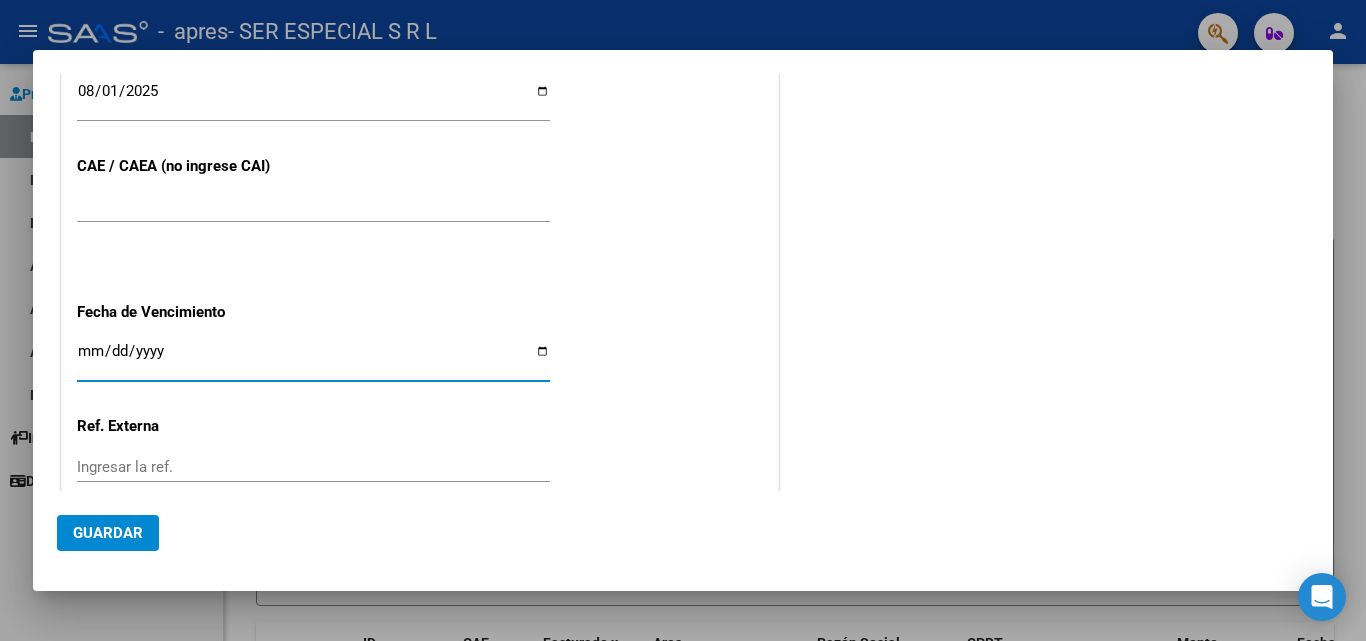 type on "2025-08-11" 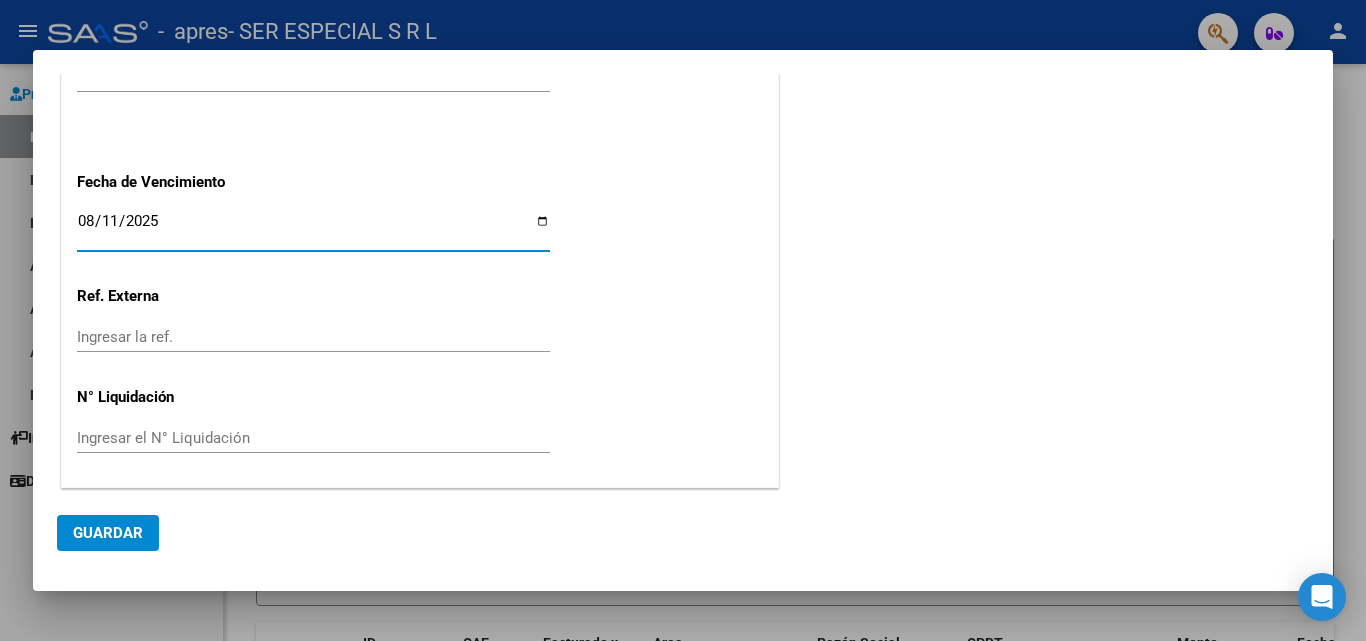 scroll, scrollTop: 1232, scrollLeft: 0, axis: vertical 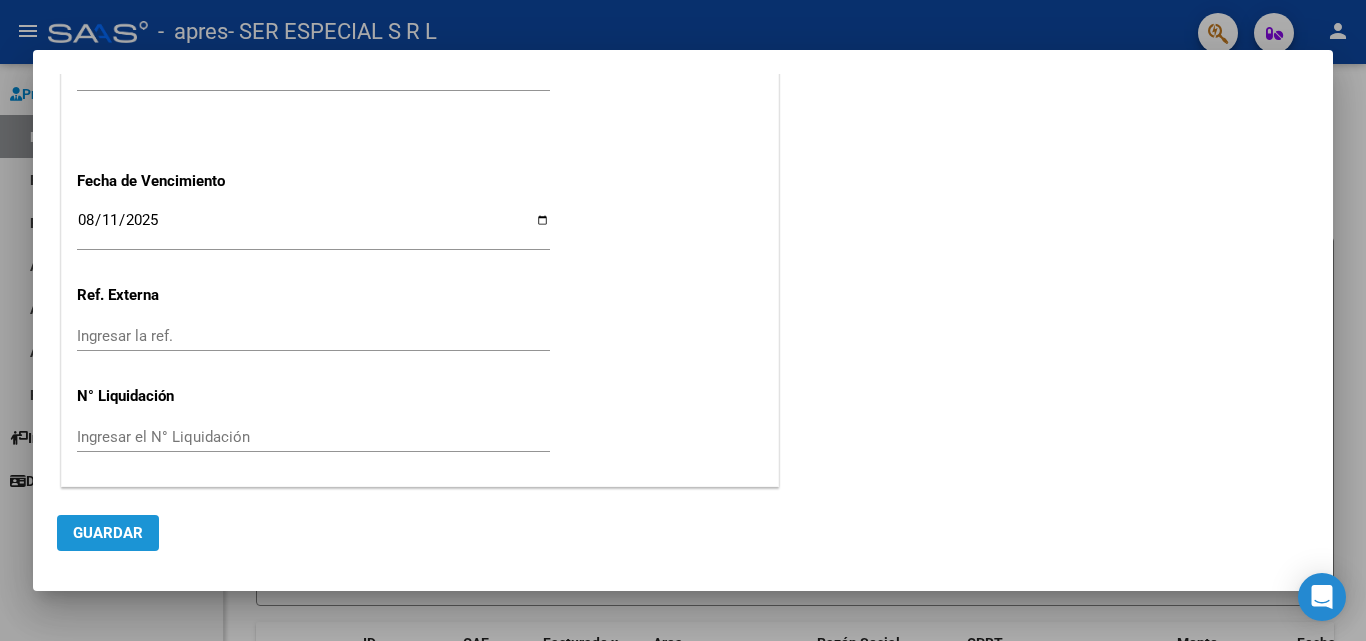 click on "Guardar" 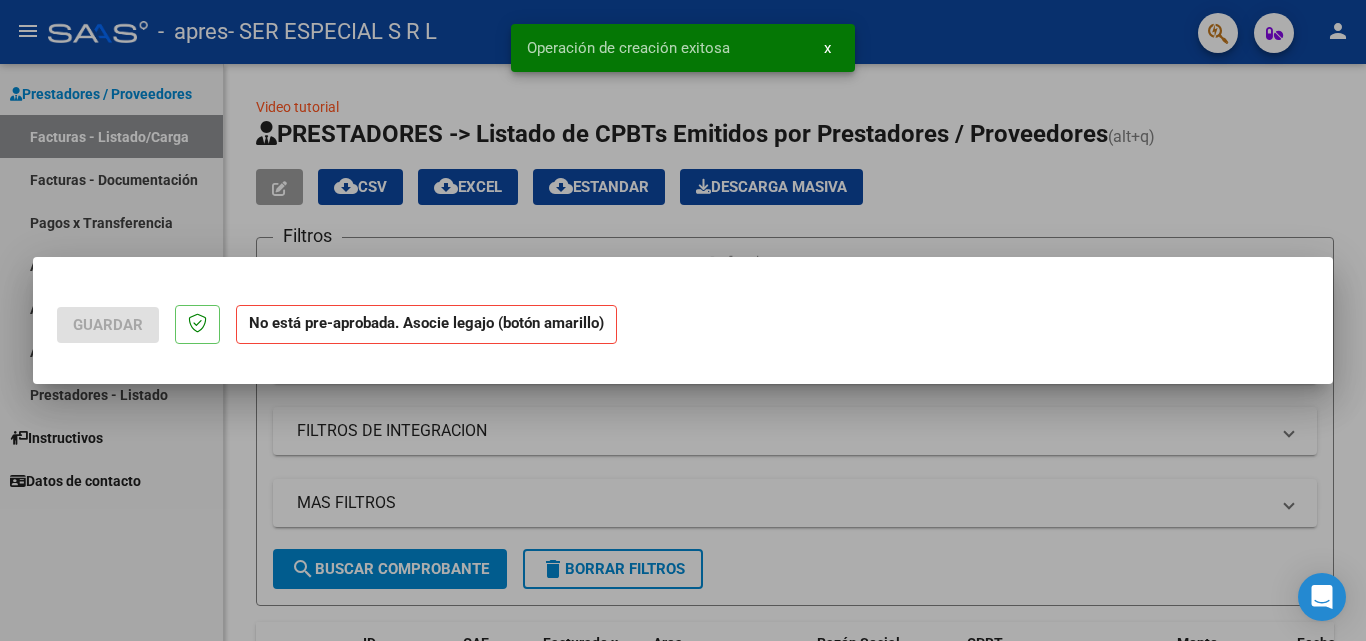 scroll, scrollTop: 0, scrollLeft: 0, axis: both 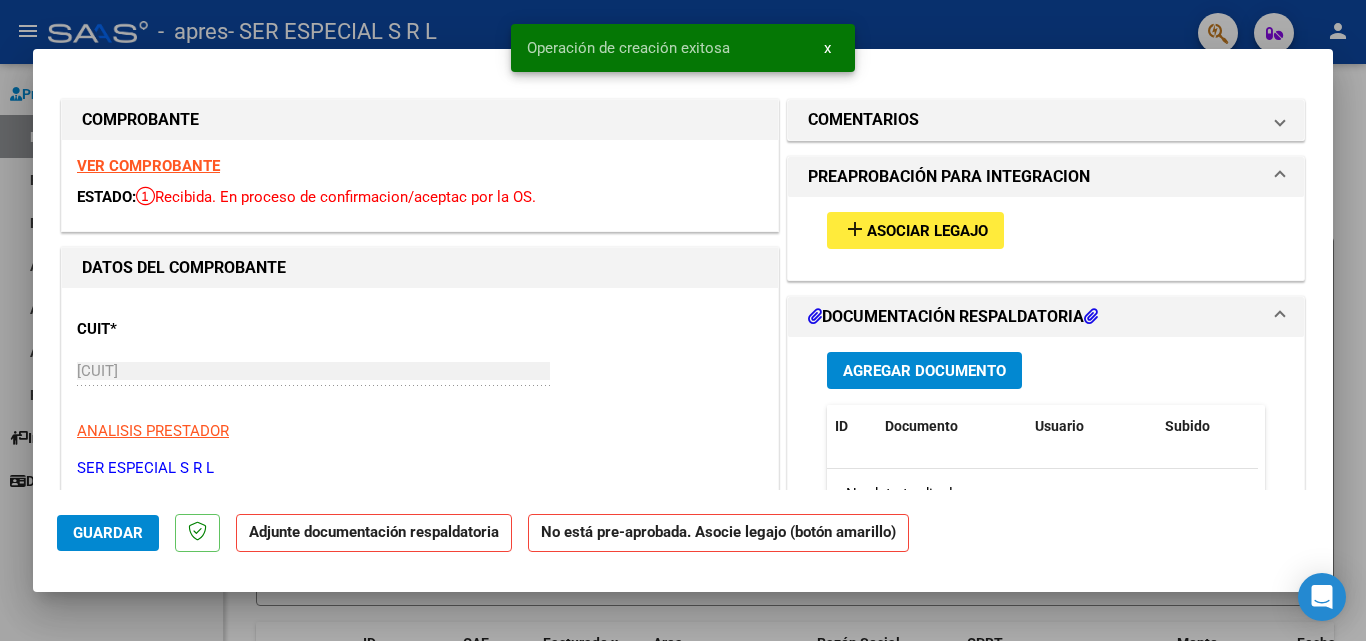 click on "Agregar Documento" at bounding box center [924, 371] 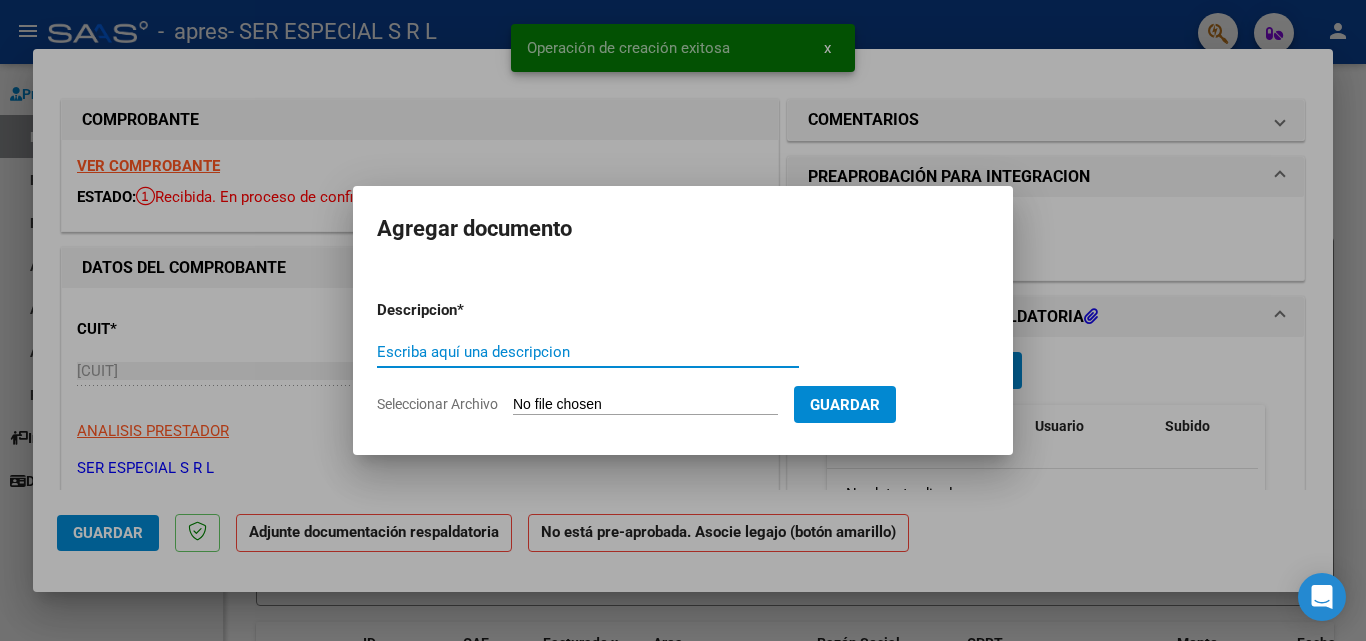 click on "Escriba aquí una descripcion" at bounding box center [588, 352] 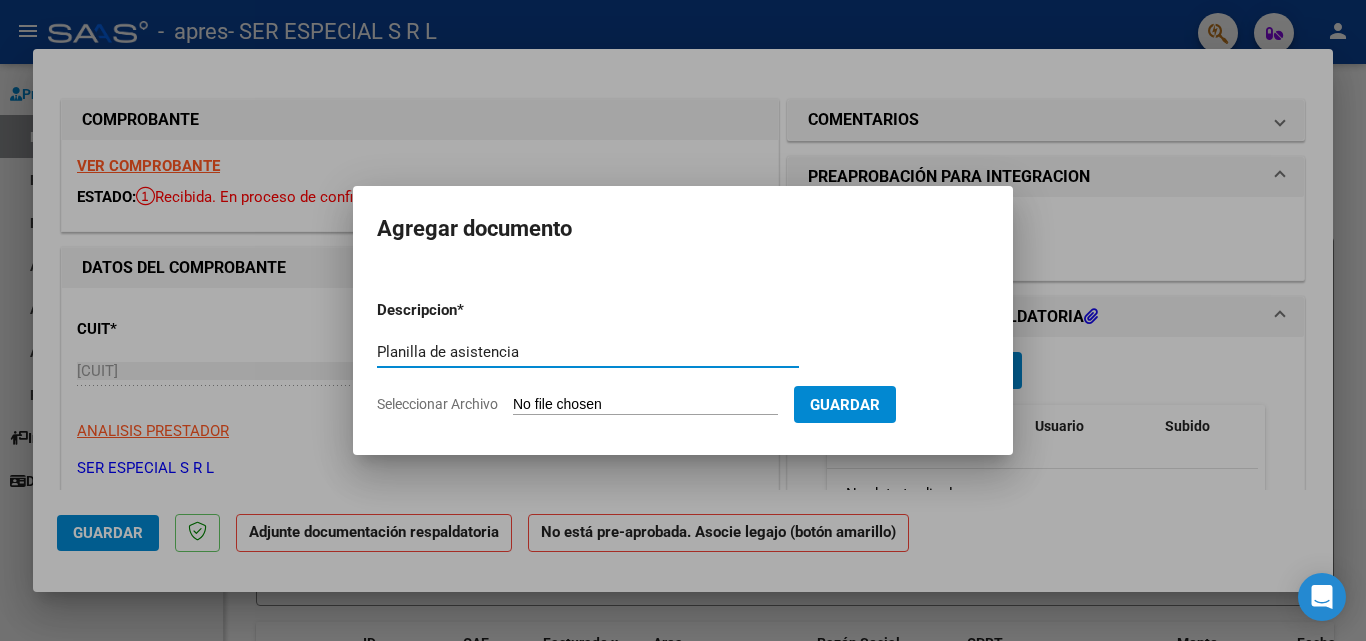 type on "Planilla de asistencia" 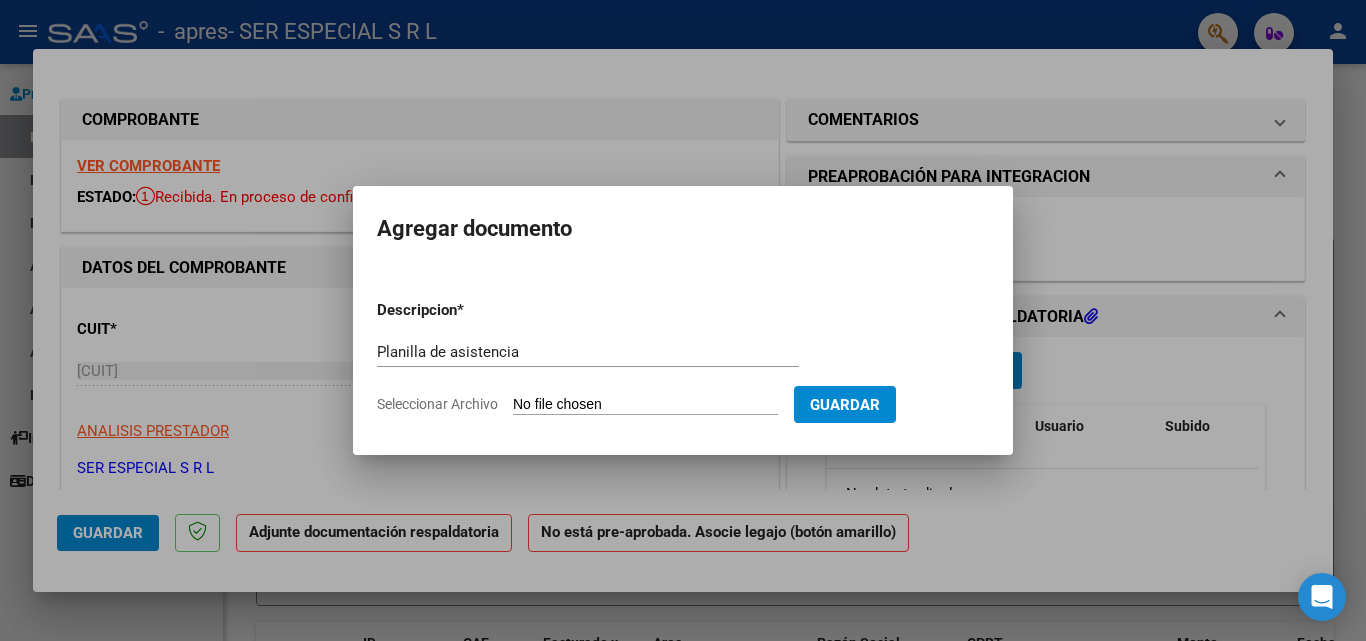 click on "Seleccionar Archivo" at bounding box center (645, 405) 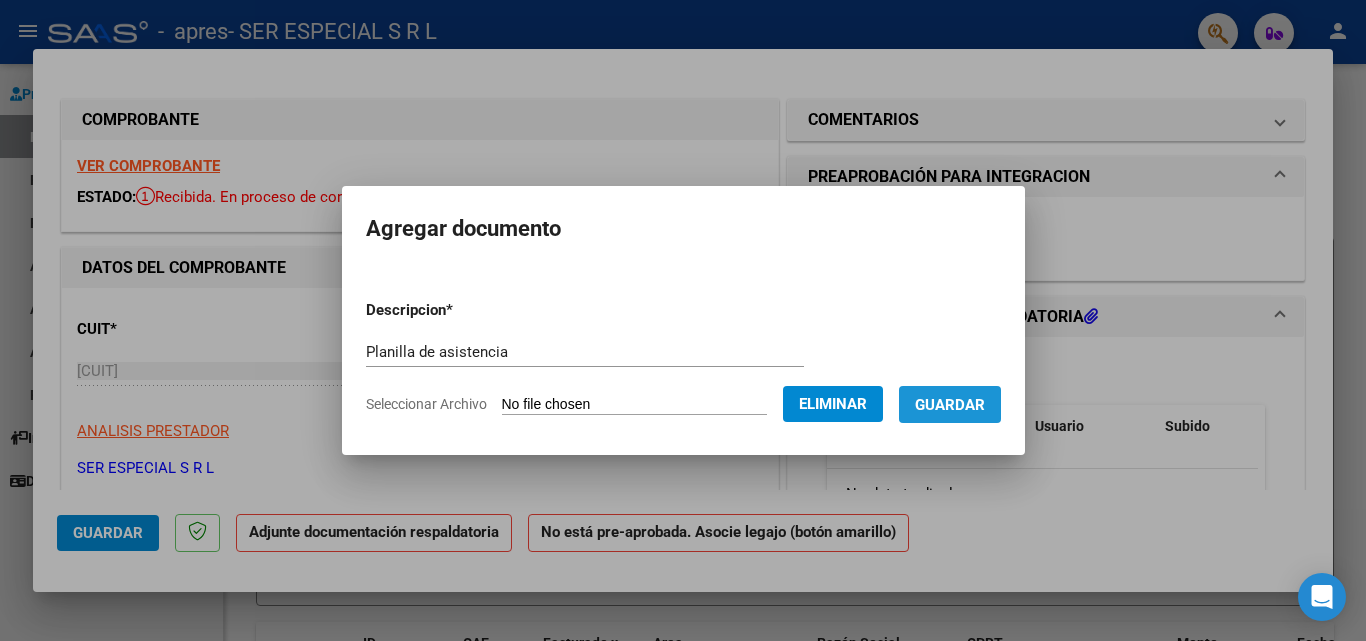 click on "Guardar" at bounding box center [950, 404] 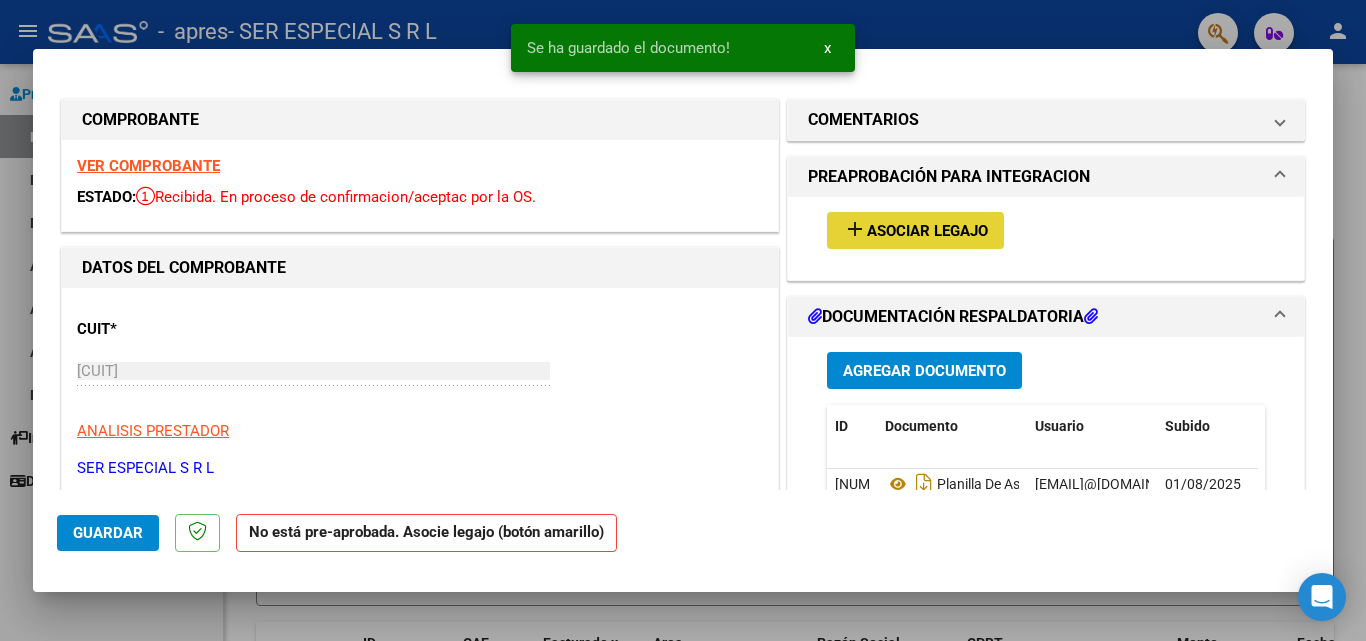 click on "add Asociar Legajo" at bounding box center [915, 230] 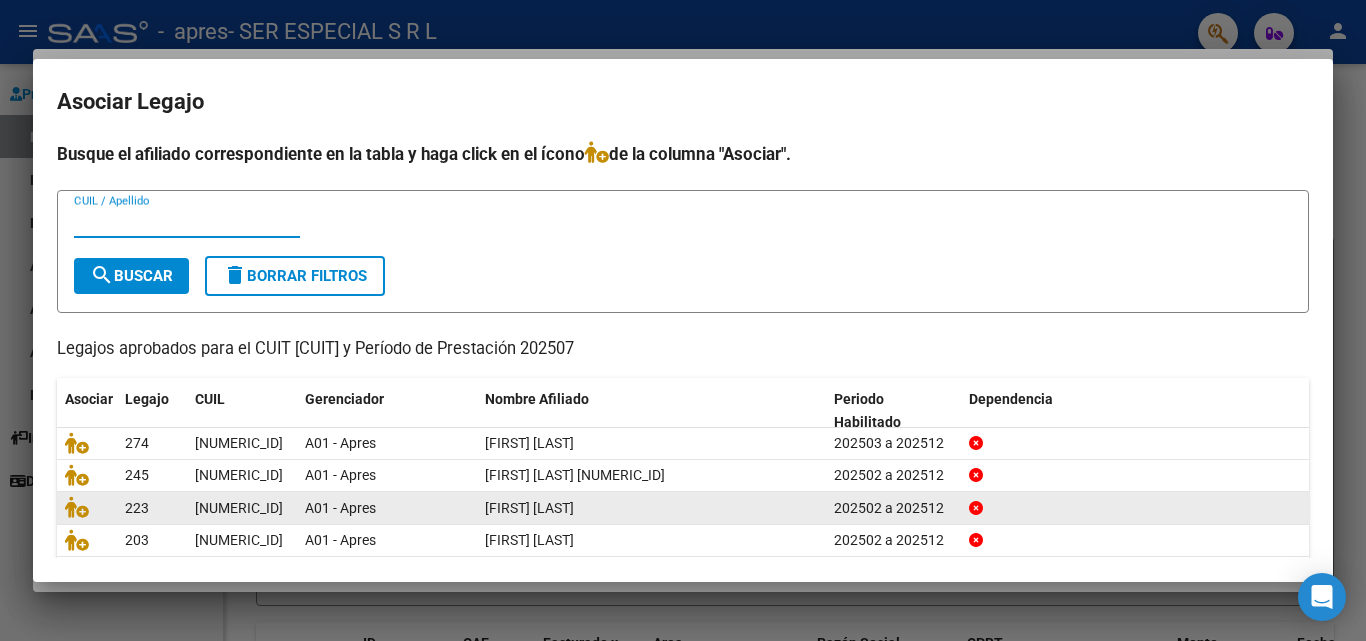 scroll, scrollTop: 109, scrollLeft: 0, axis: vertical 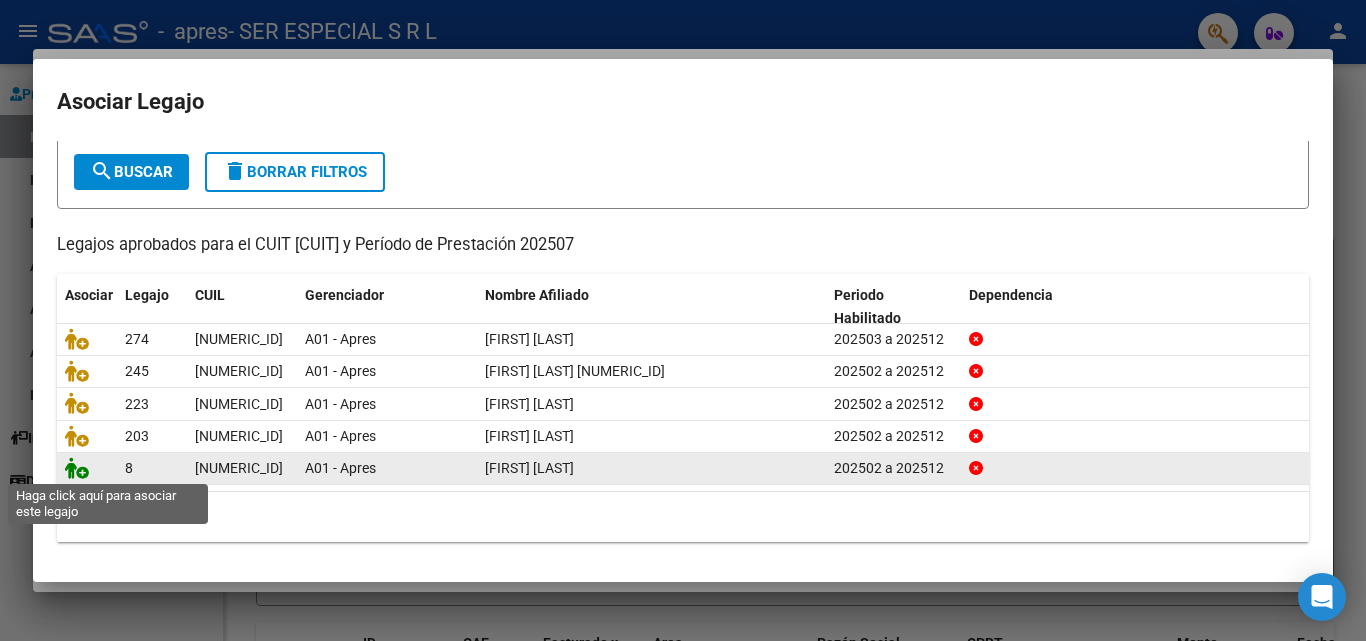 click 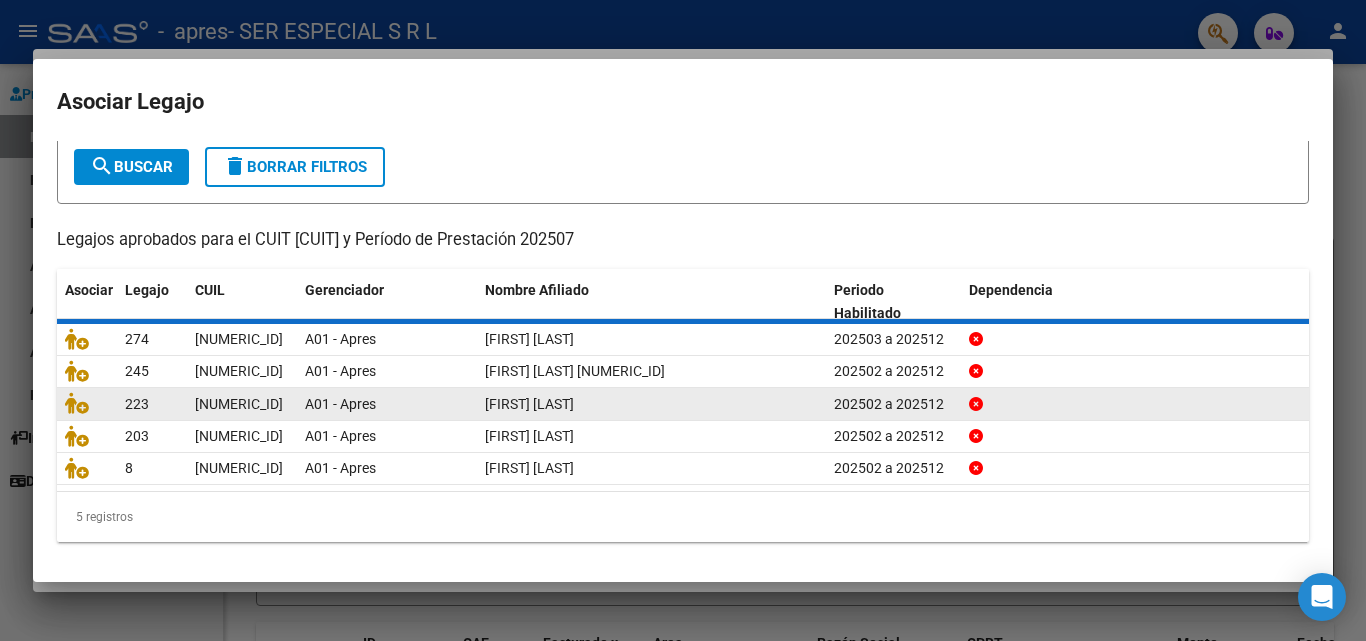 scroll, scrollTop: 0, scrollLeft: 0, axis: both 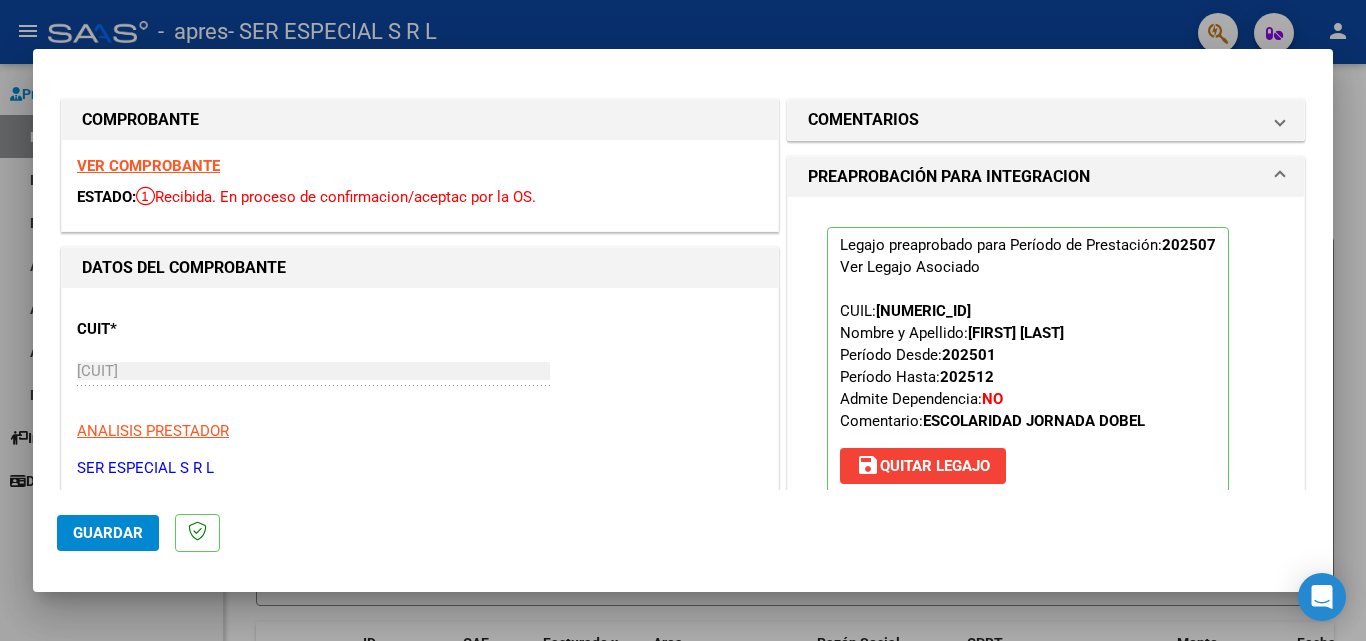click at bounding box center (683, 320) 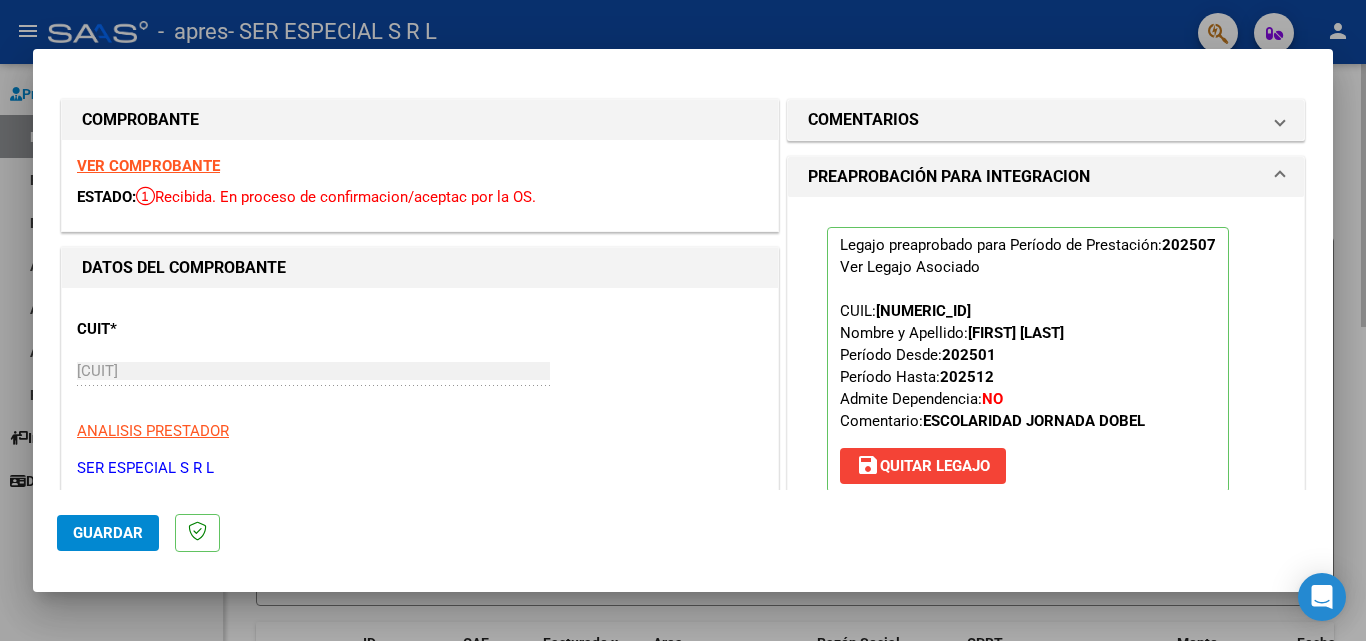 type 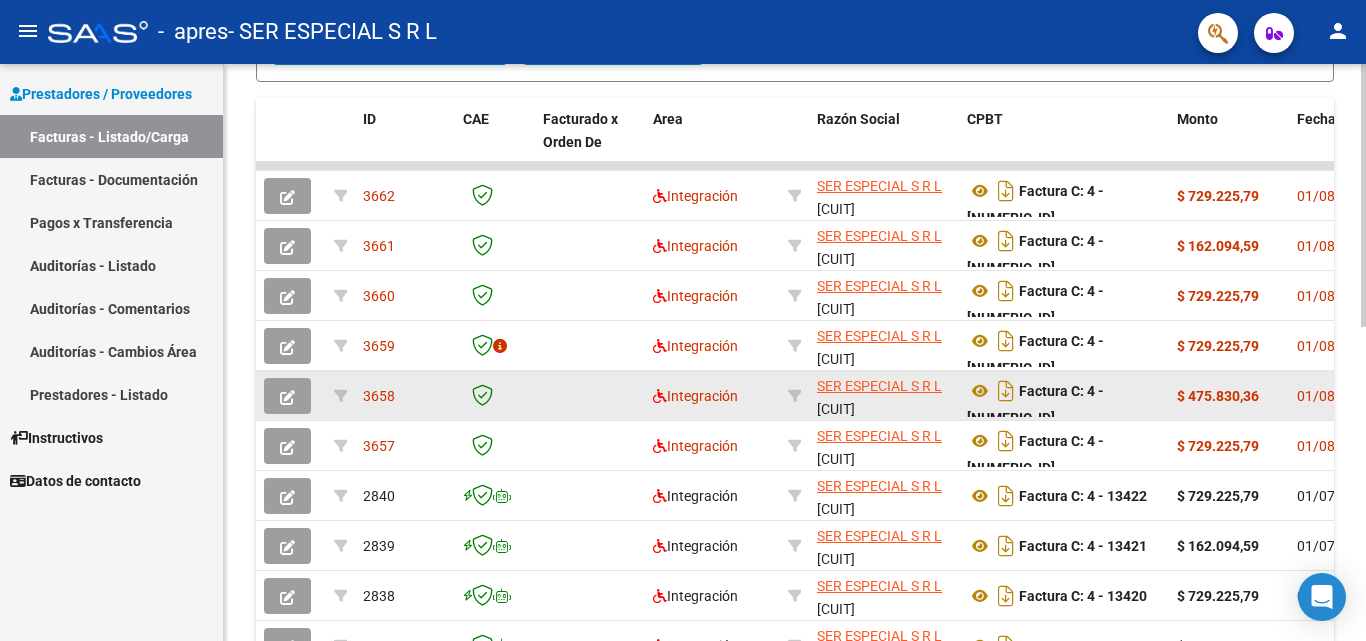 scroll, scrollTop: 600, scrollLeft: 0, axis: vertical 